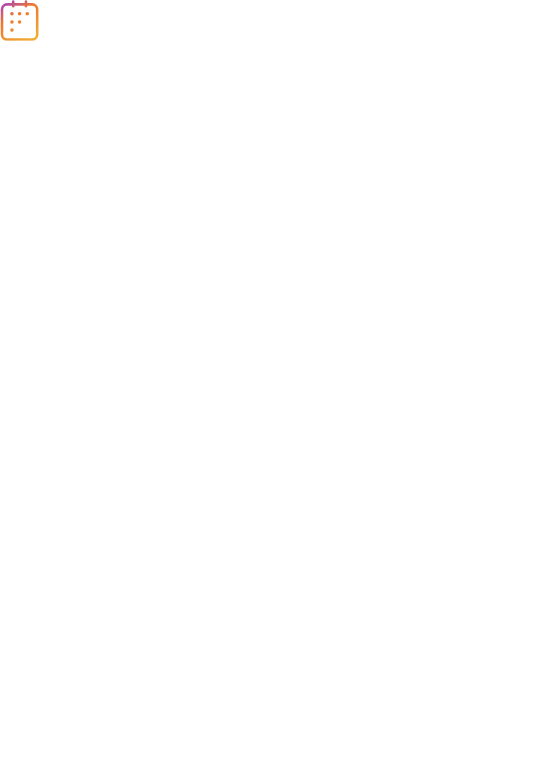 scroll, scrollTop: 0, scrollLeft: 0, axis: both 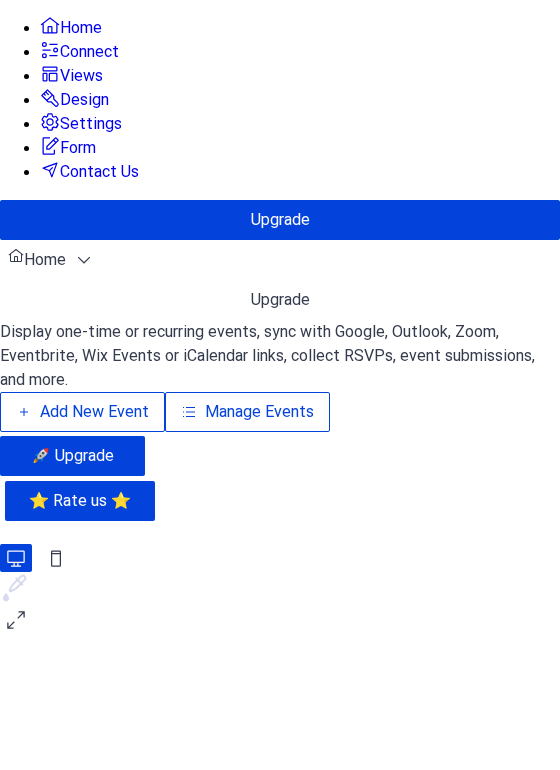 click on "Add New Event" at bounding box center (94, 412) 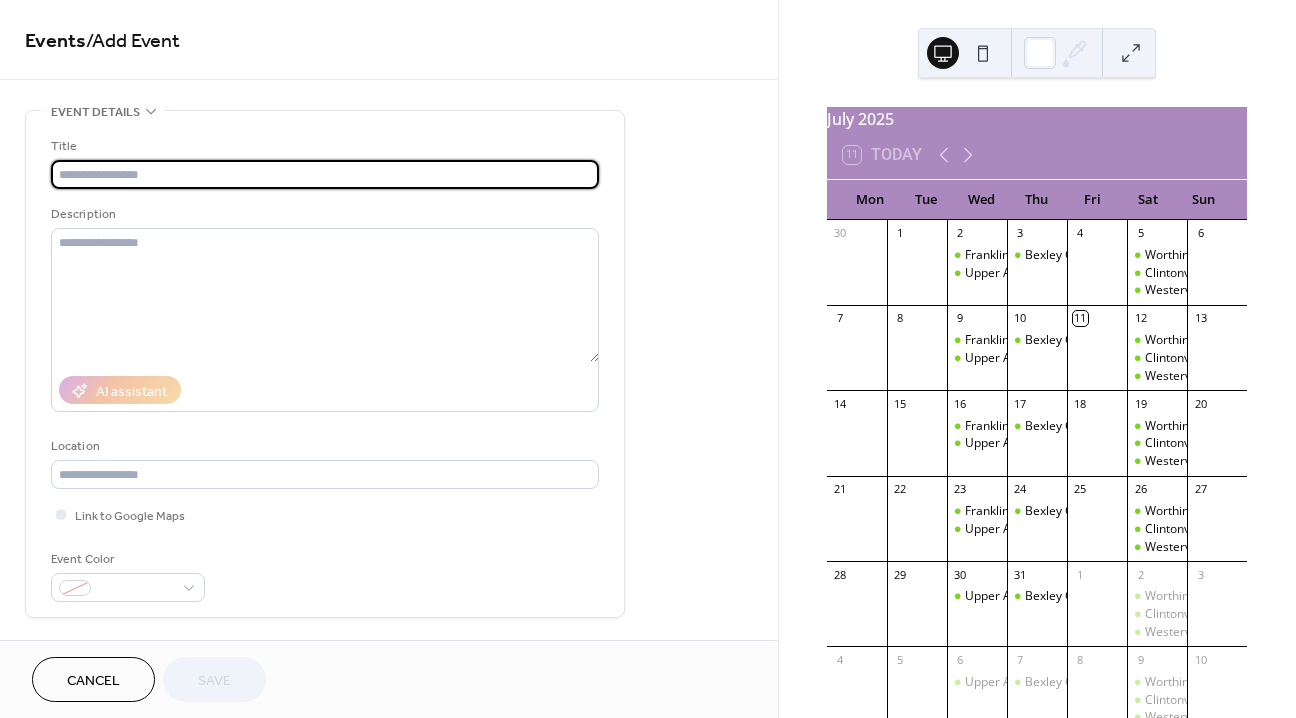 scroll, scrollTop: 0, scrollLeft: 0, axis: both 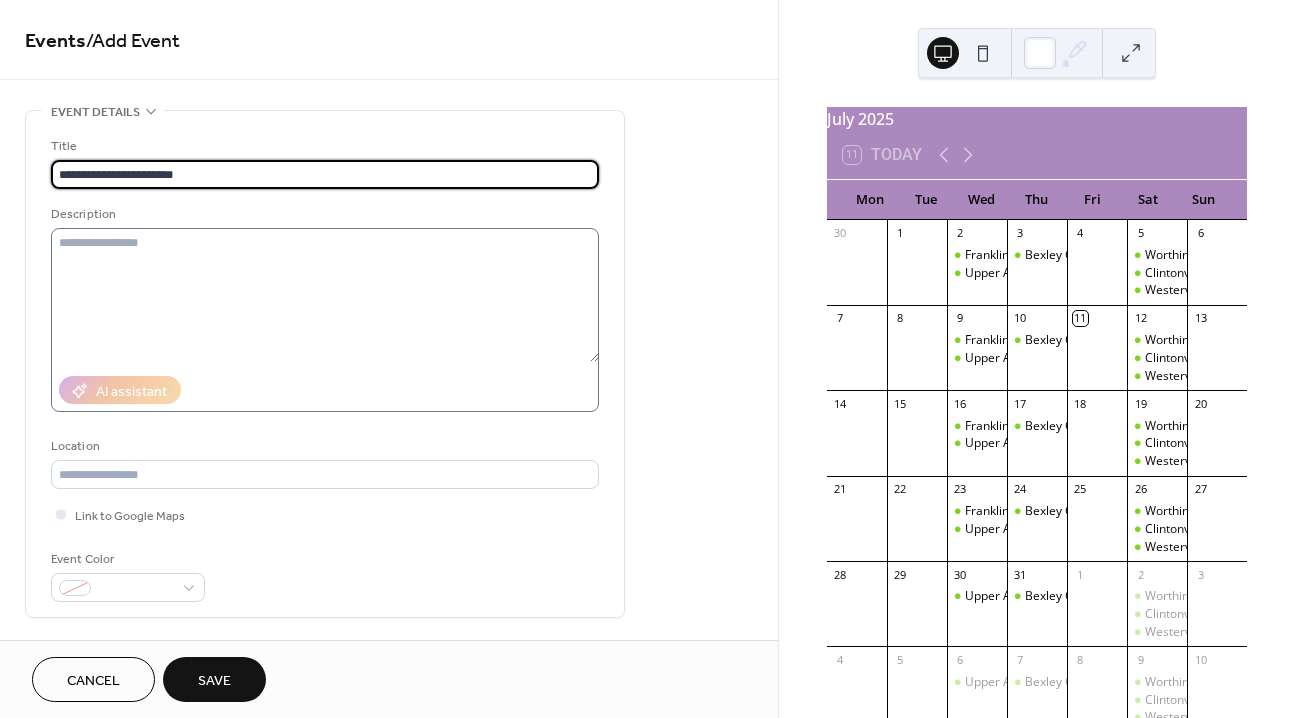 type on "**********" 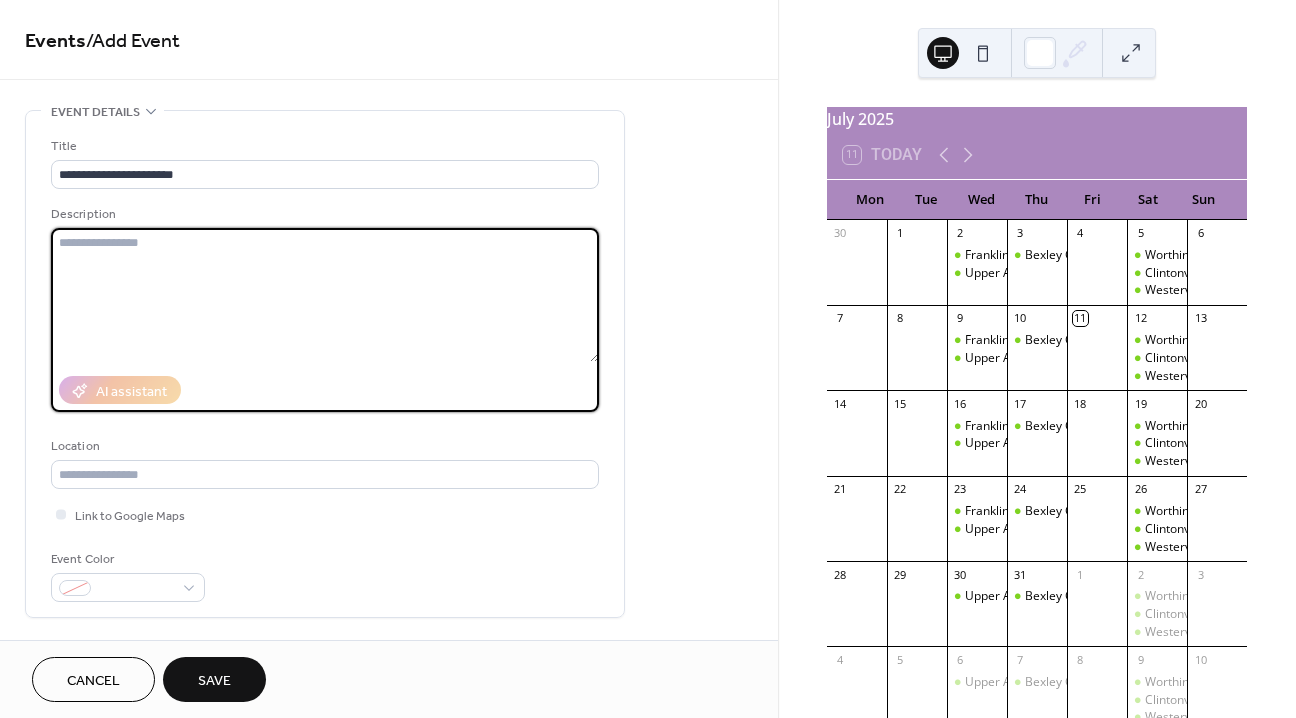 click at bounding box center (325, 295) 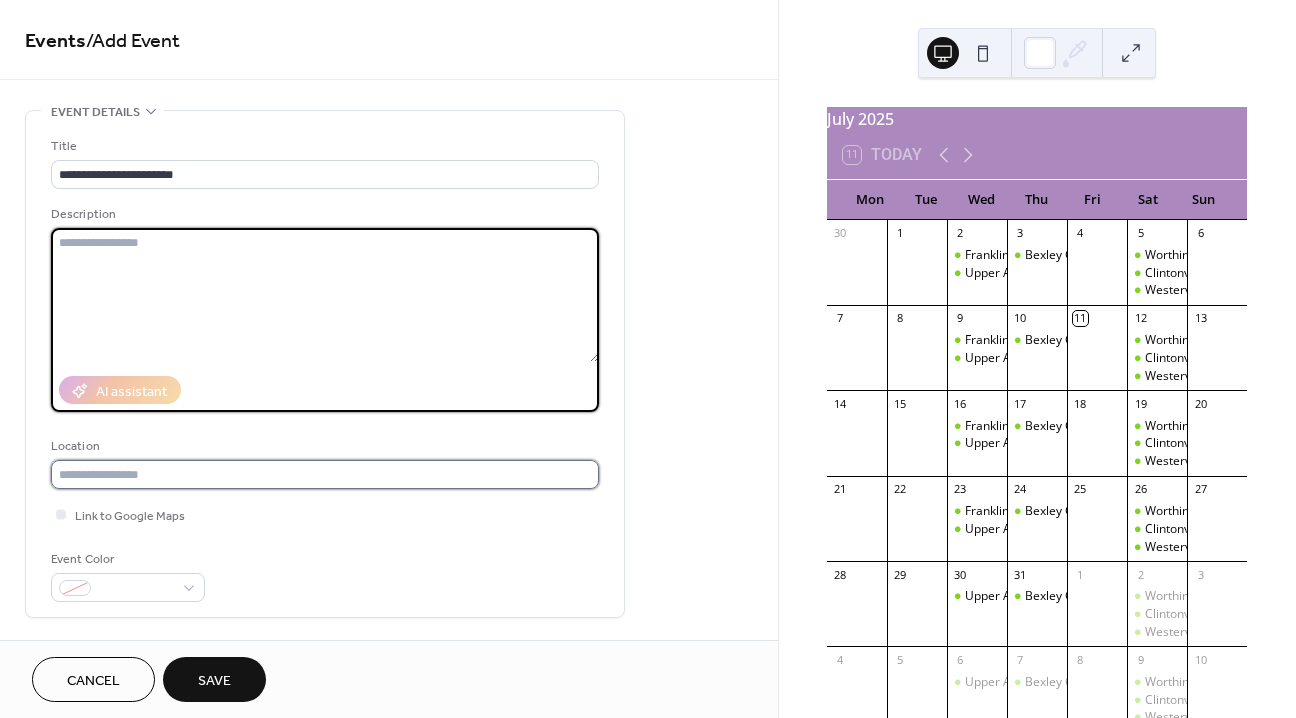click at bounding box center [325, 474] 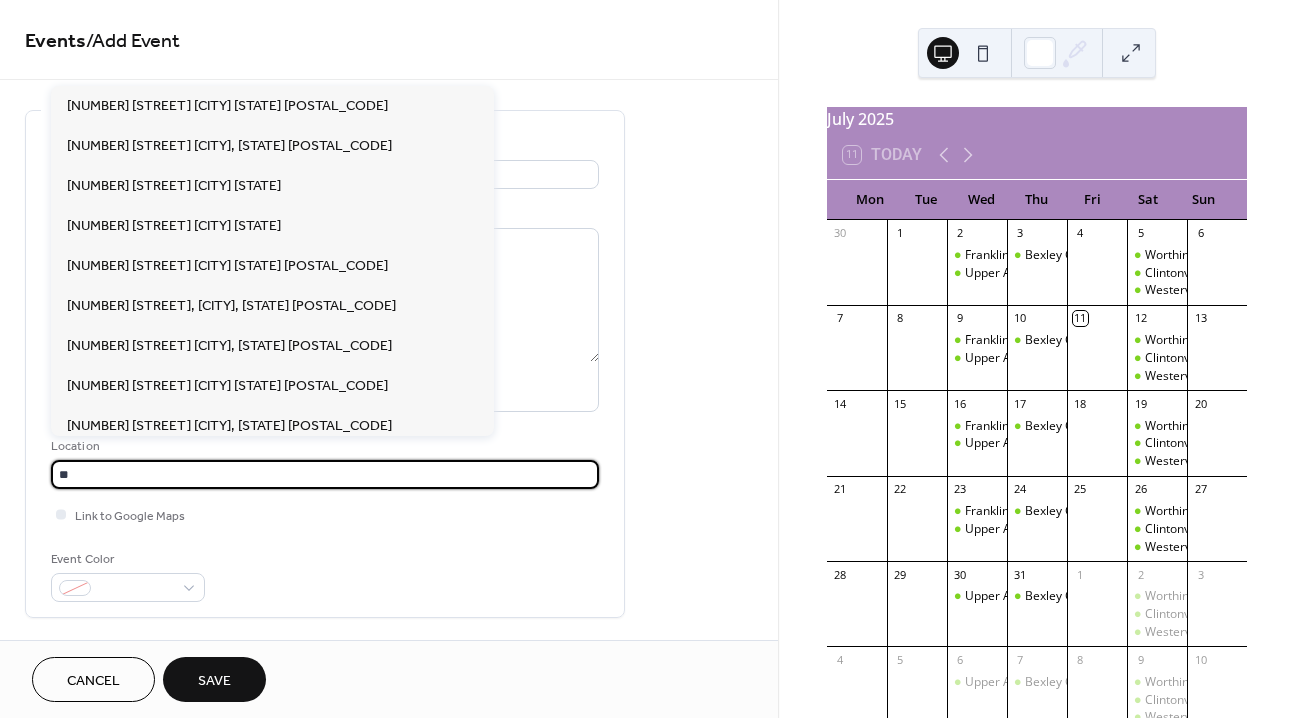 type on "*" 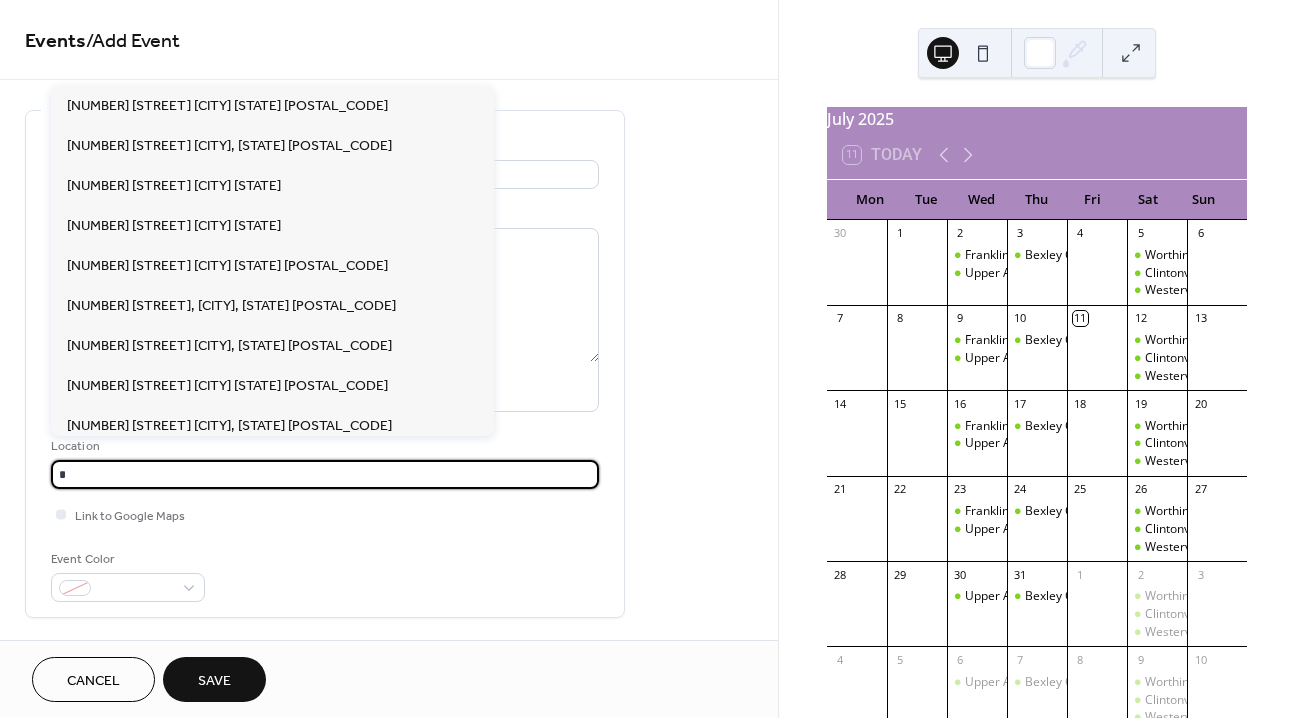 type 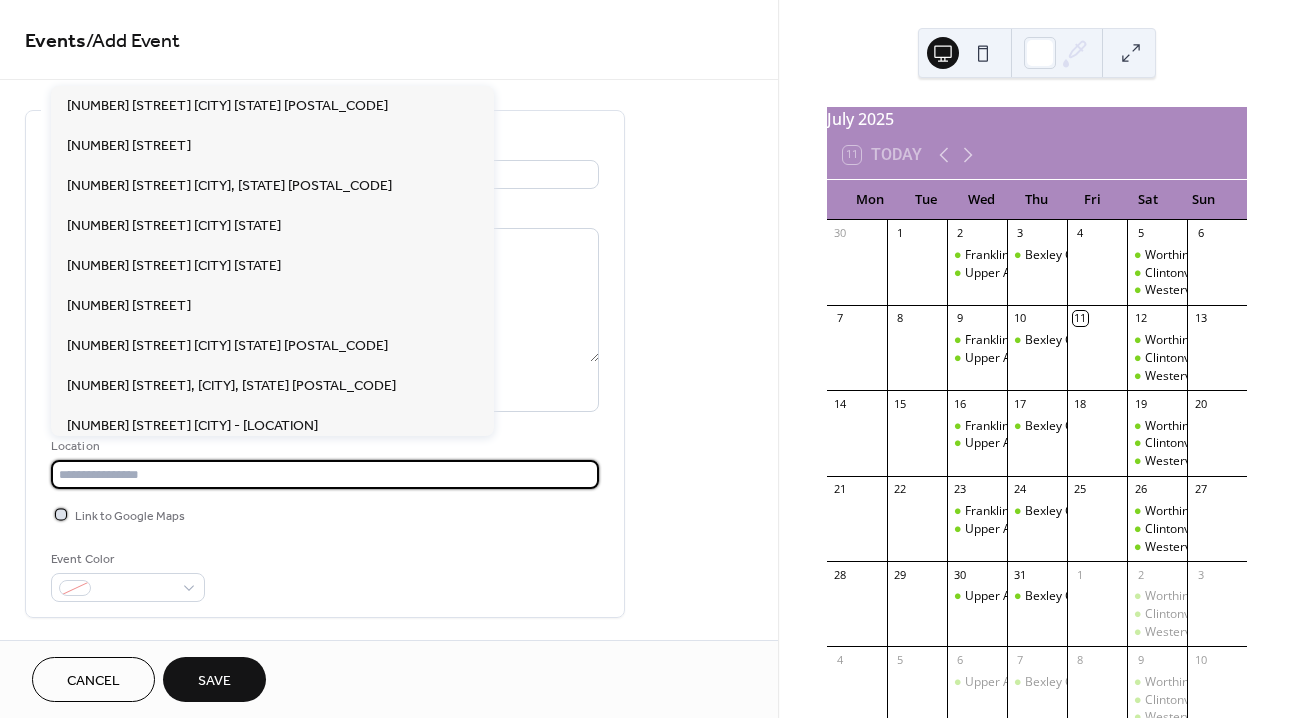 click on "Link to Google Maps" at bounding box center [130, 516] 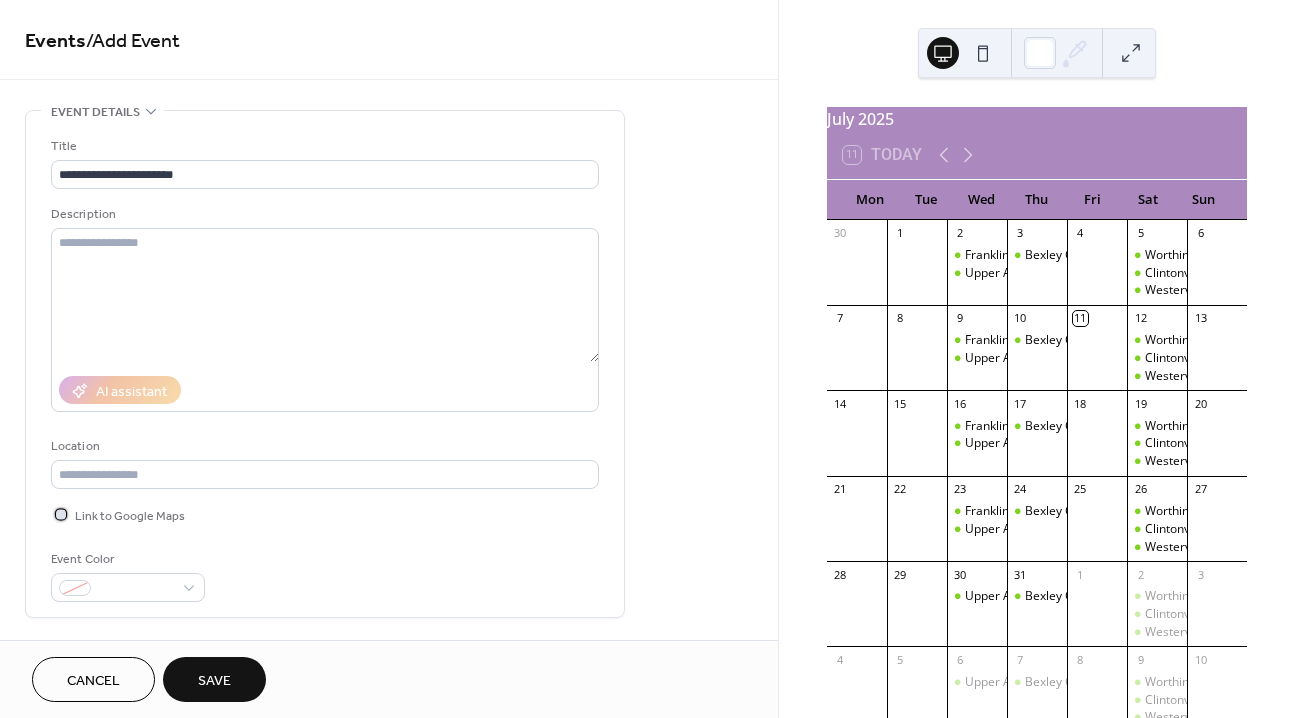 click 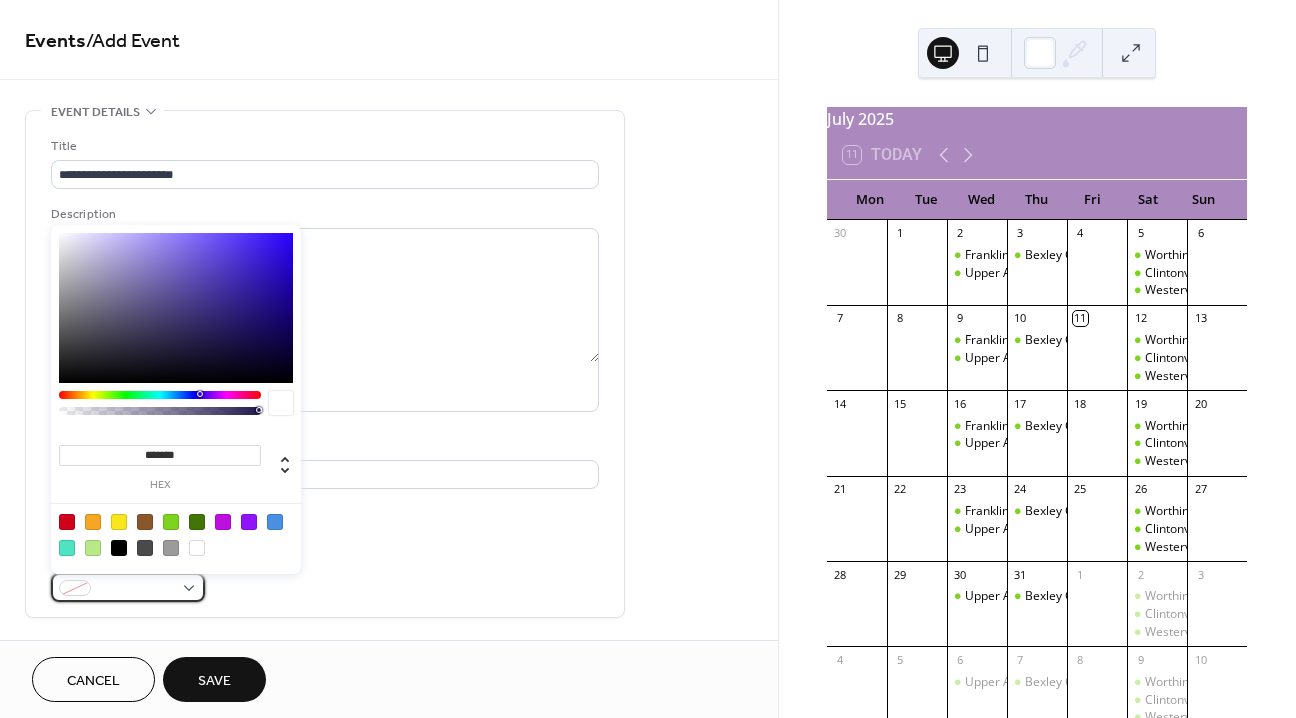 click at bounding box center (128, 587) 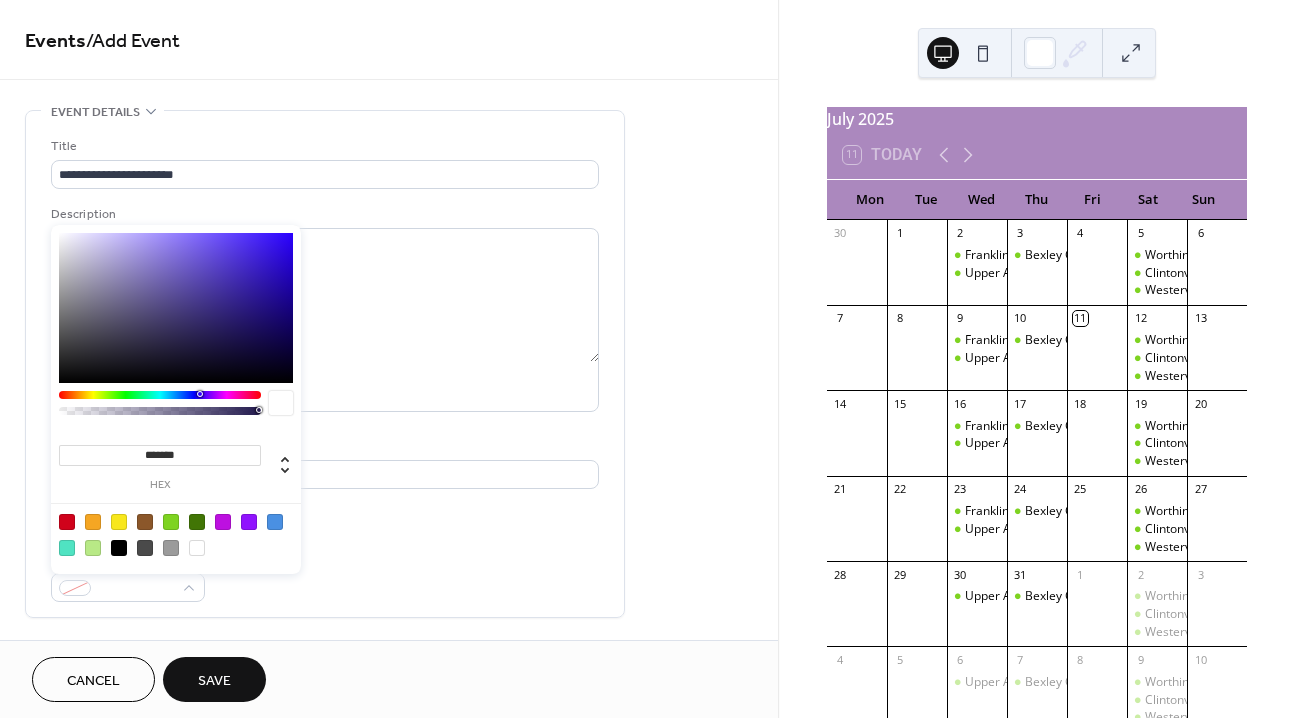 click at bounding box center (67, 522) 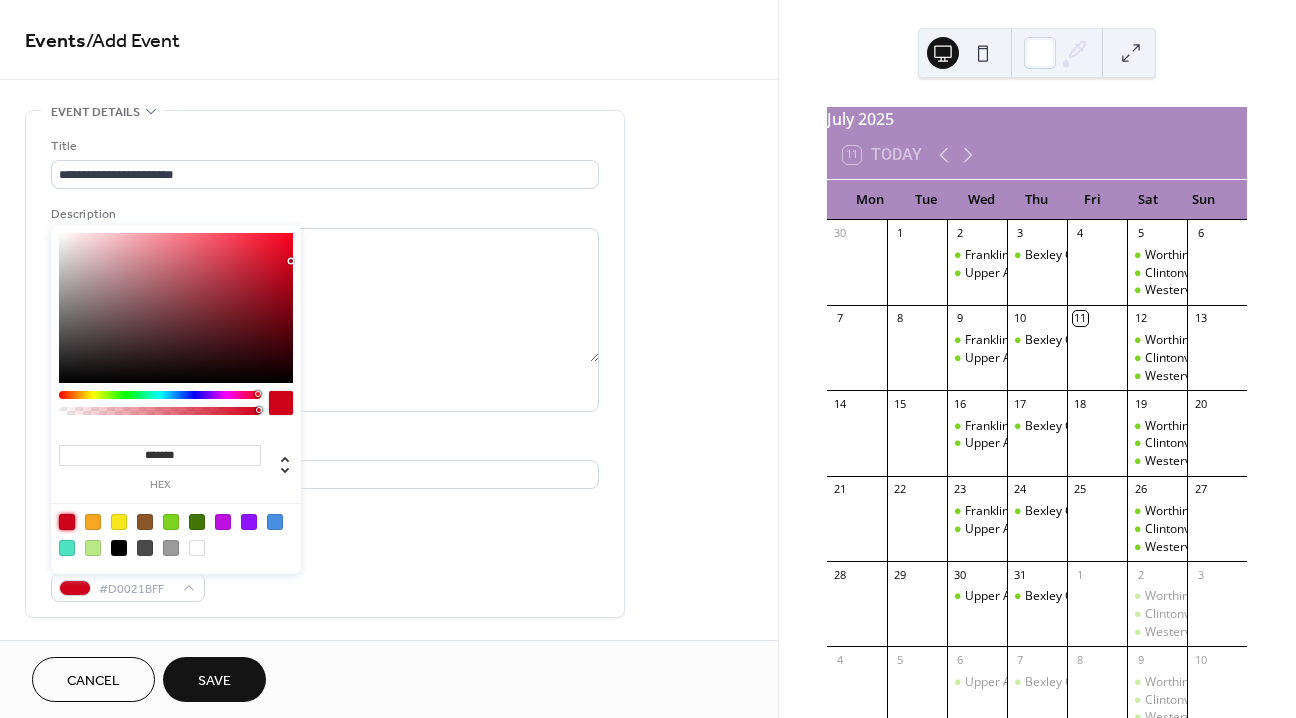 type on "*******" 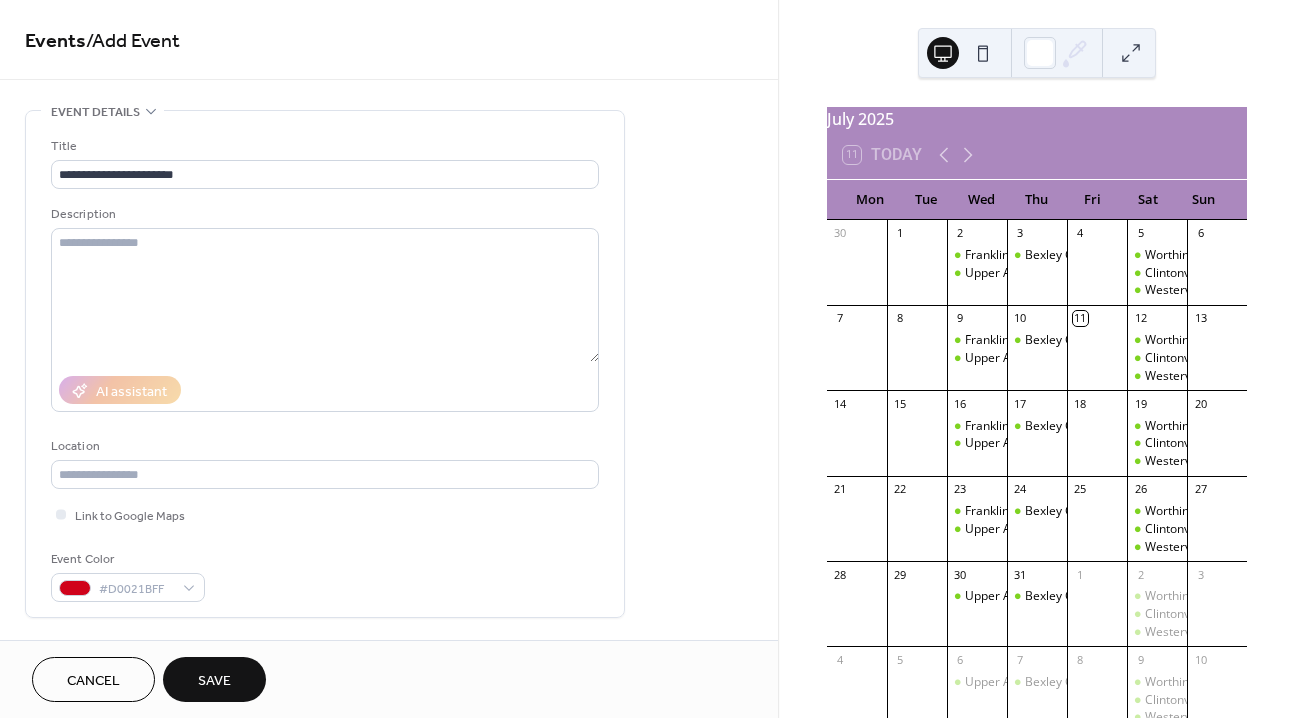 click on "**********" at bounding box center (325, 369) 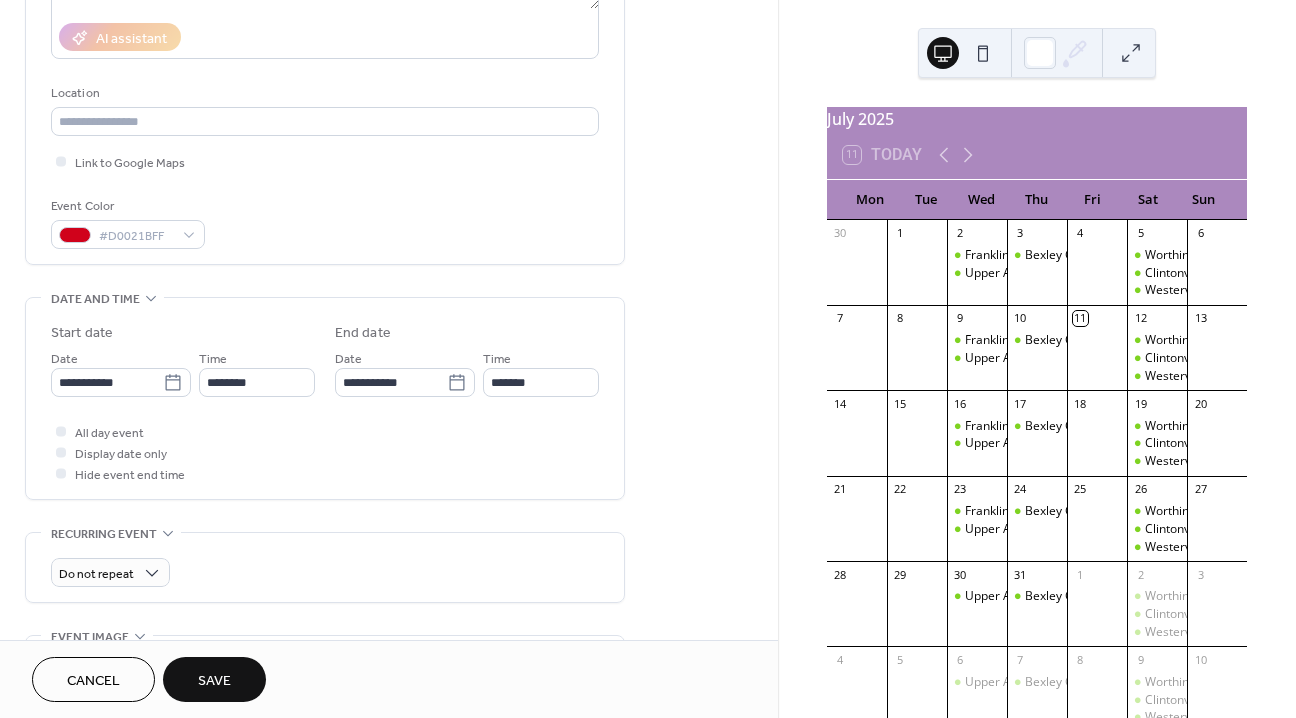 scroll, scrollTop: 357, scrollLeft: 0, axis: vertical 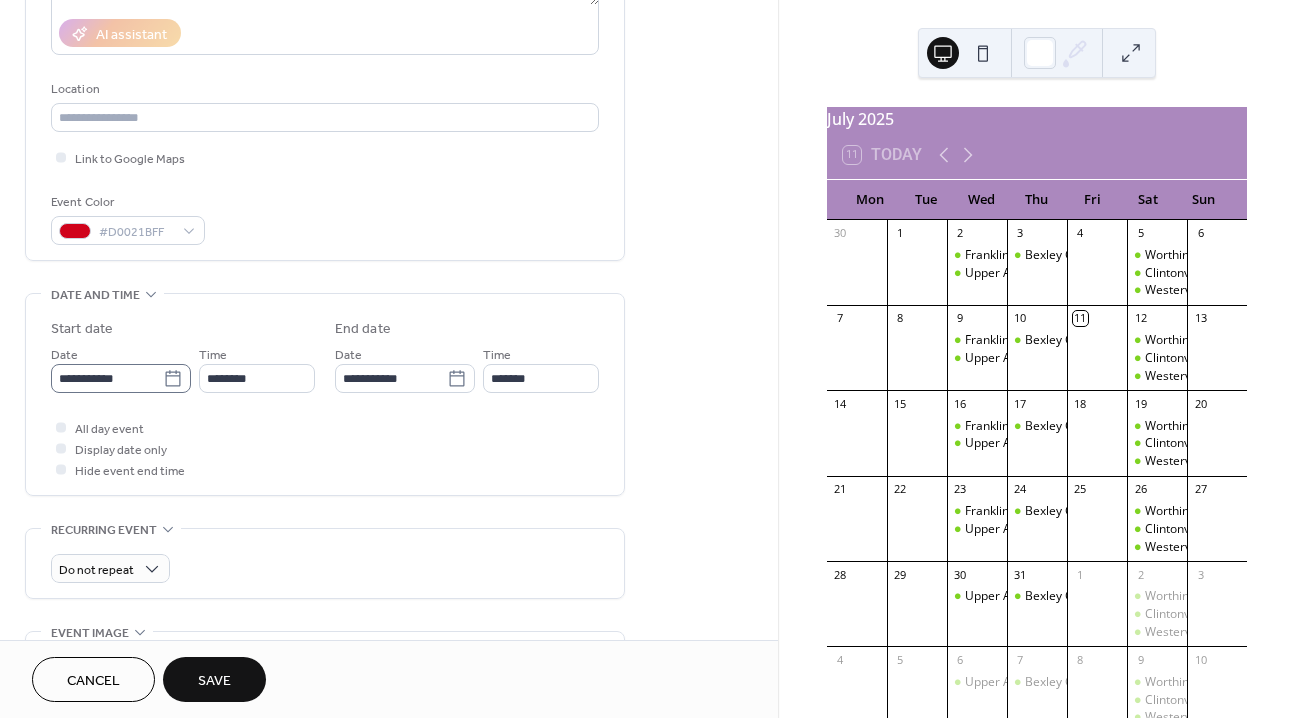 click 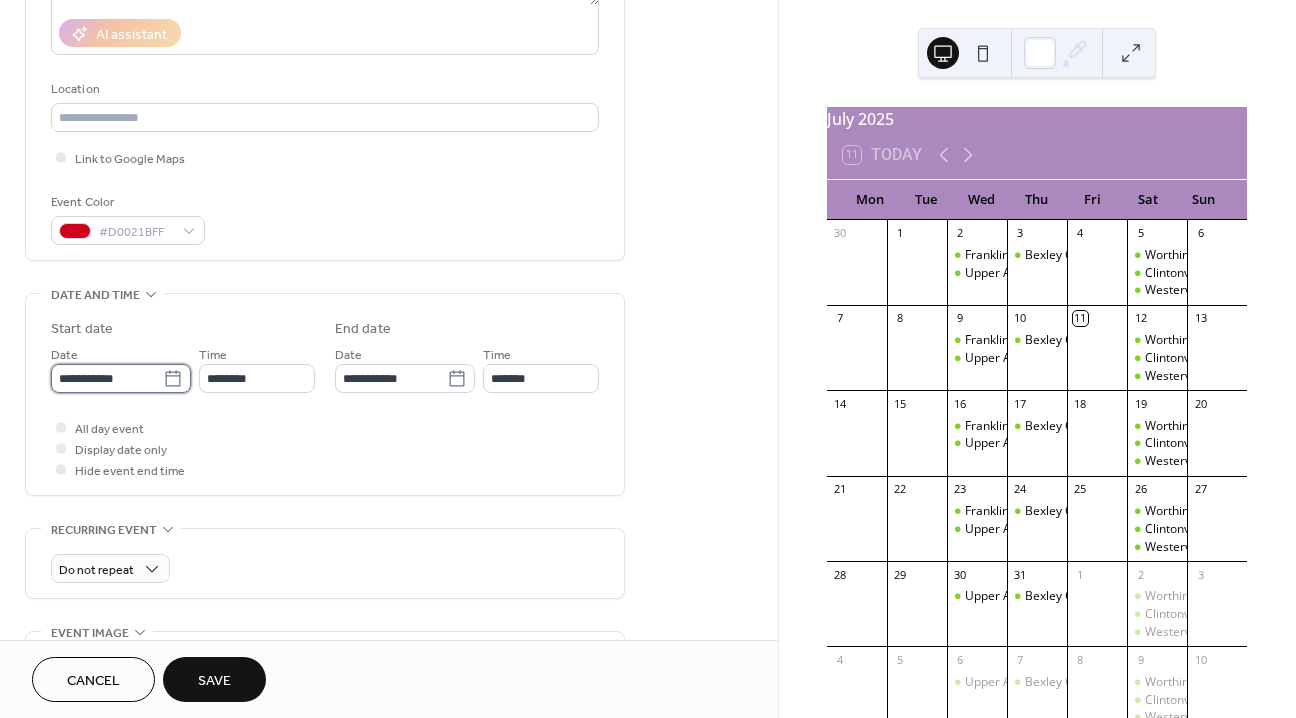click on "**********" at bounding box center (107, 378) 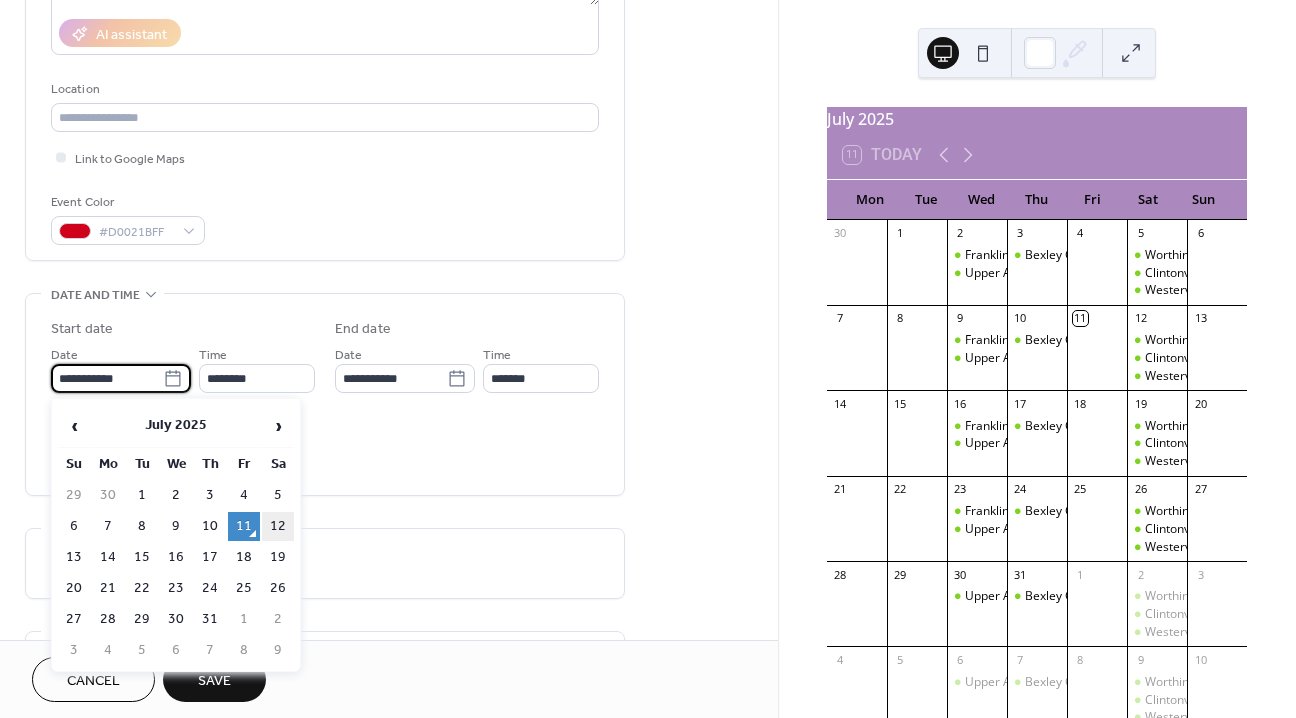 click on "12" at bounding box center [278, 526] 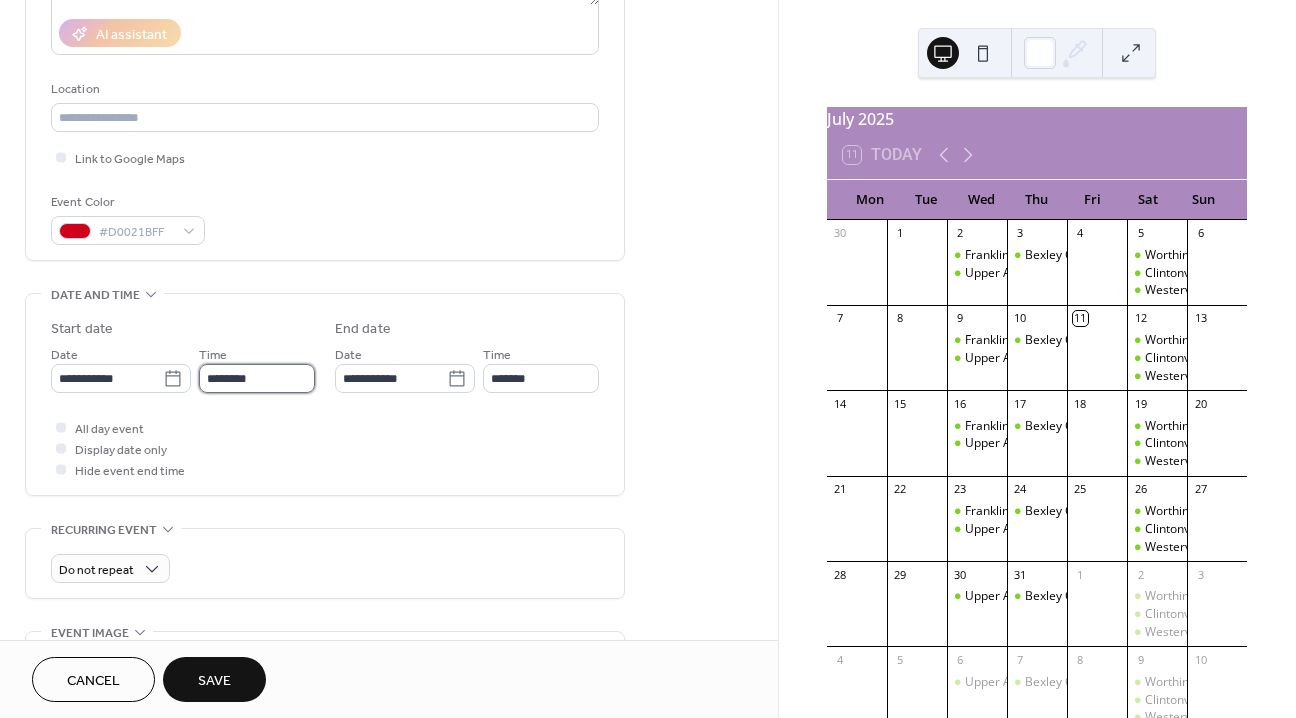click on "********" at bounding box center [257, 378] 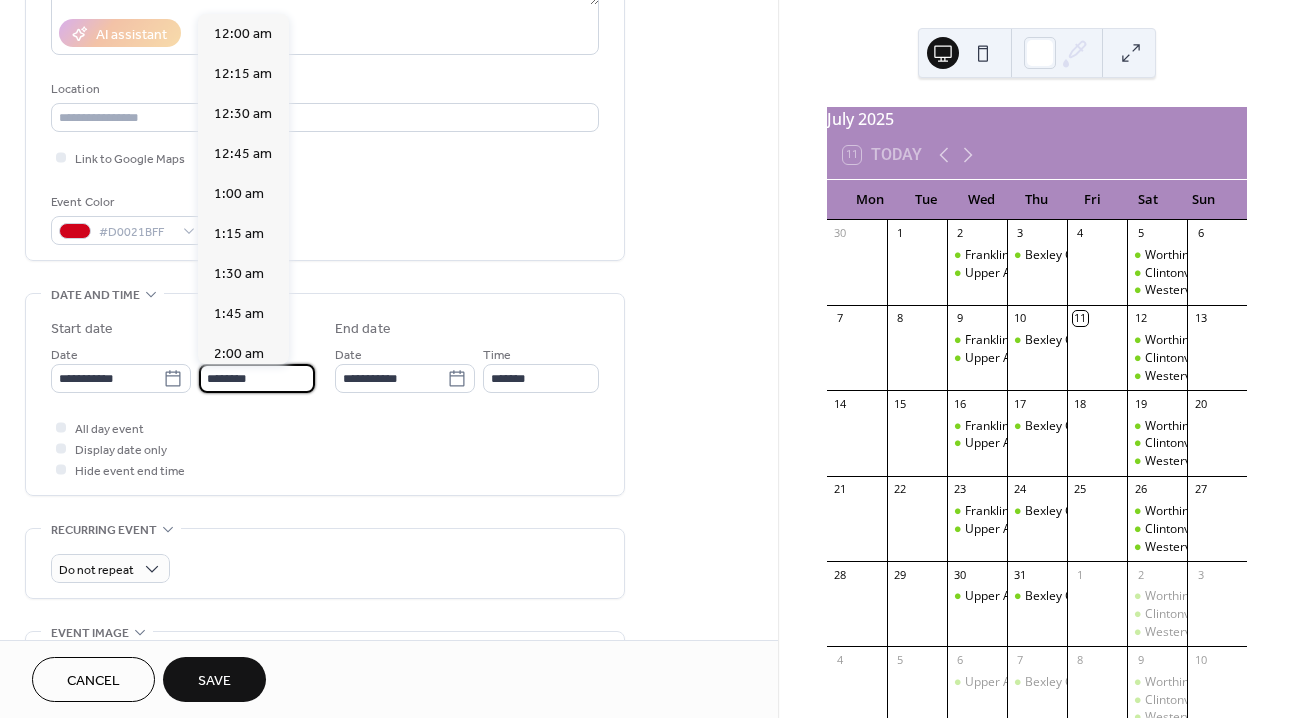 scroll, scrollTop: 1944, scrollLeft: 0, axis: vertical 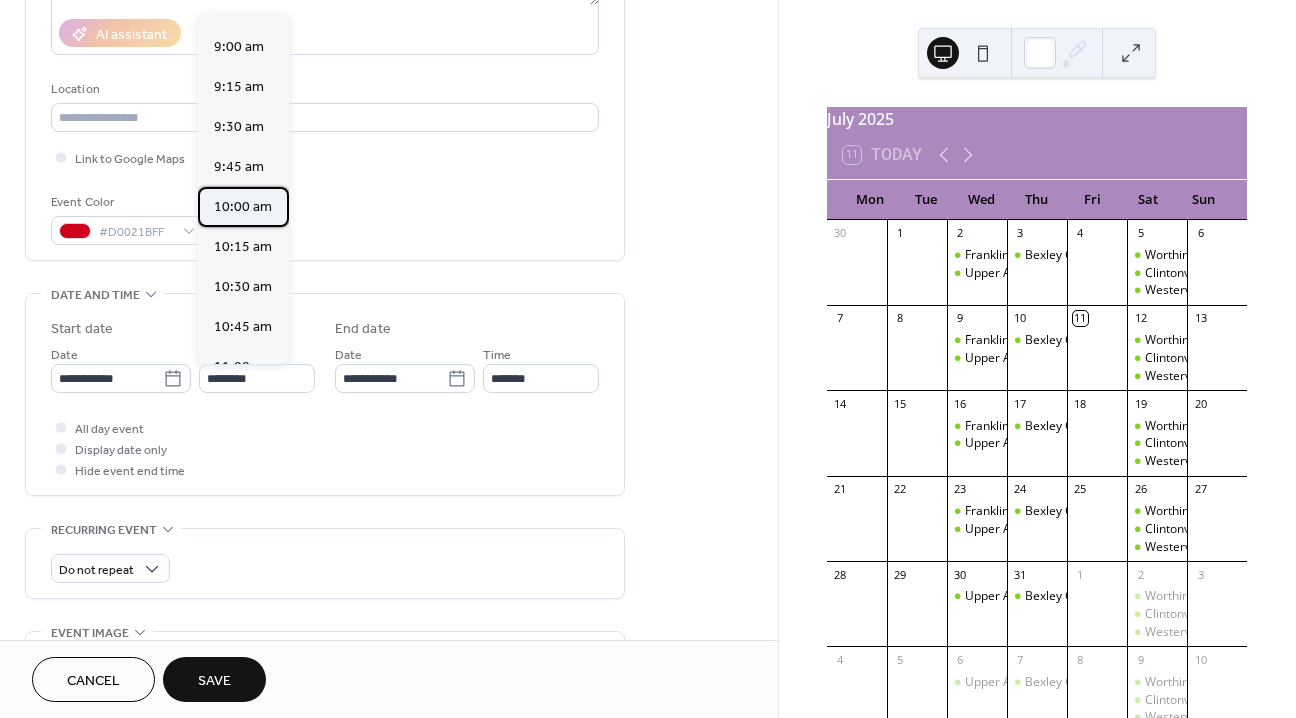 click on "10:00 am" at bounding box center (243, 206) 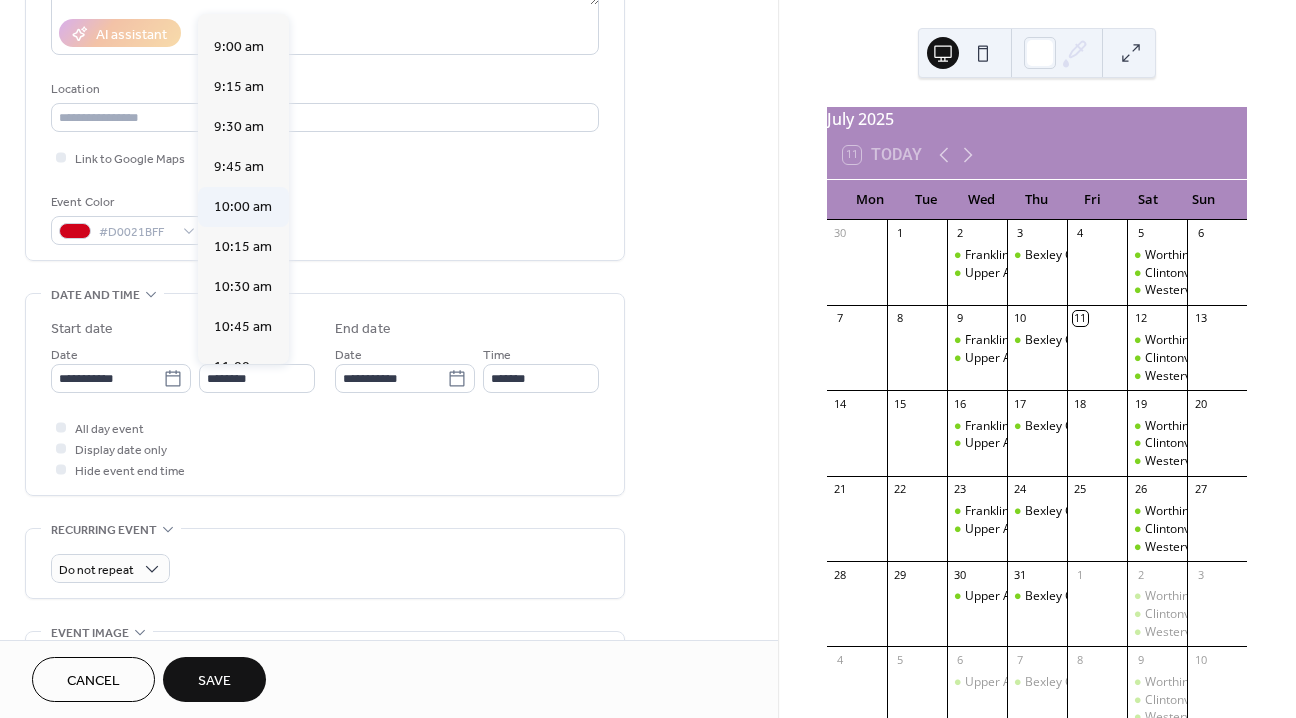 type on "********" 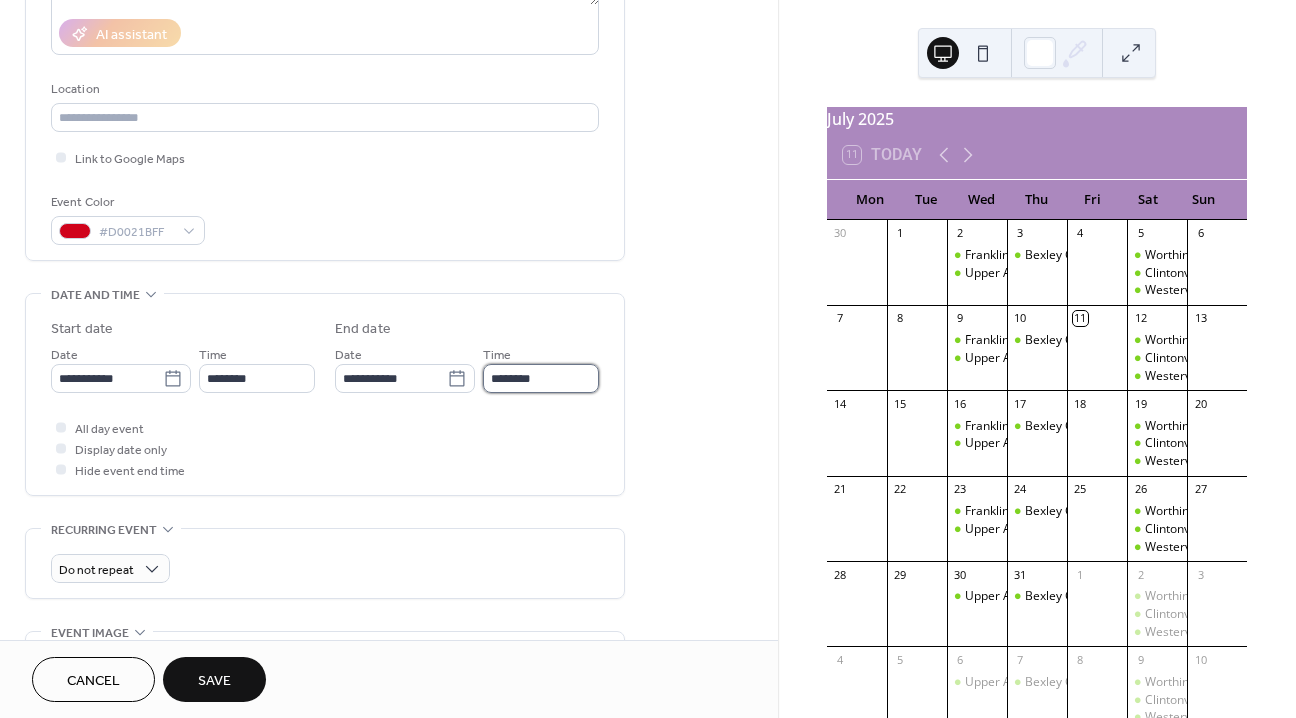 click on "********" at bounding box center (541, 378) 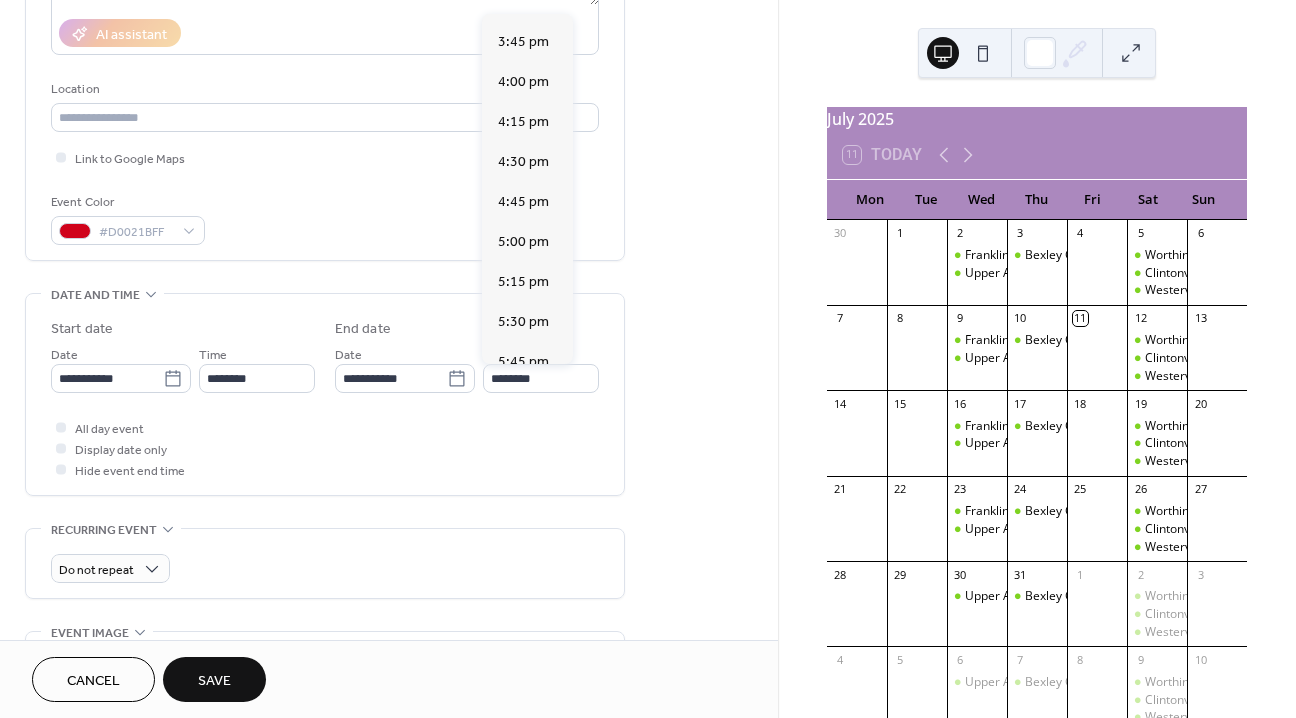 scroll, scrollTop: 1024, scrollLeft: 0, axis: vertical 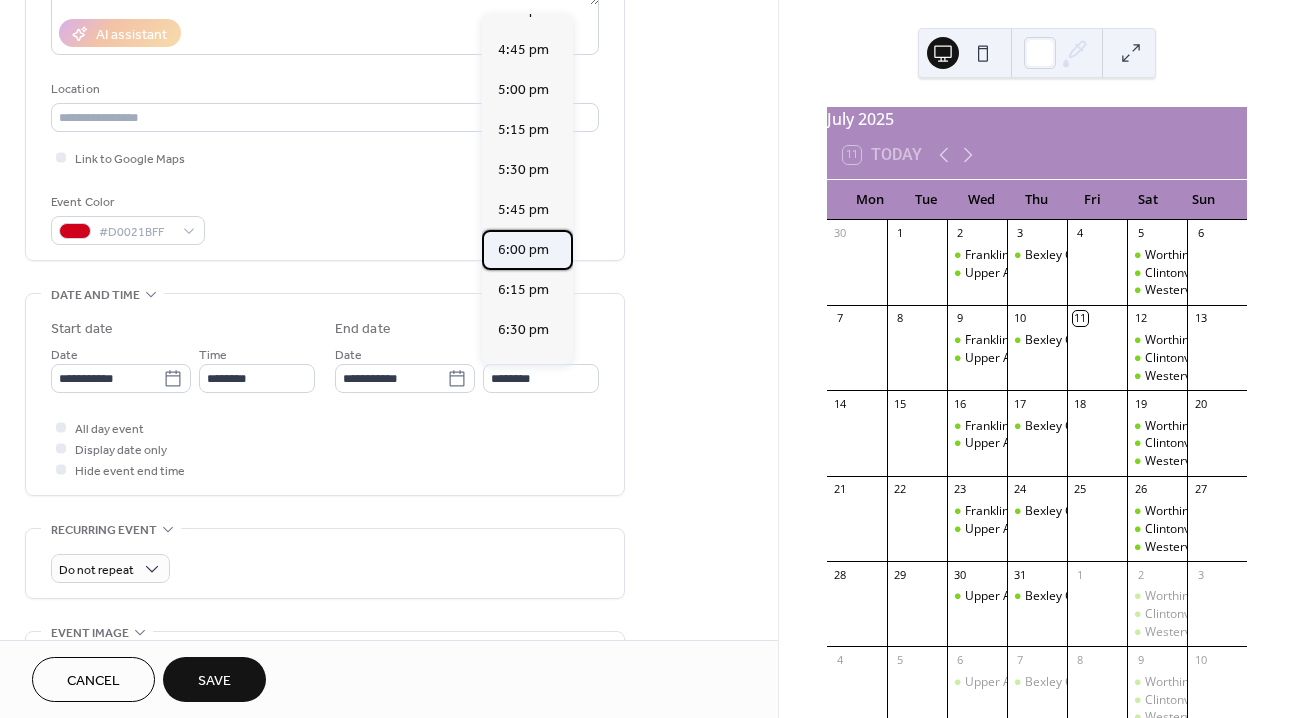 click on "6:00 pm" at bounding box center (523, 249) 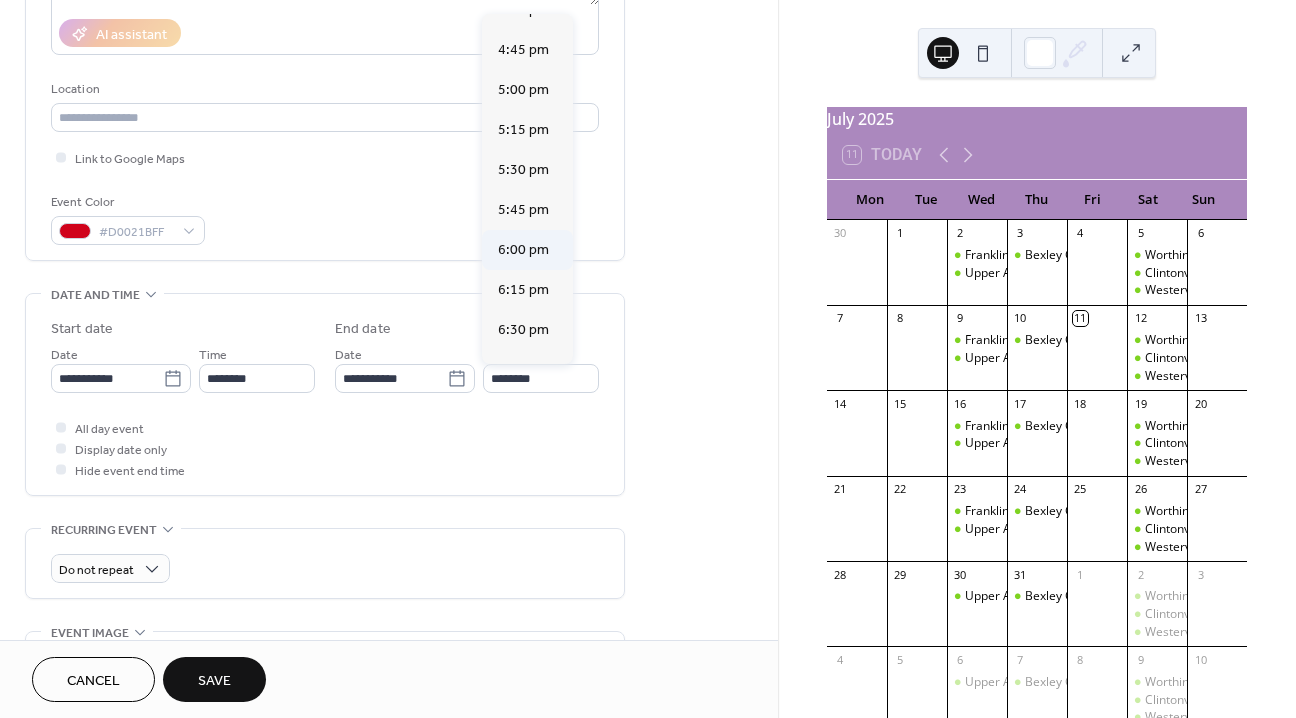 type on "*******" 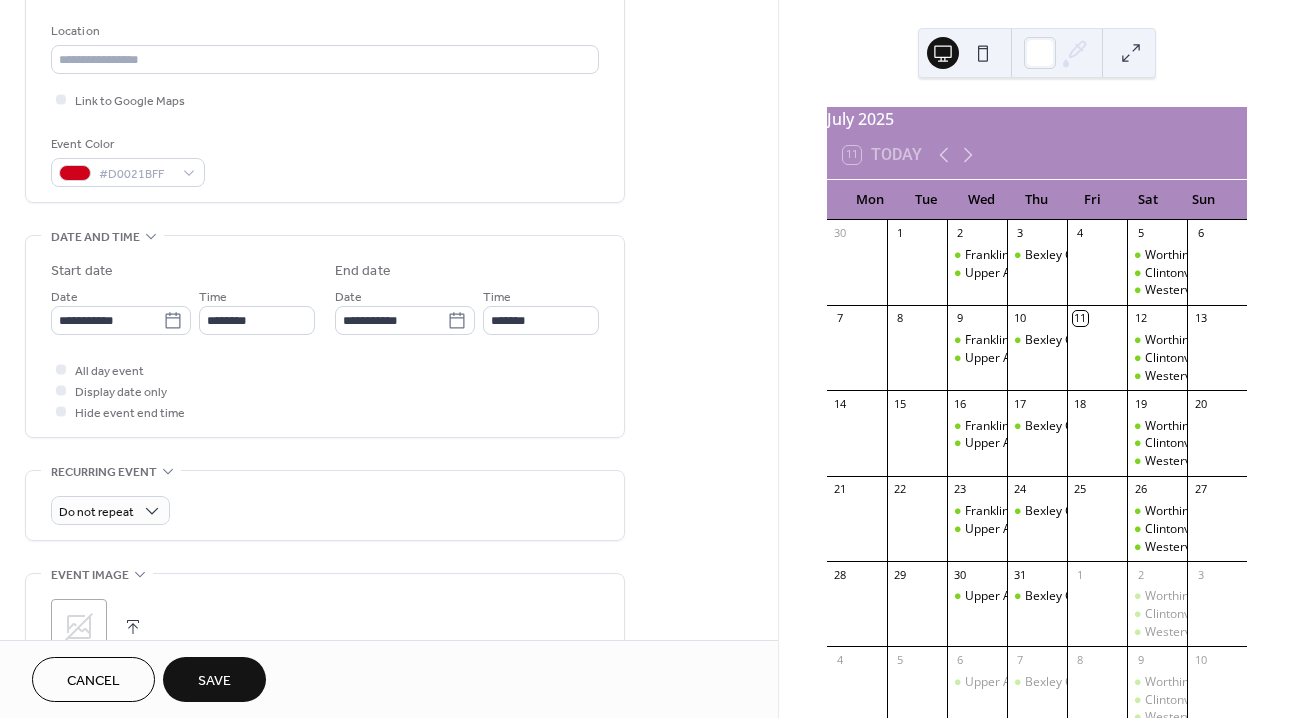 scroll, scrollTop: 416, scrollLeft: 0, axis: vertical 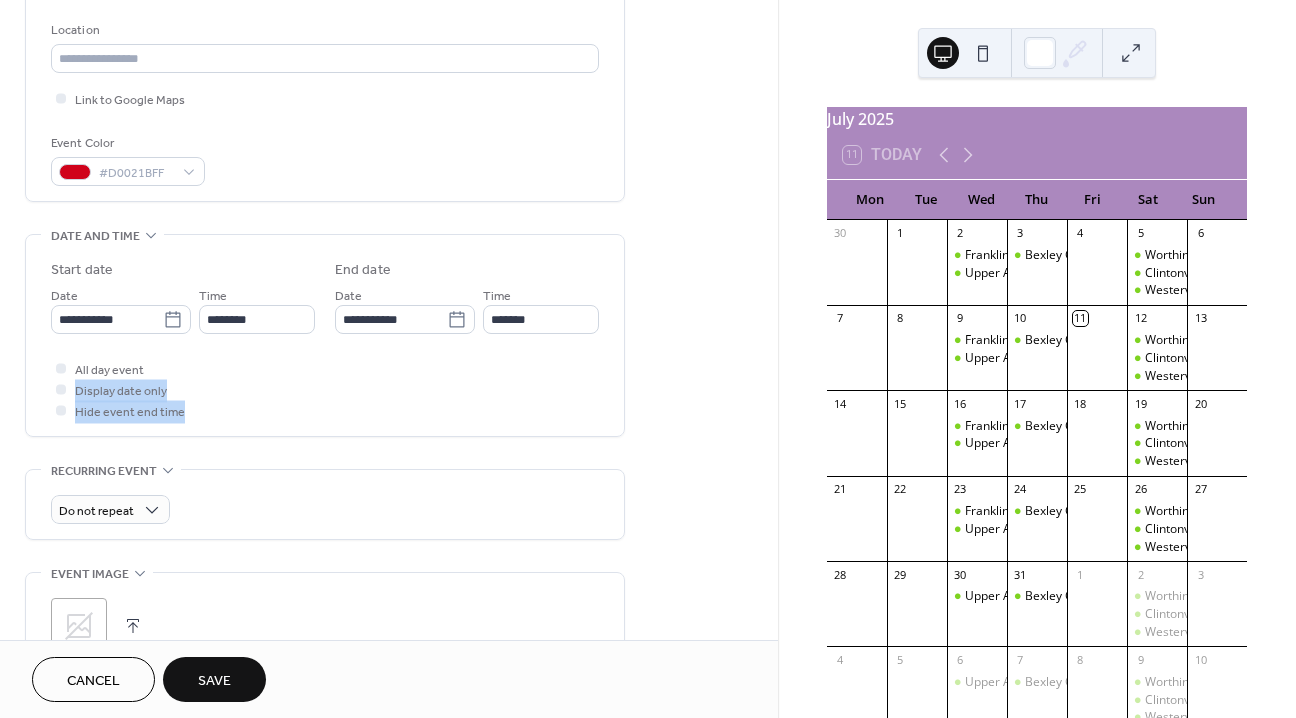 drag, startPoint x: 770, startPoint y: 369, endPoint x: 765, endPoint y: 441, distance: 72.1734 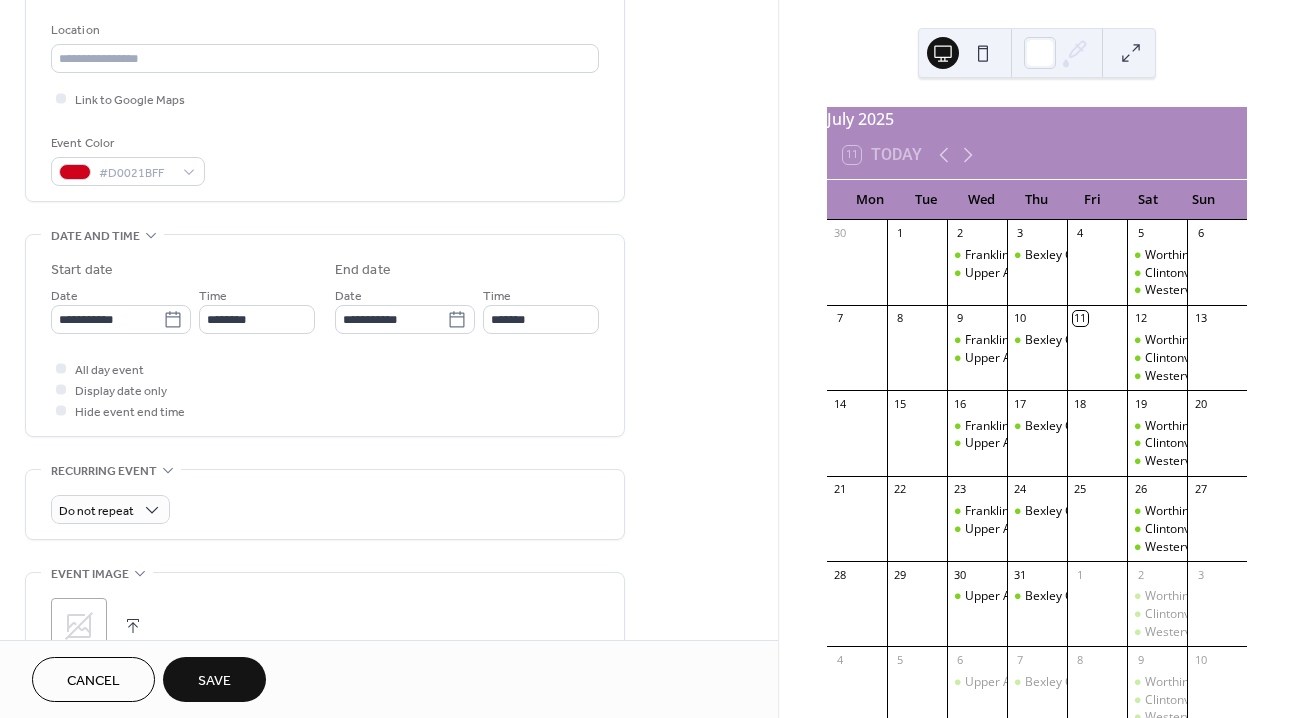 click on "**********" at bounding box center (389, 381) 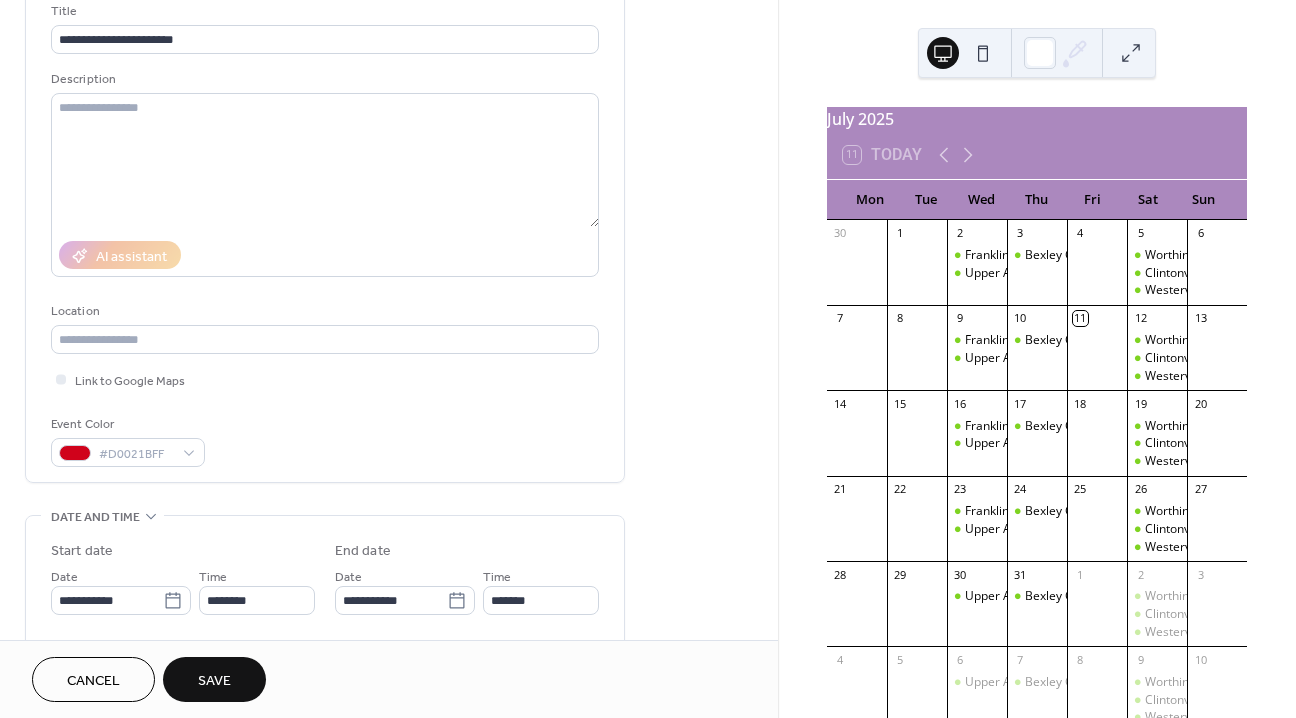 scroll, scrollTop: 104, scrollLeft: 0, axis: vertical 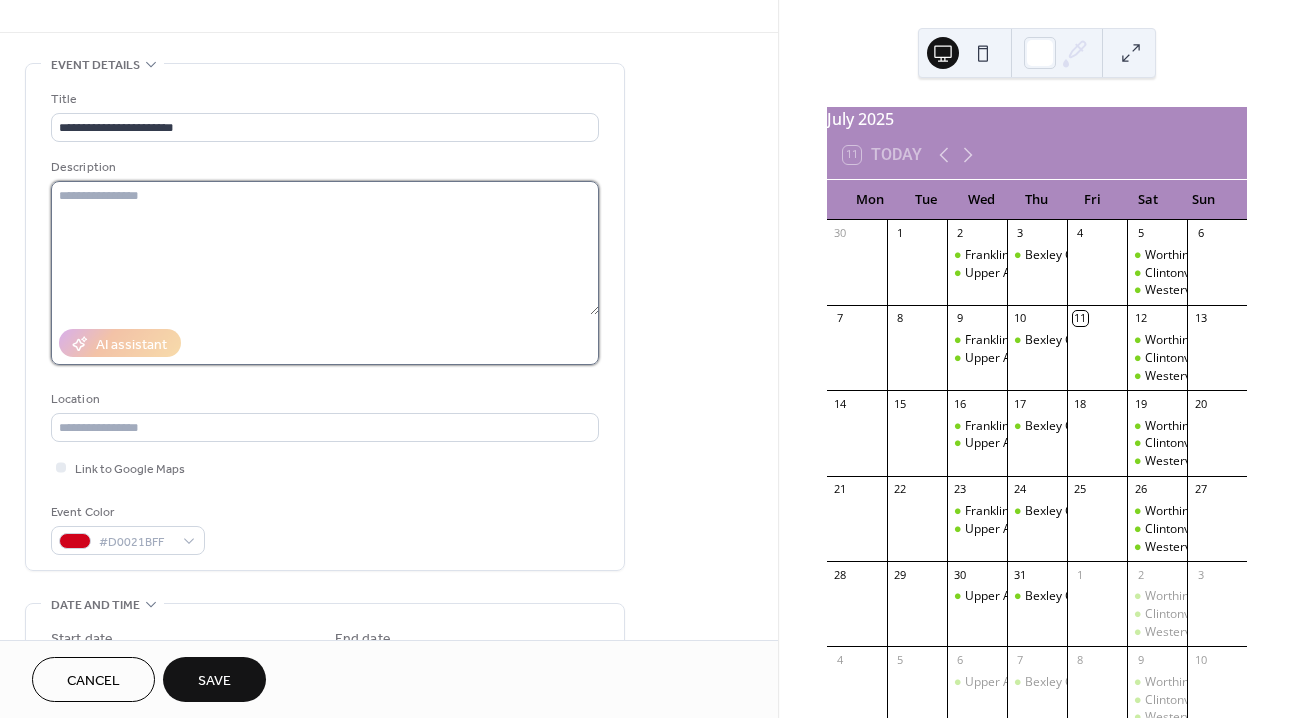 click at bounding box center [325, 248] 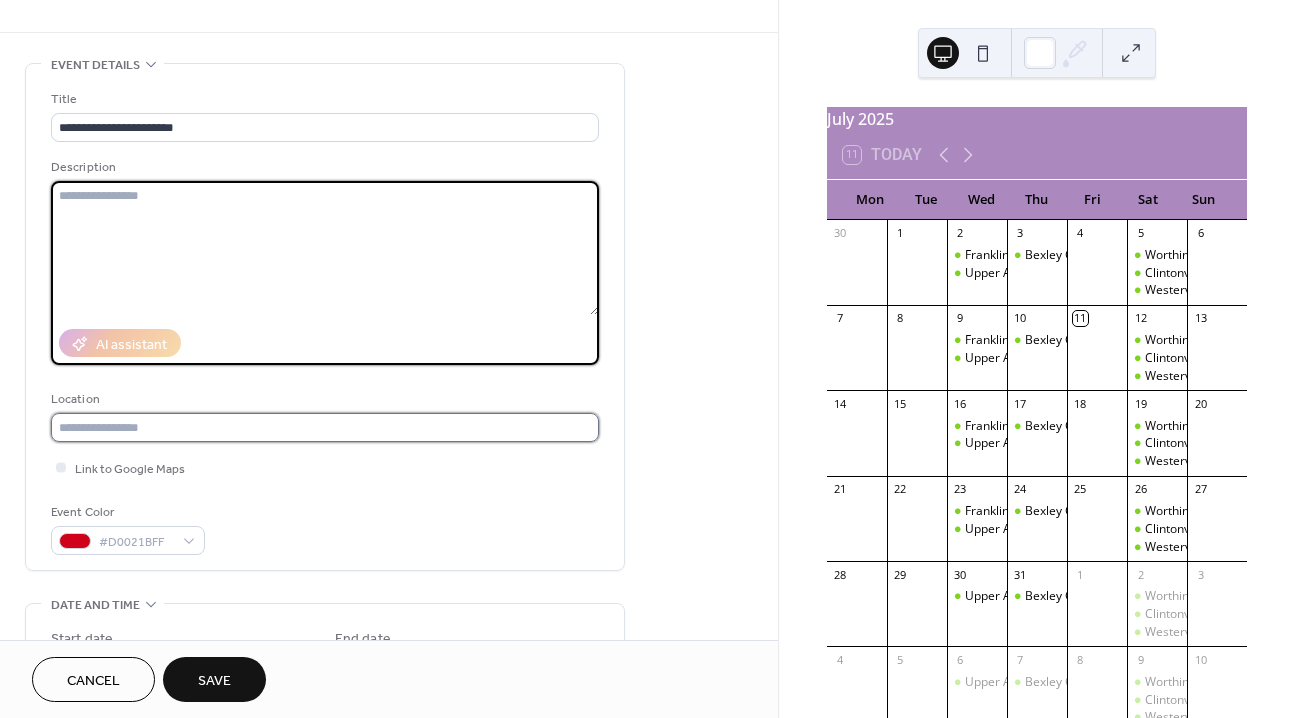 click at bounding box center [325, 427] 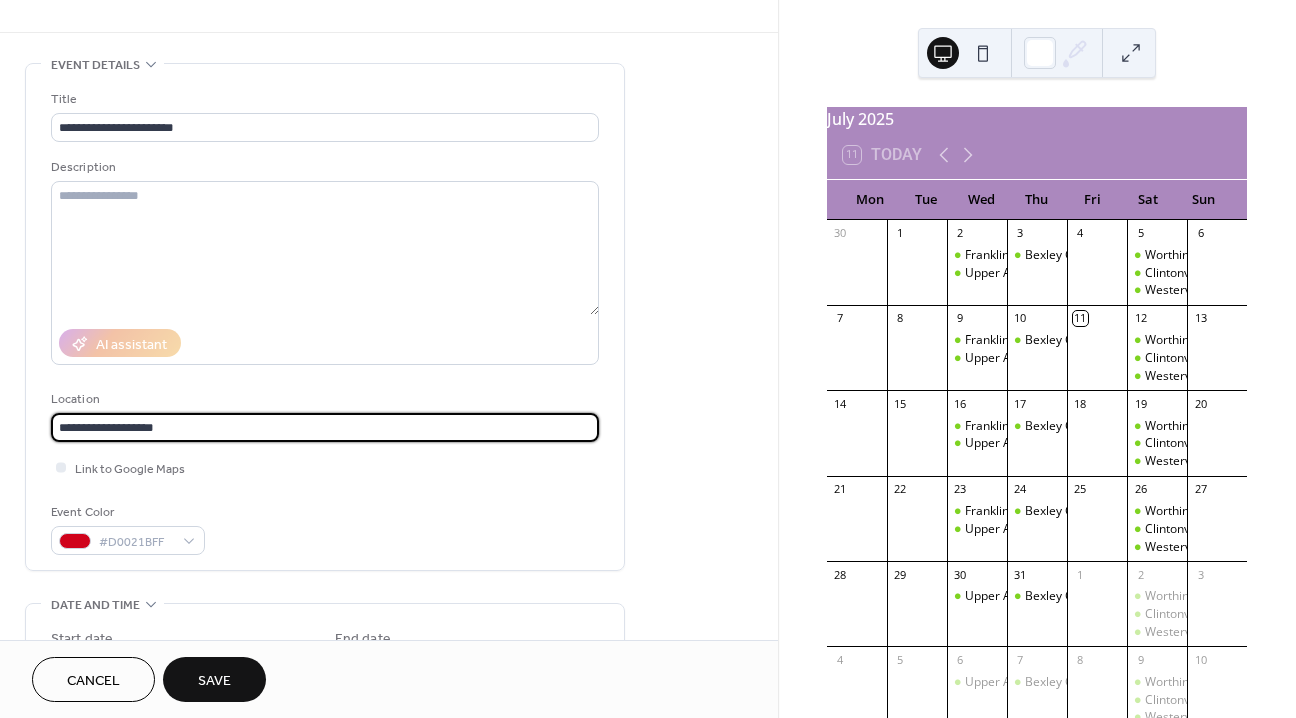scroll, scrollTop: 1, scrollLeft: 0, axis: vertical 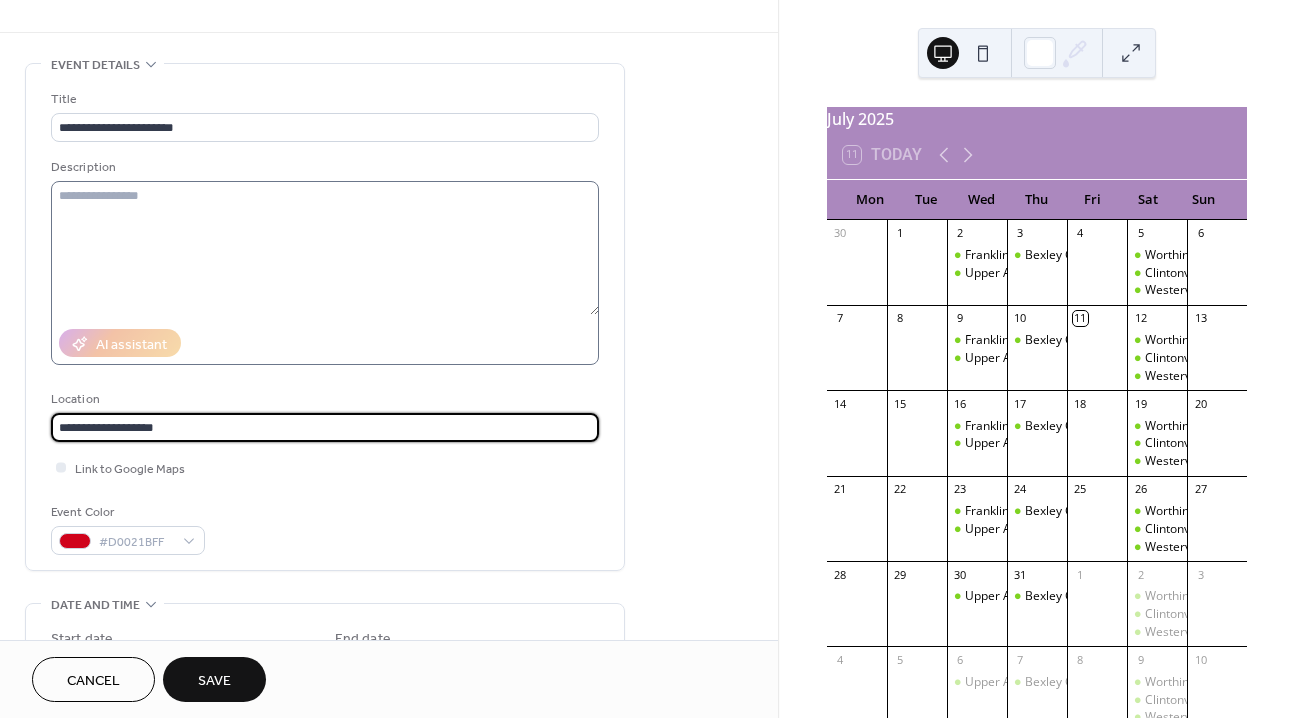 type on "**********" 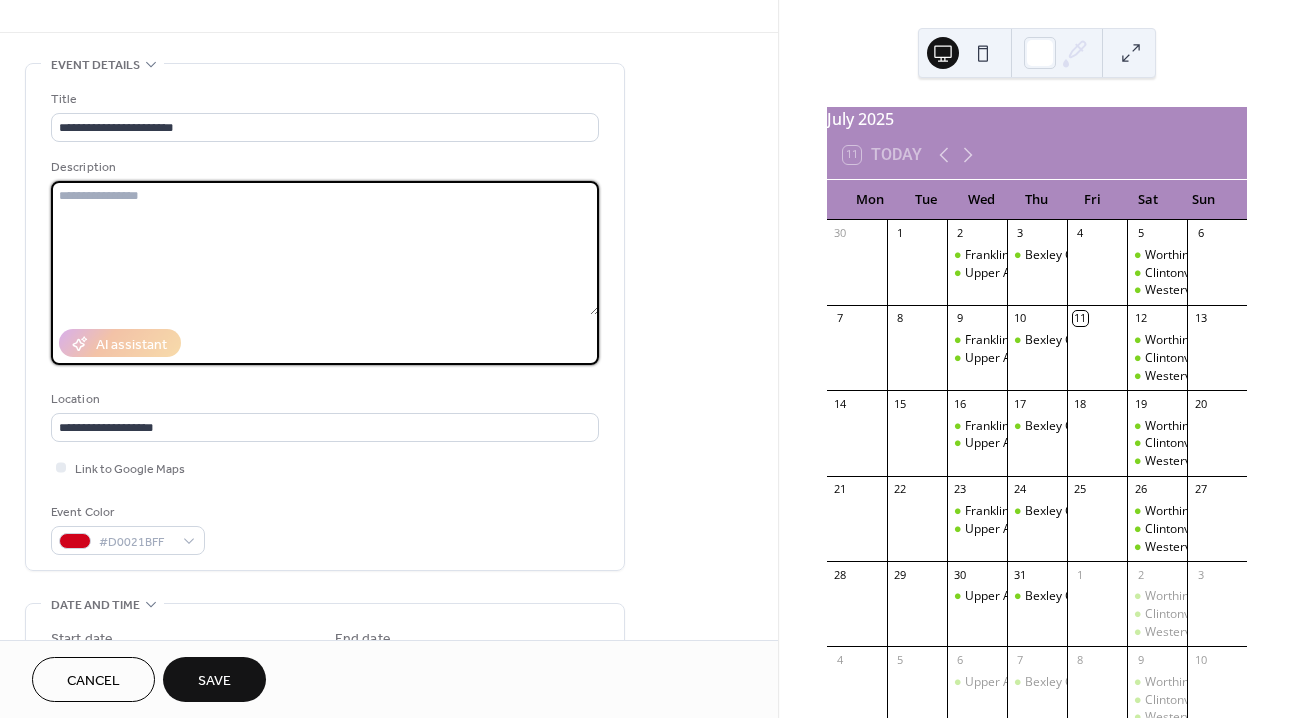 click at bounding box center [325, 248] 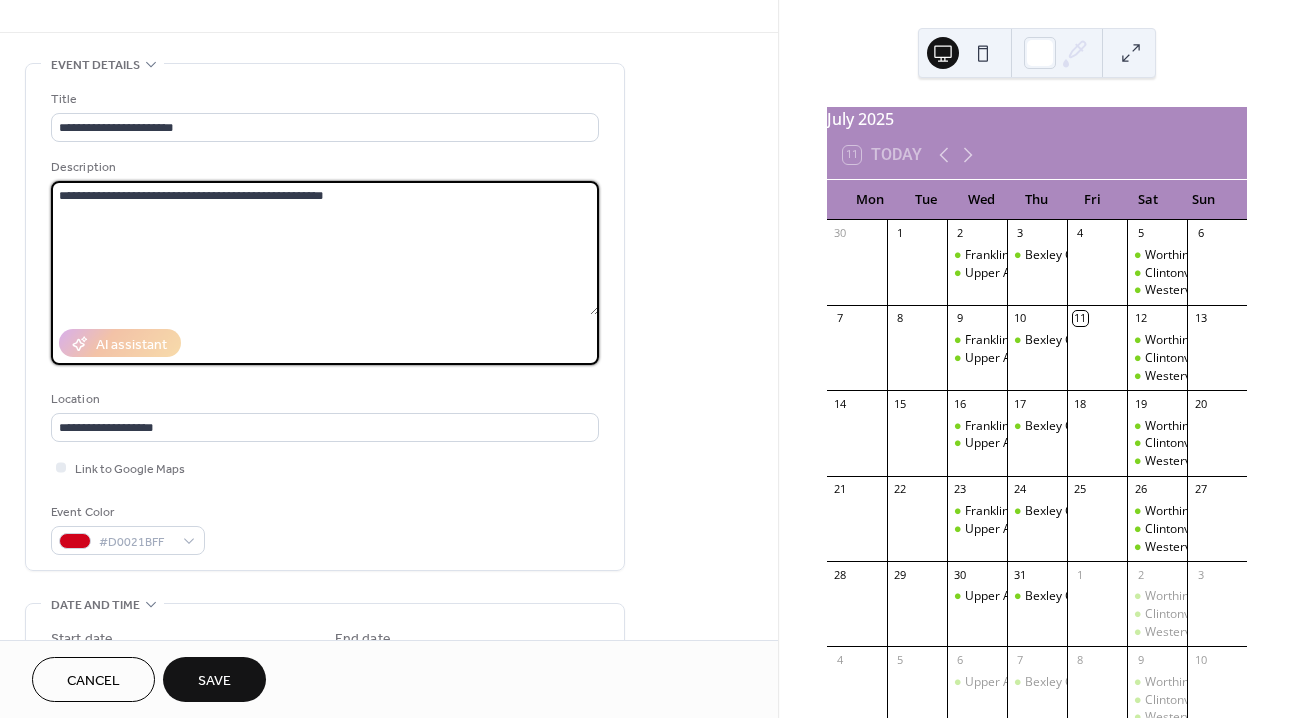 drag, startPoint x: 368, startPoint y: 211, endPoint x: 369, endPoint y: 191, distance: 20.024984 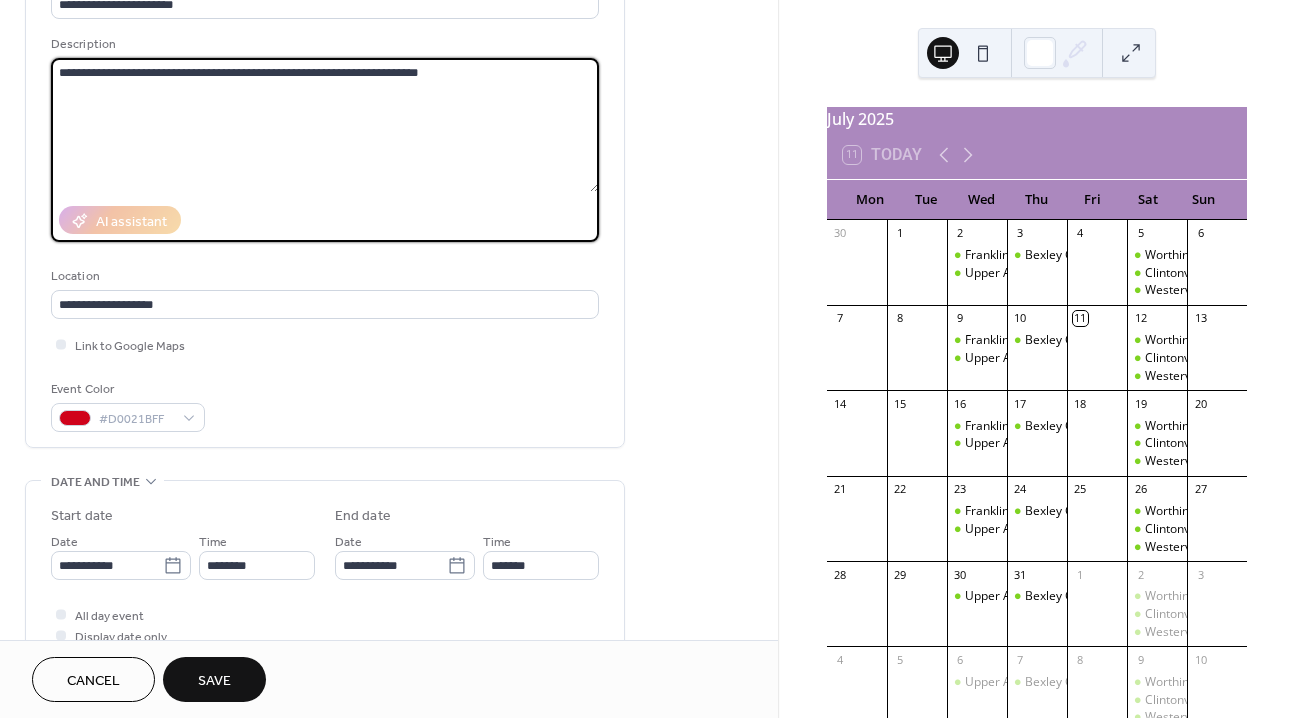 scroll, scrollTop: 135, scrollLeft: 0, axis: vertical 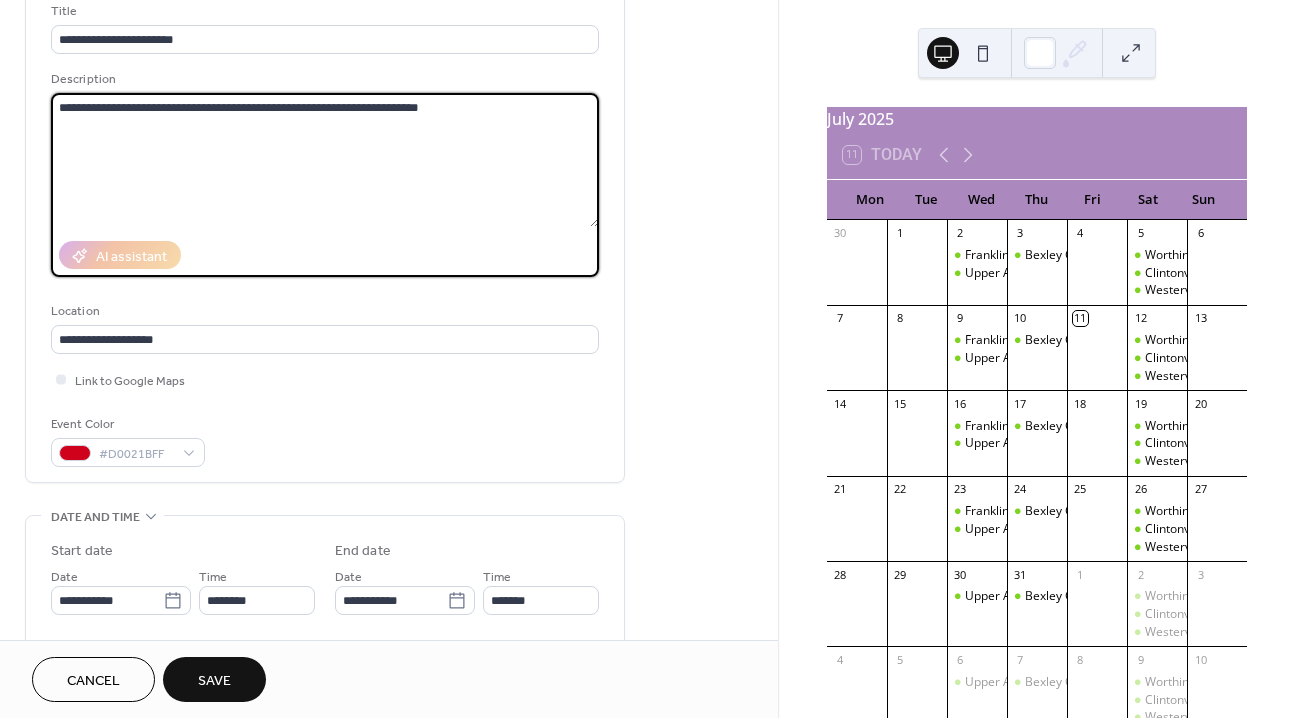 drag, startPoint x: 479, startPoint y: 110, endPoint x: 57, endPoint y: 105, distance: 422.02963 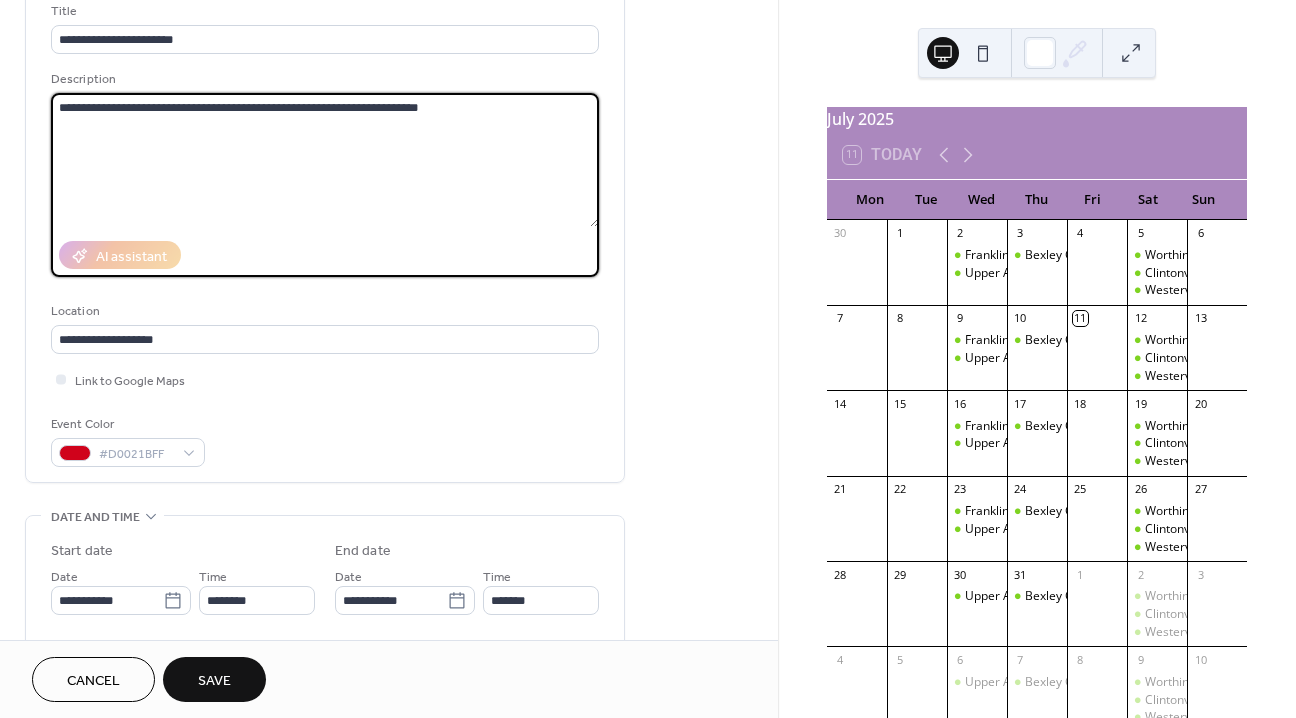 click on "**********" at bounding box center [325, 160] 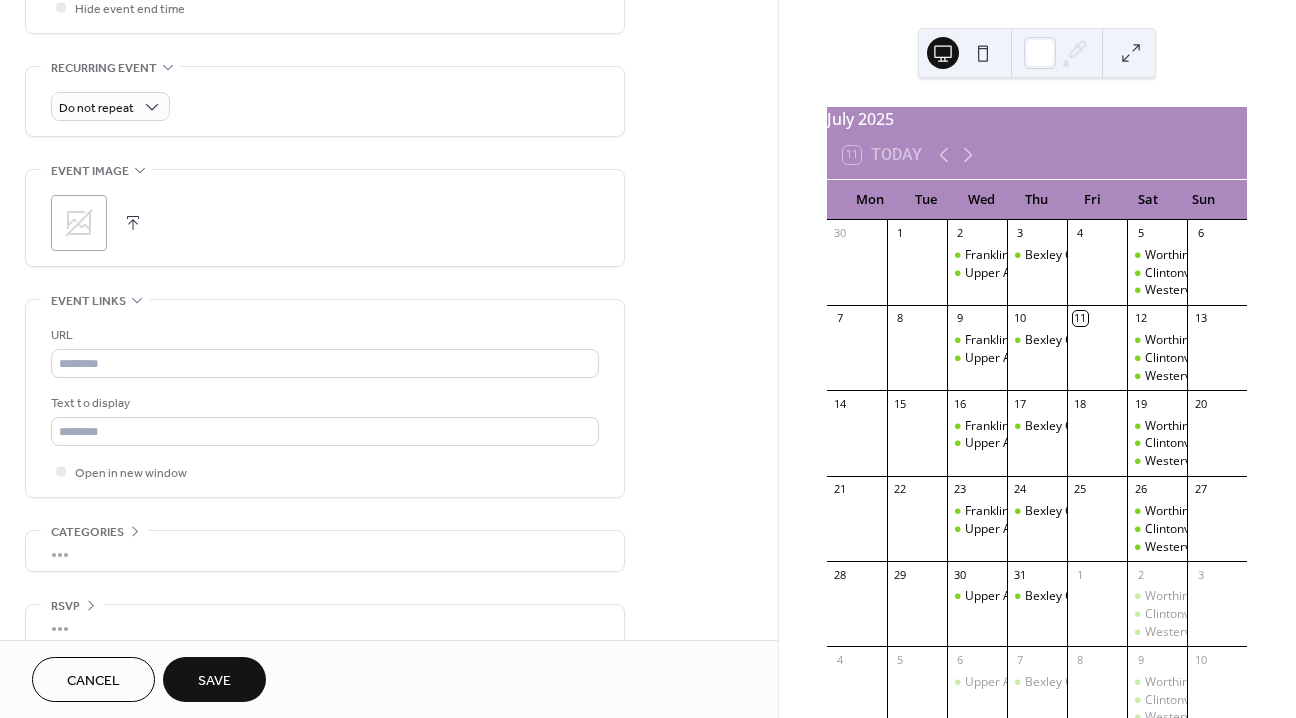 scroll, scrollTop: 845, scrollLeft: 0, axis: vertical 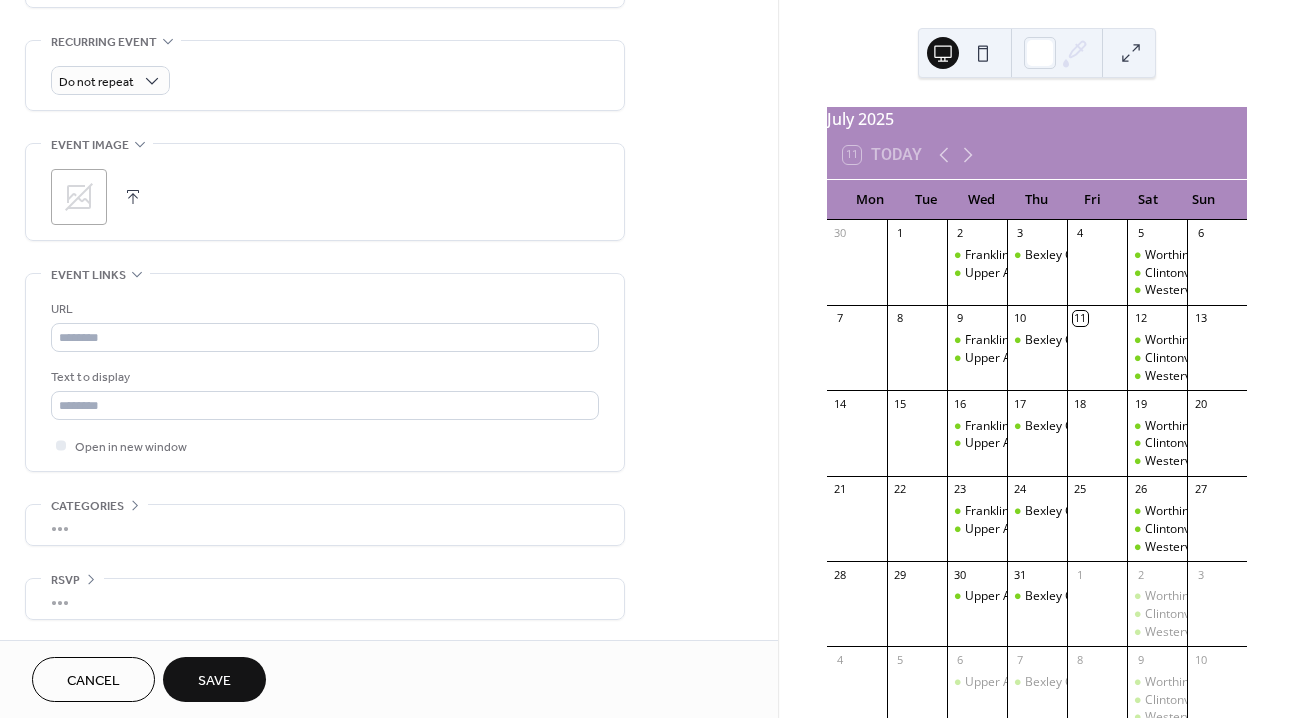 type on "**********" 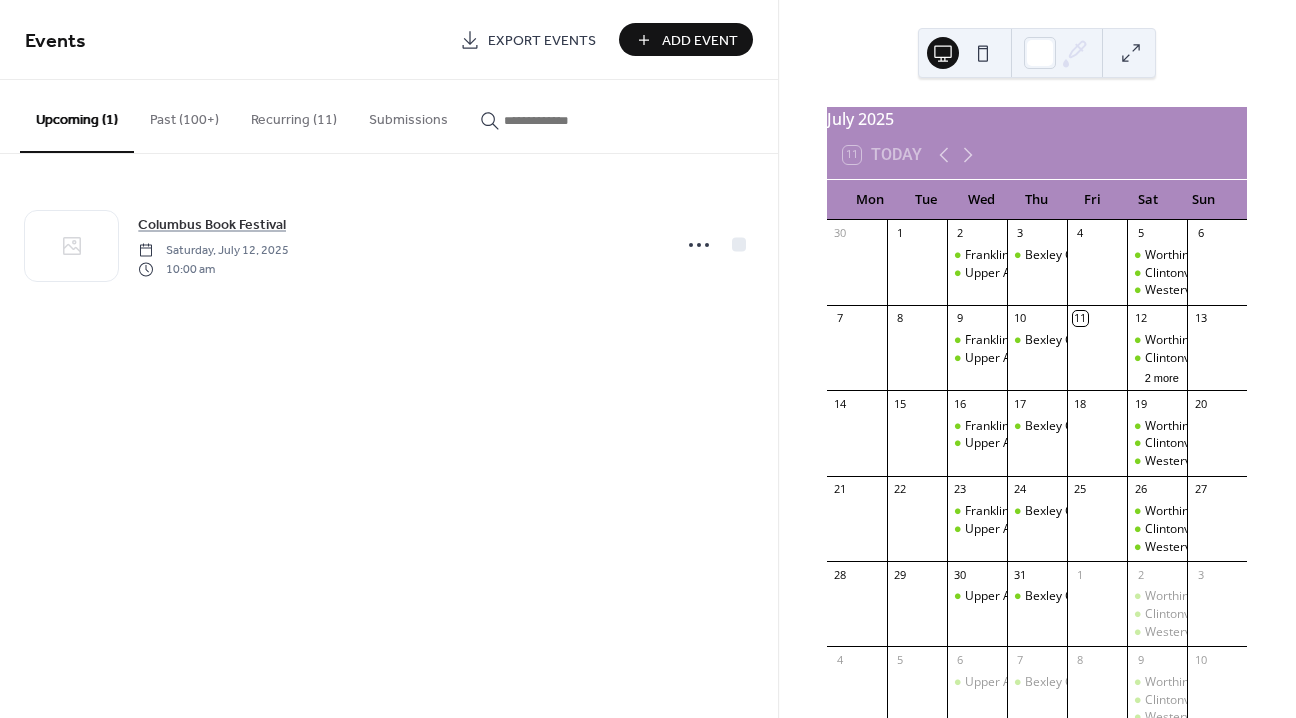 click on "Add Event" at bounding box center [700, 41] 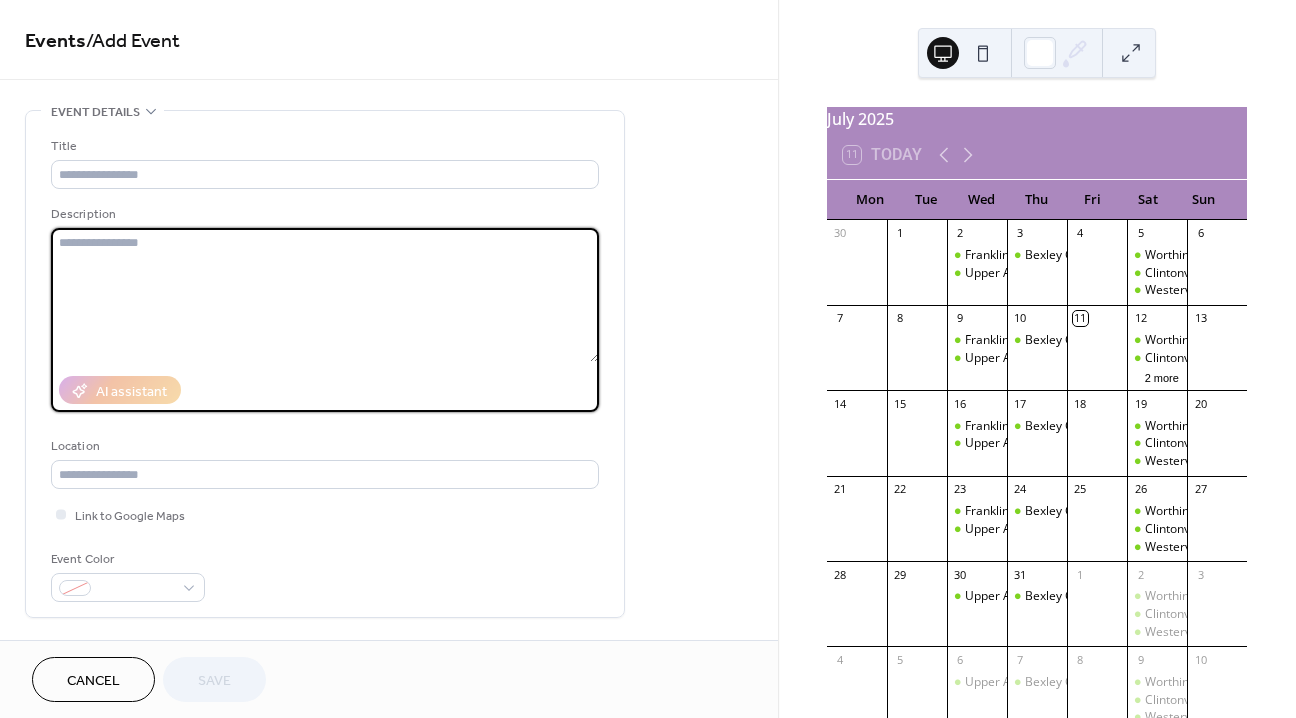 click at bounding box center [325, 295] 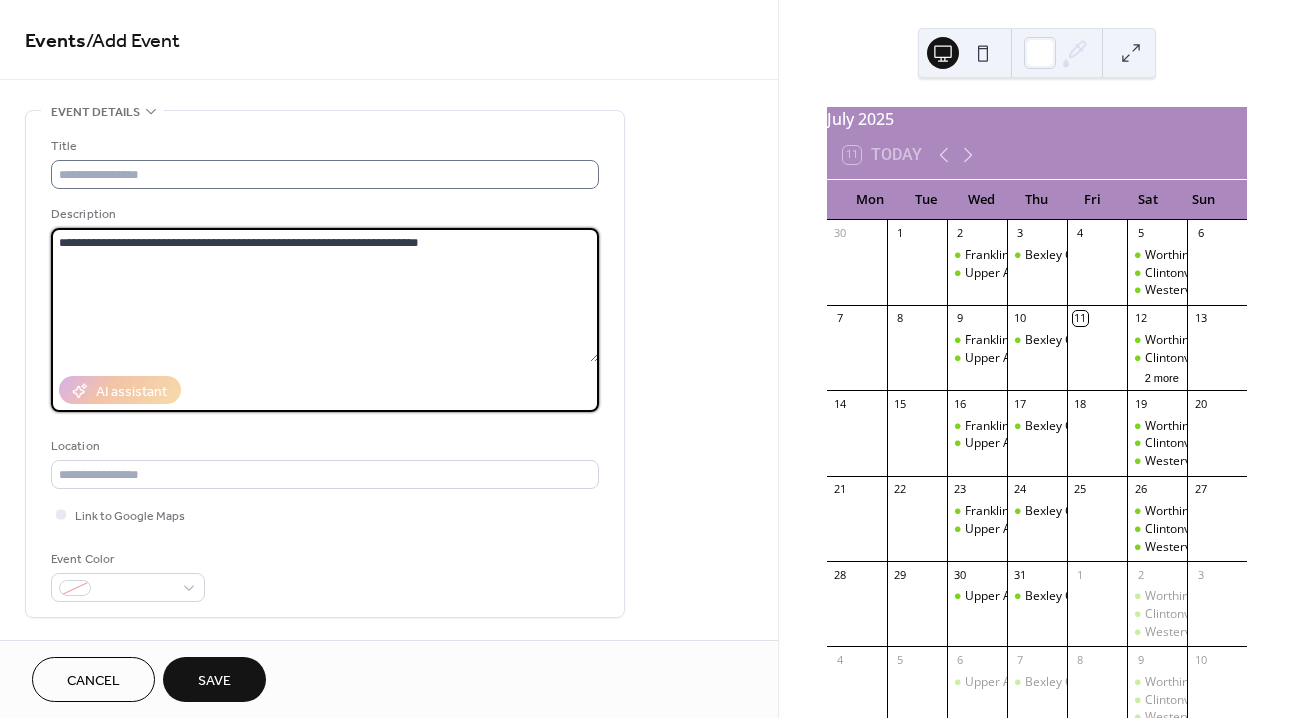 type on "**********" 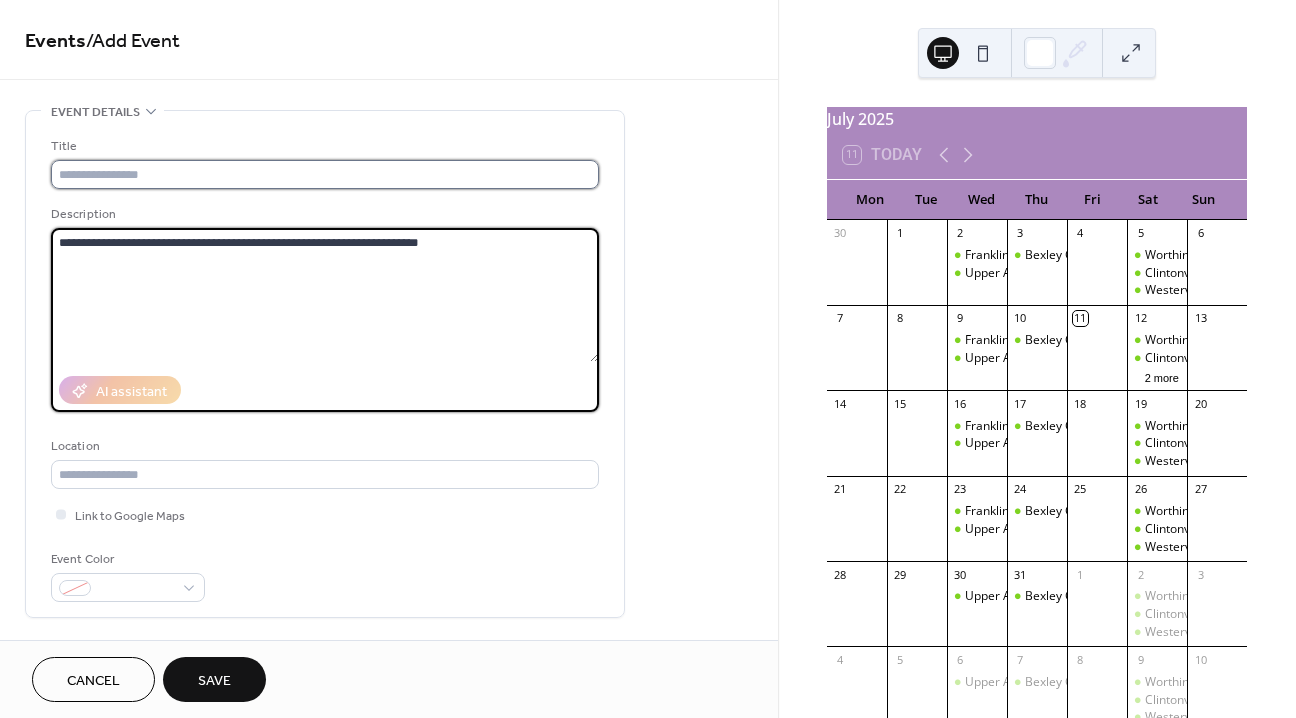 click at bounding box center (325, 174) 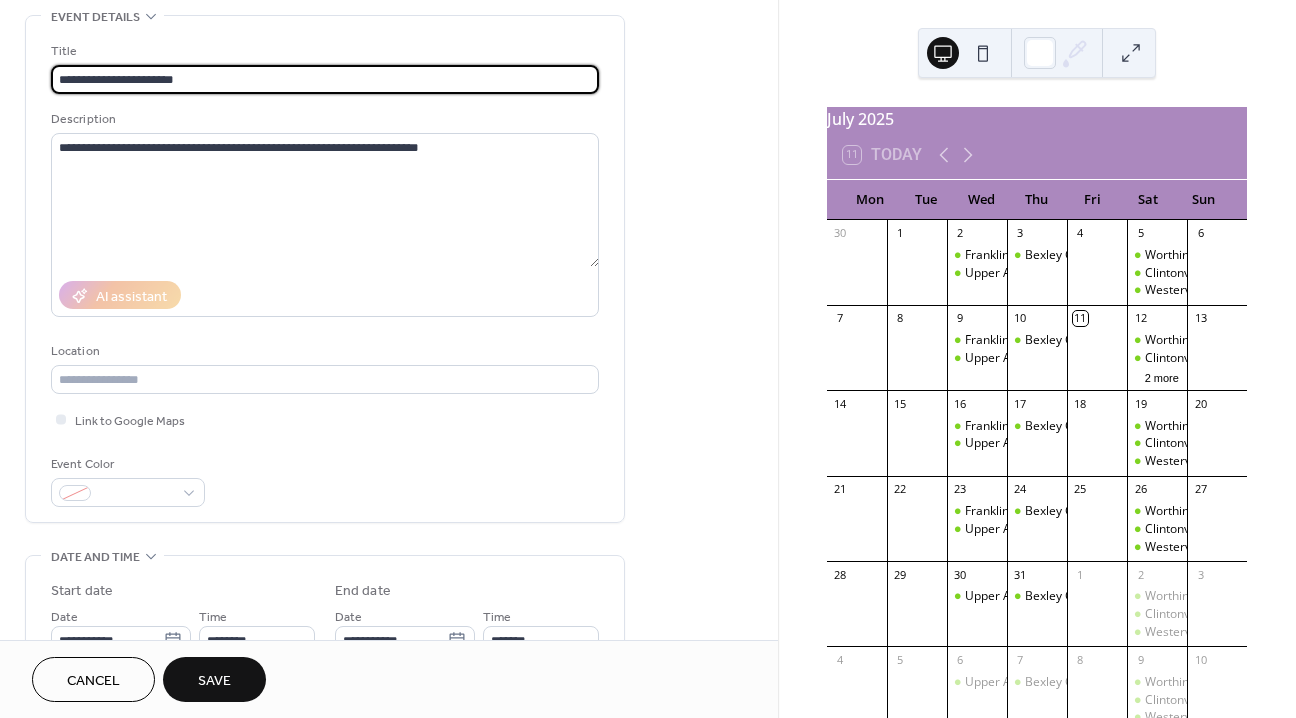 scroll, scrollTop: 125, scrollLeft: 0, axis: vertical 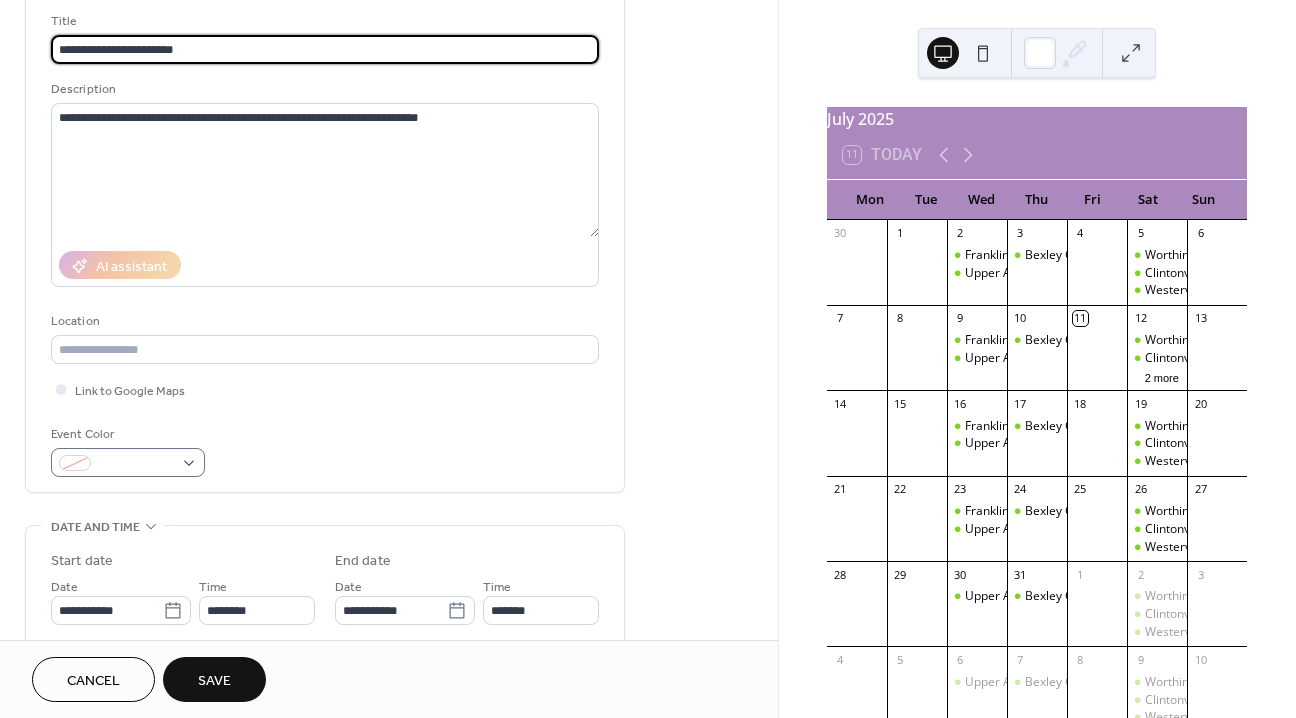type on "**********" 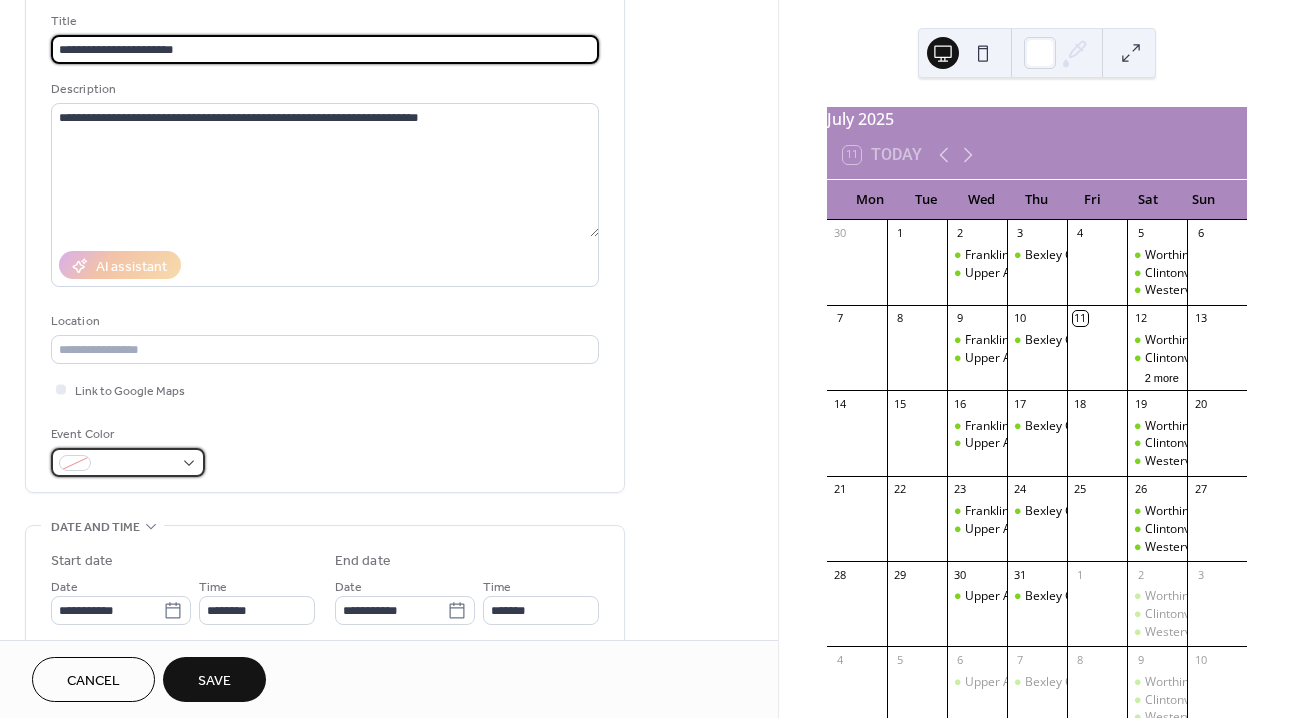 click at bounding box center [136, 464] 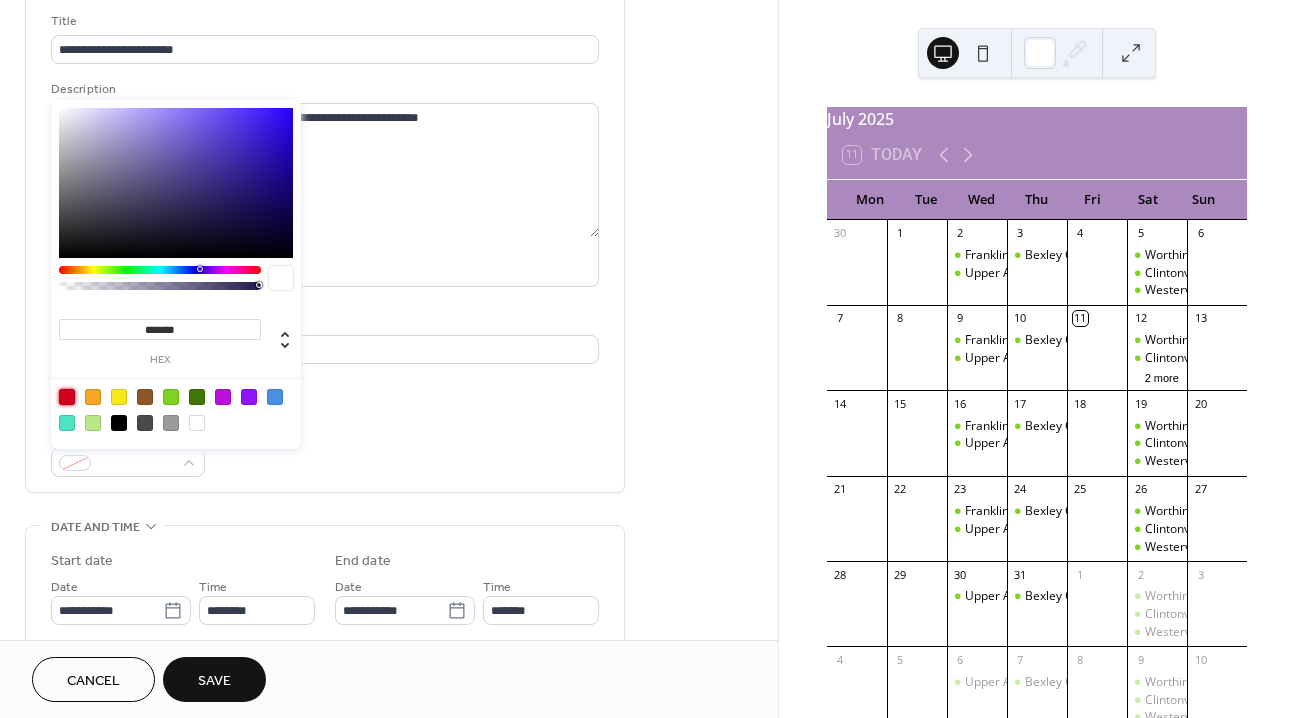 click at bounding box center [67, 397] 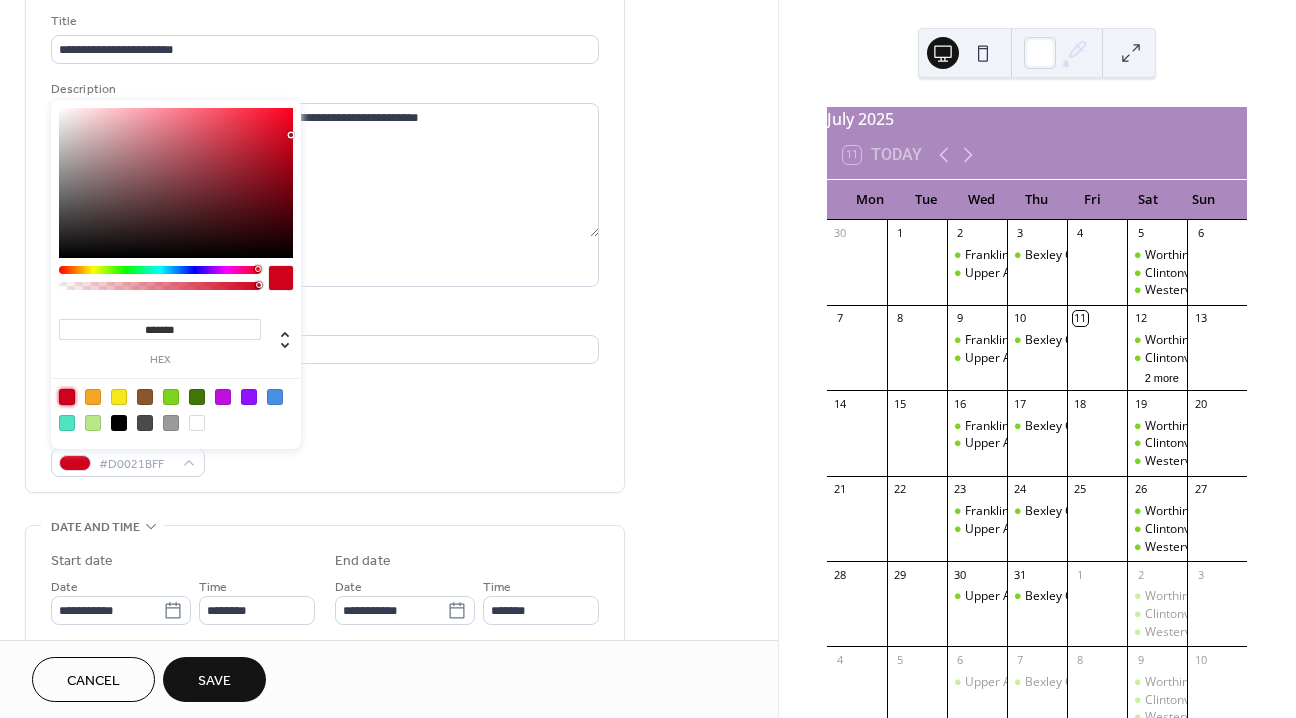 click on "**********" at bounding box center (389, 672) 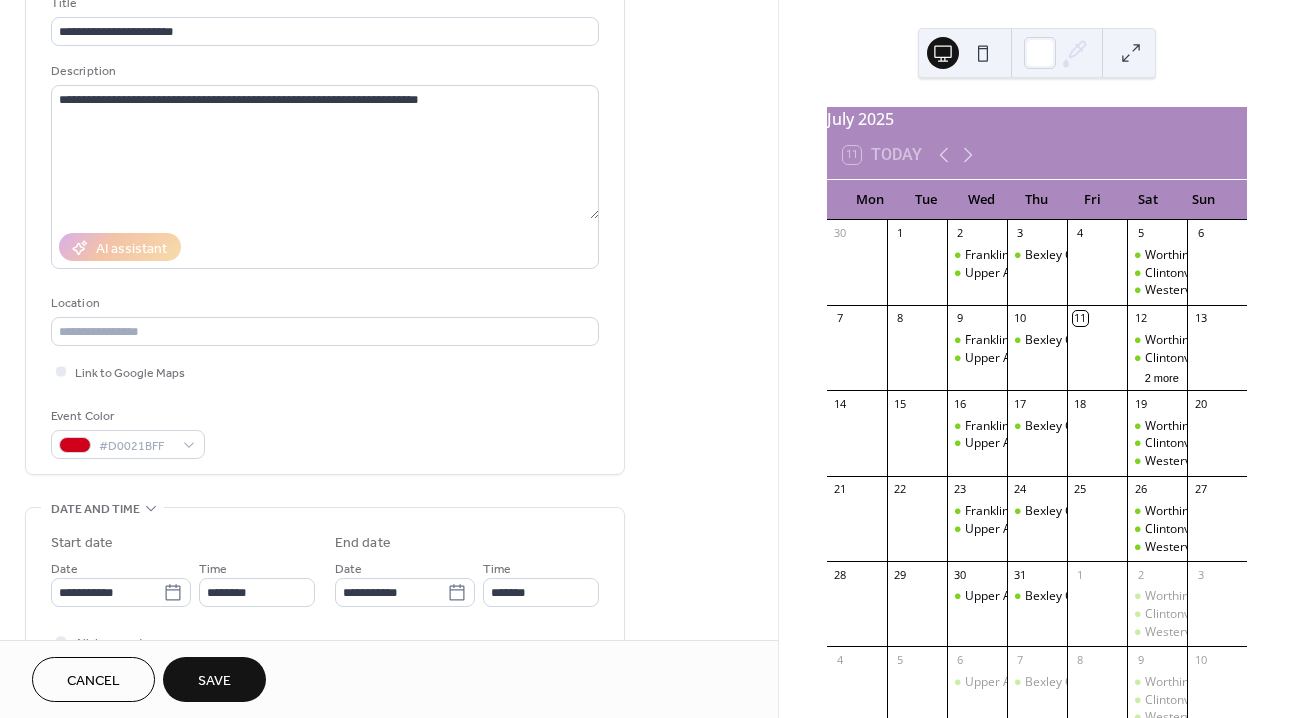 scroll, scrollTop: 145, scrollLeft: 0, axis: vertical 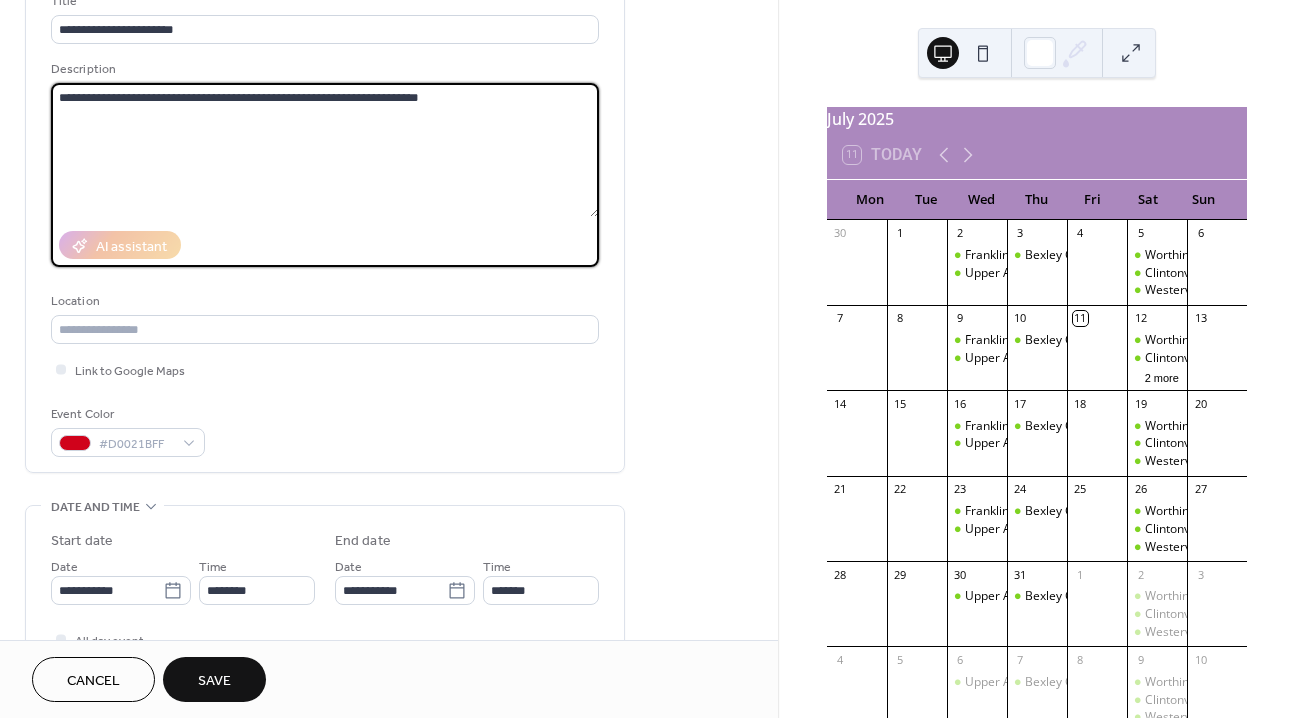 drag, startPoint x: 451, startPoint y: 95, endPoint x: 347, endPoint y: 86, distance: 104.388695 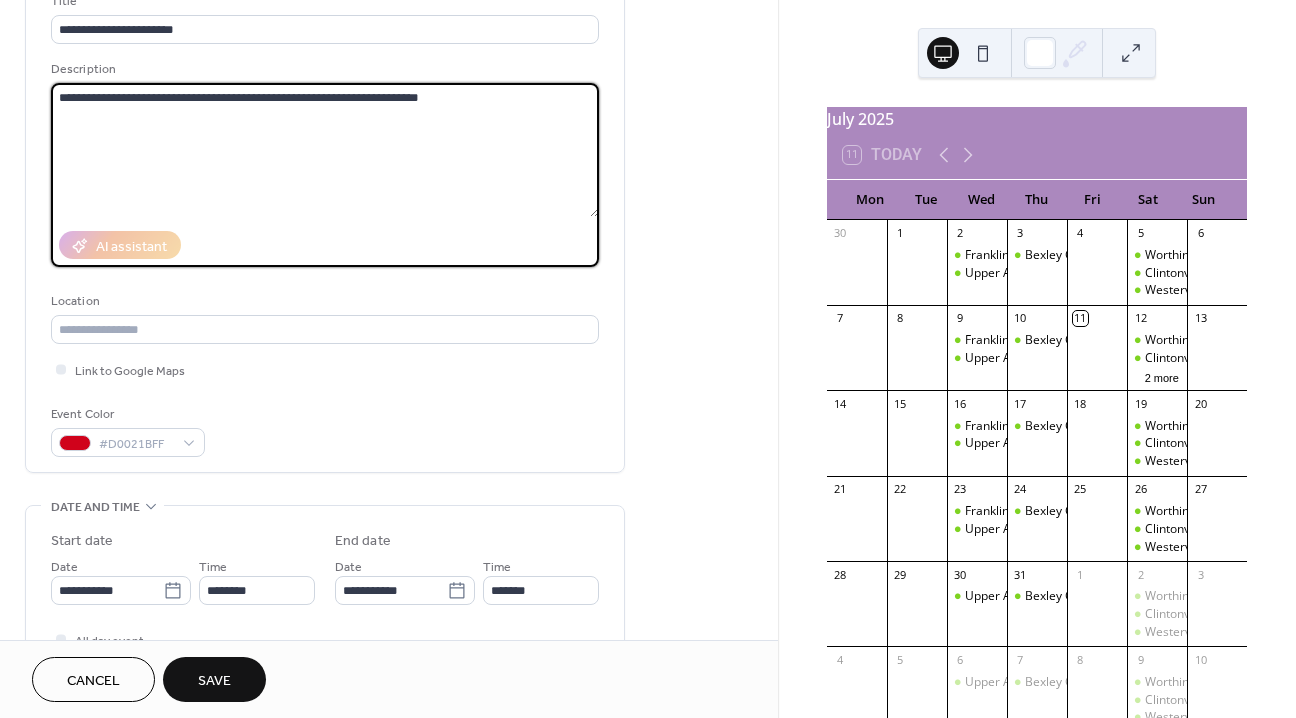 click on "**********" at bounding box center [325, 150] 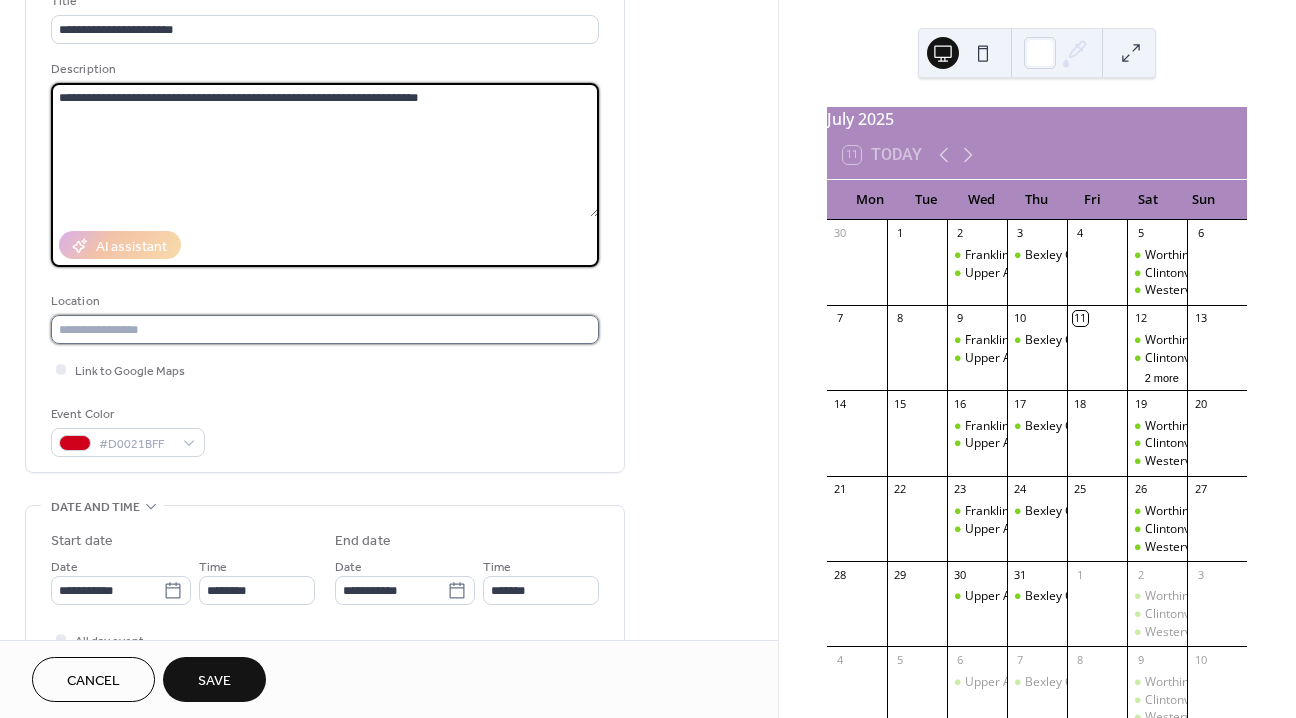 click at bounding box center (325, 329) 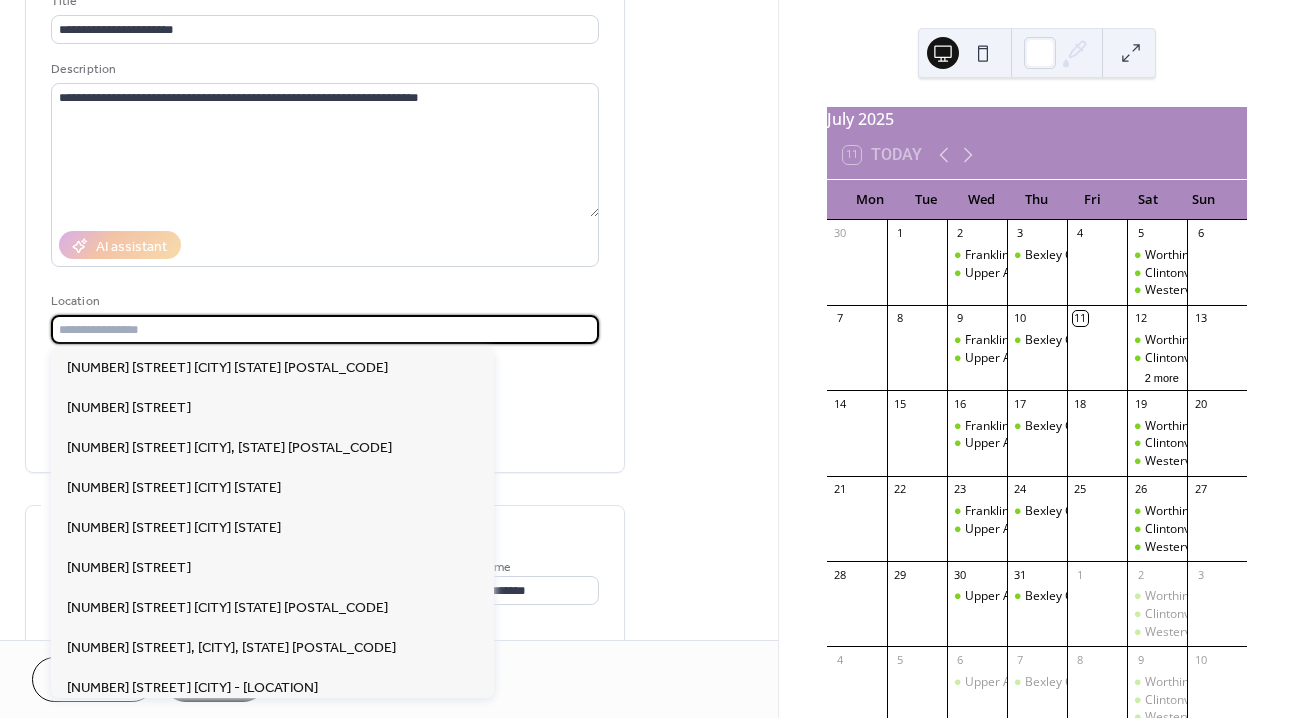 paste on "**********" 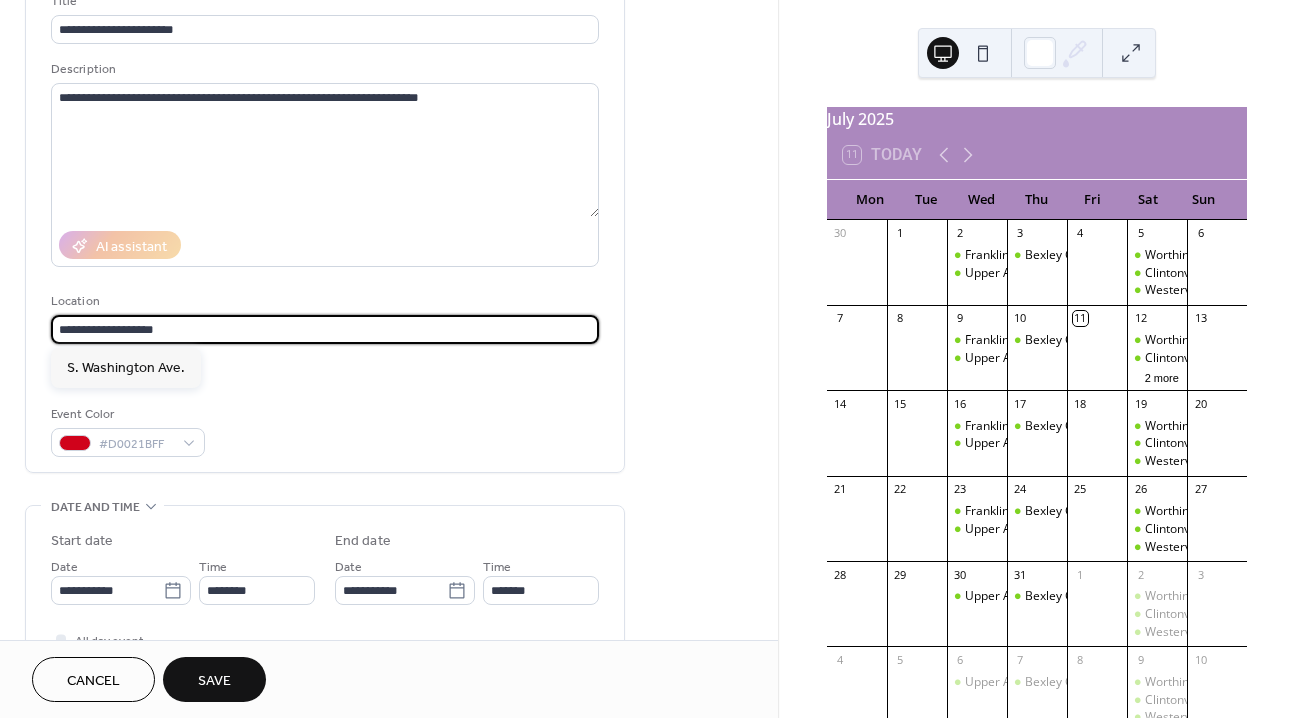 type on "**********" 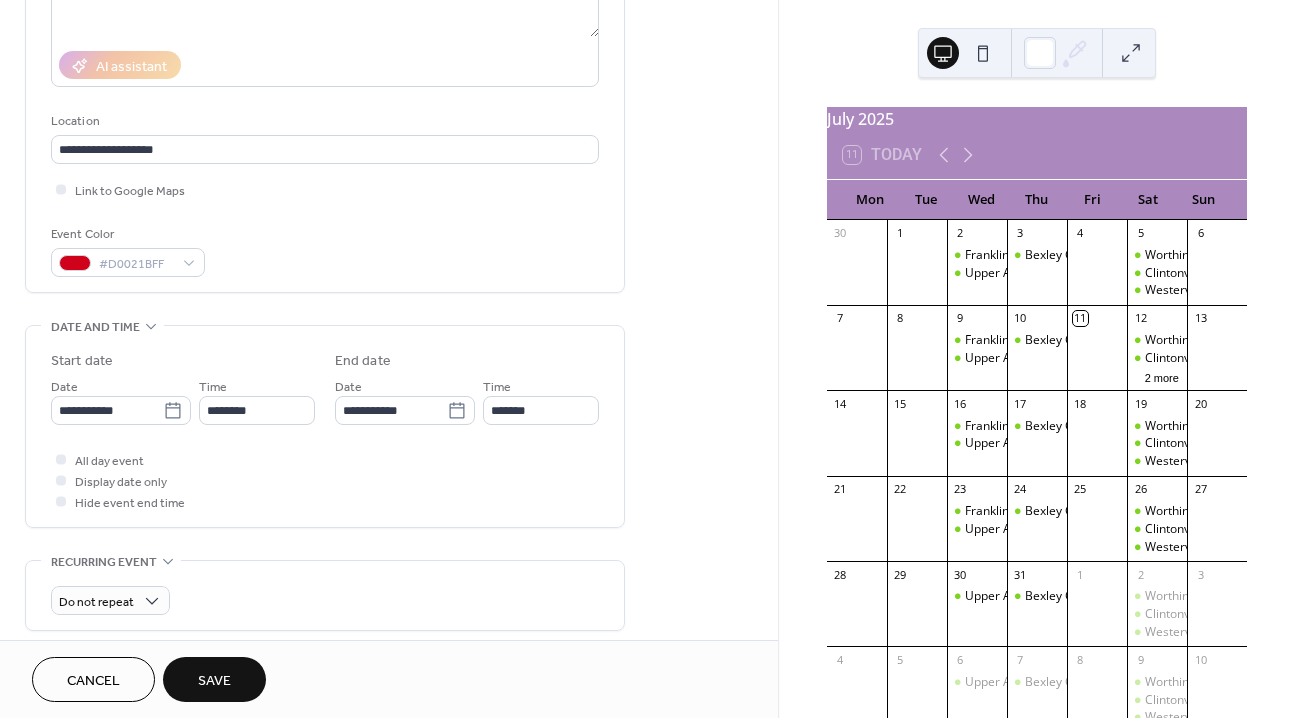 scroll, scrollTop: 328, scrollLeft: 0, axis: vertical 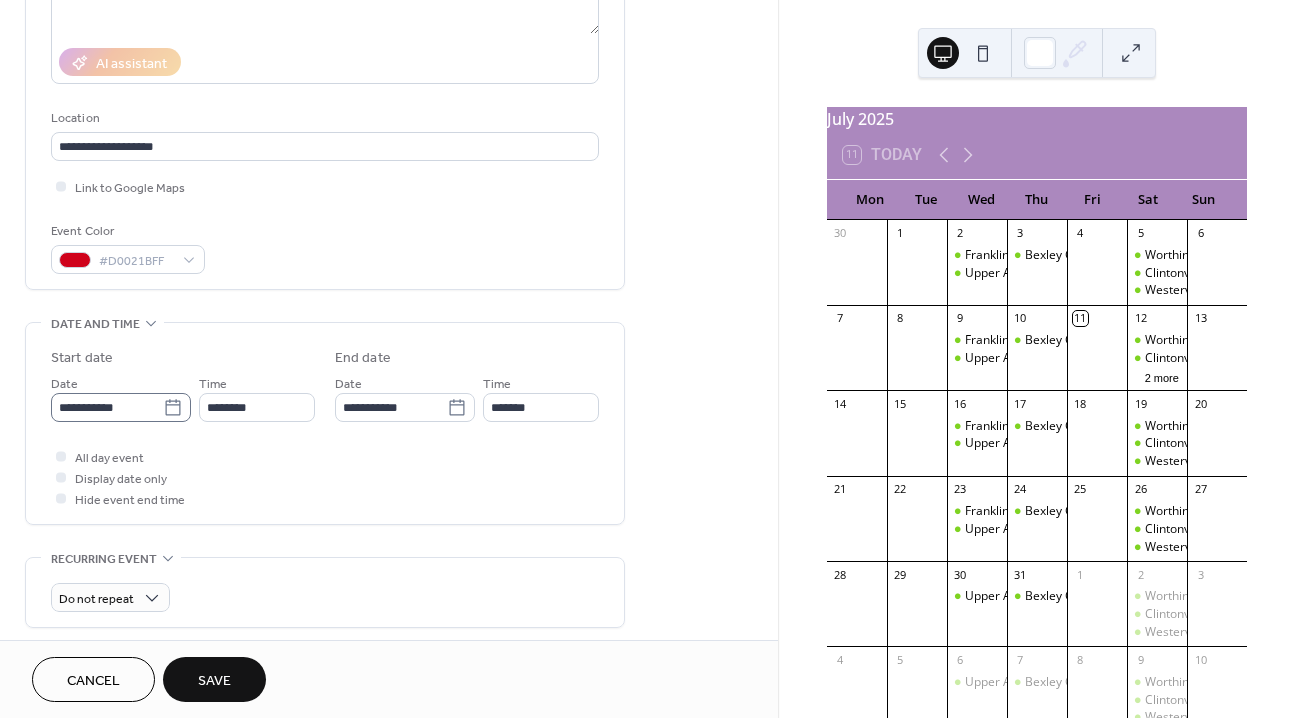 click 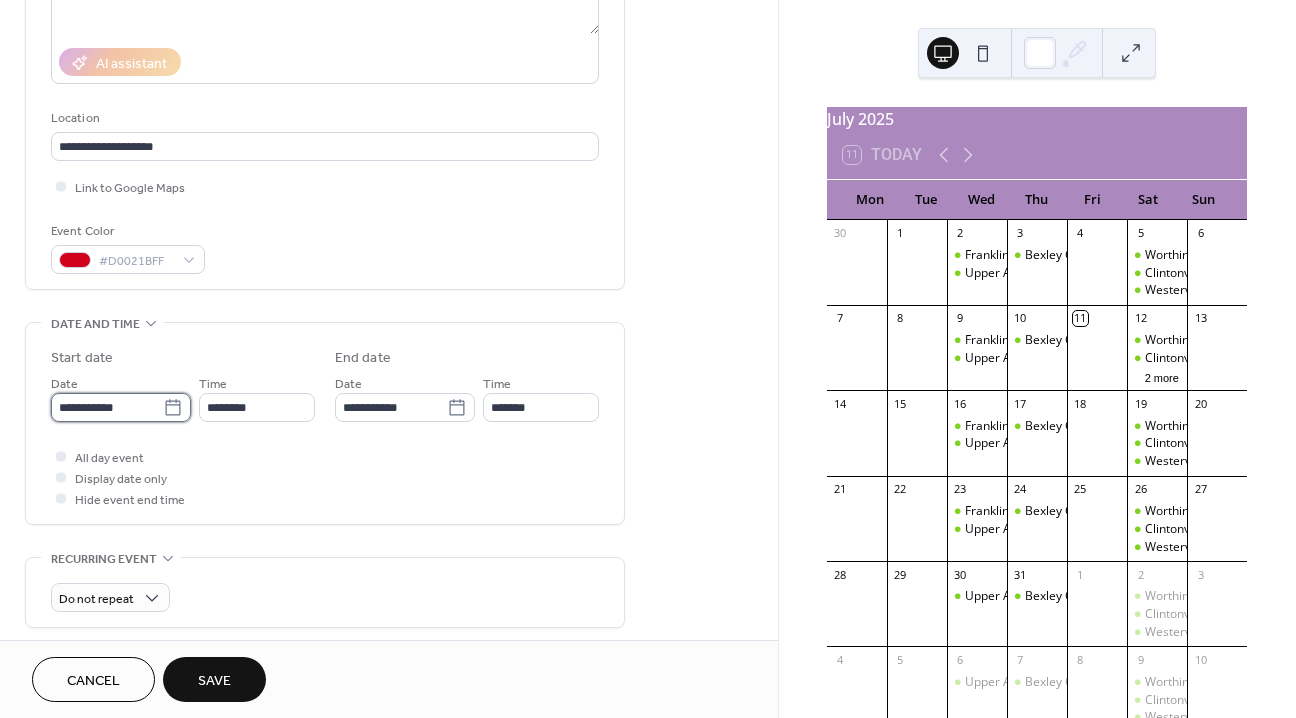 click on "**********" at bounding box center (107, 407) 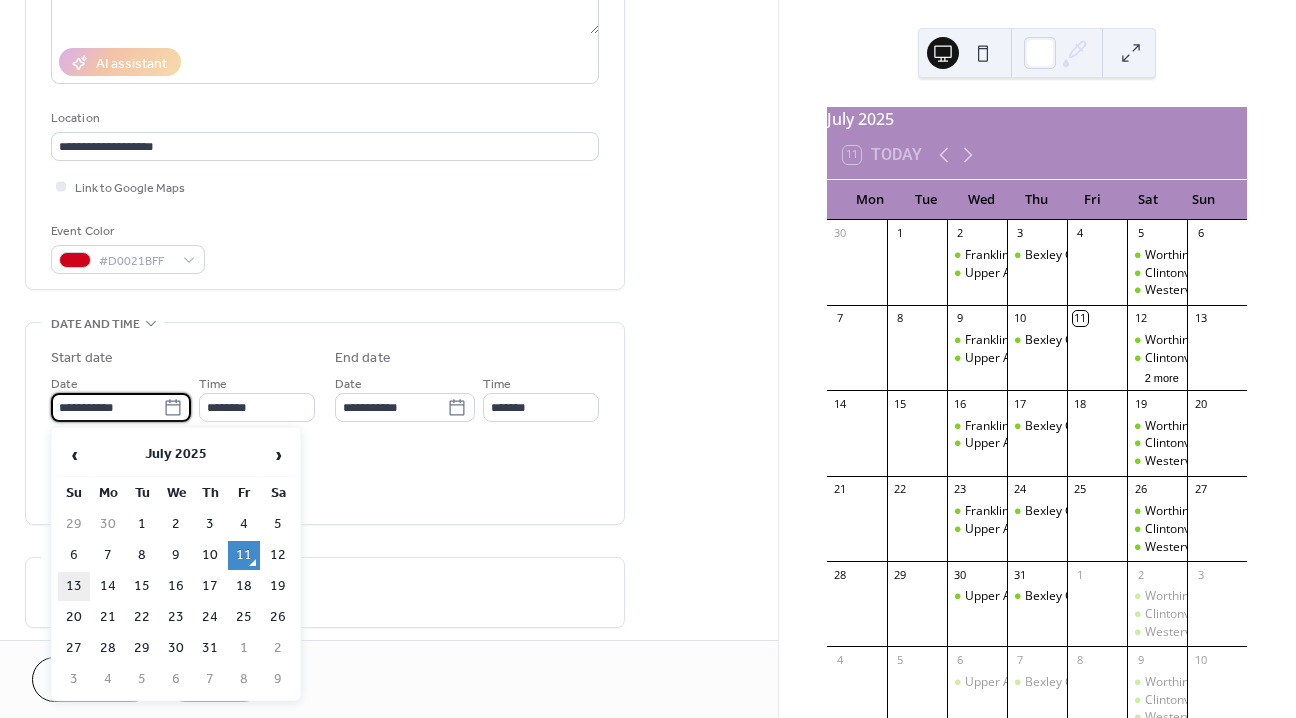 click on "13" at bounding box center [74, 586] 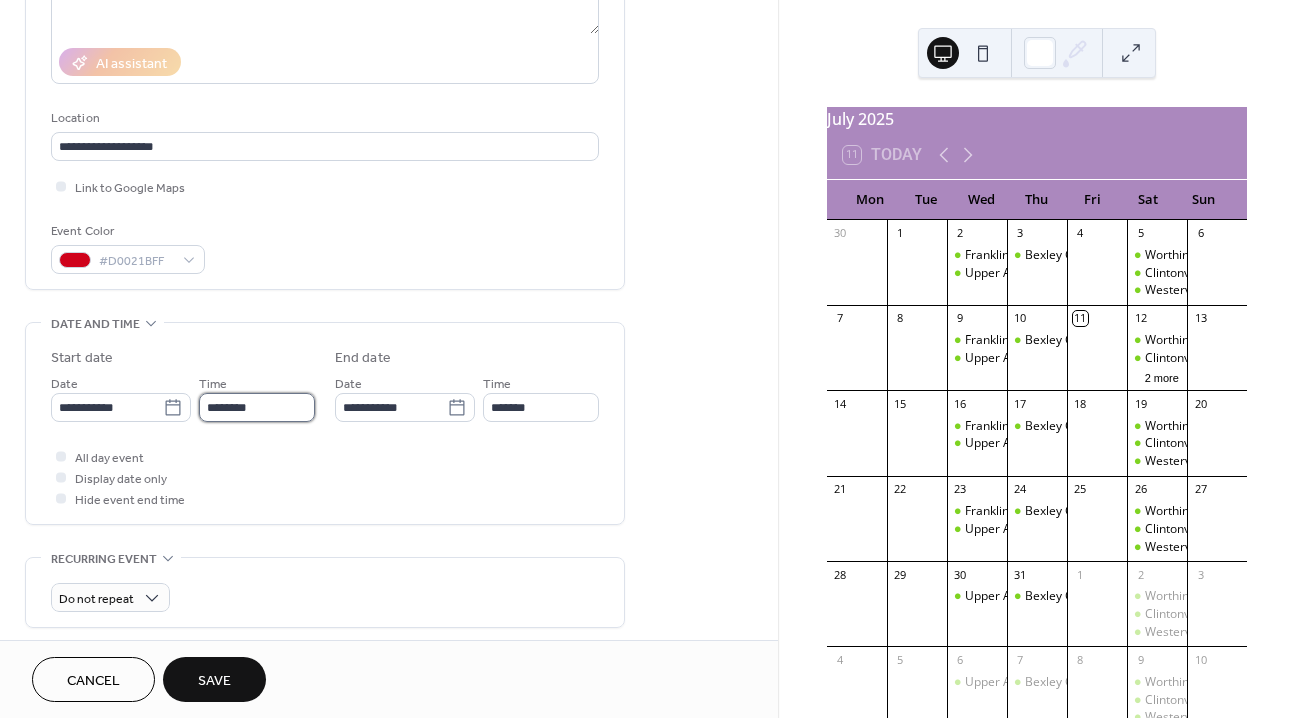 click on "********" at bounding box center (257, 407) 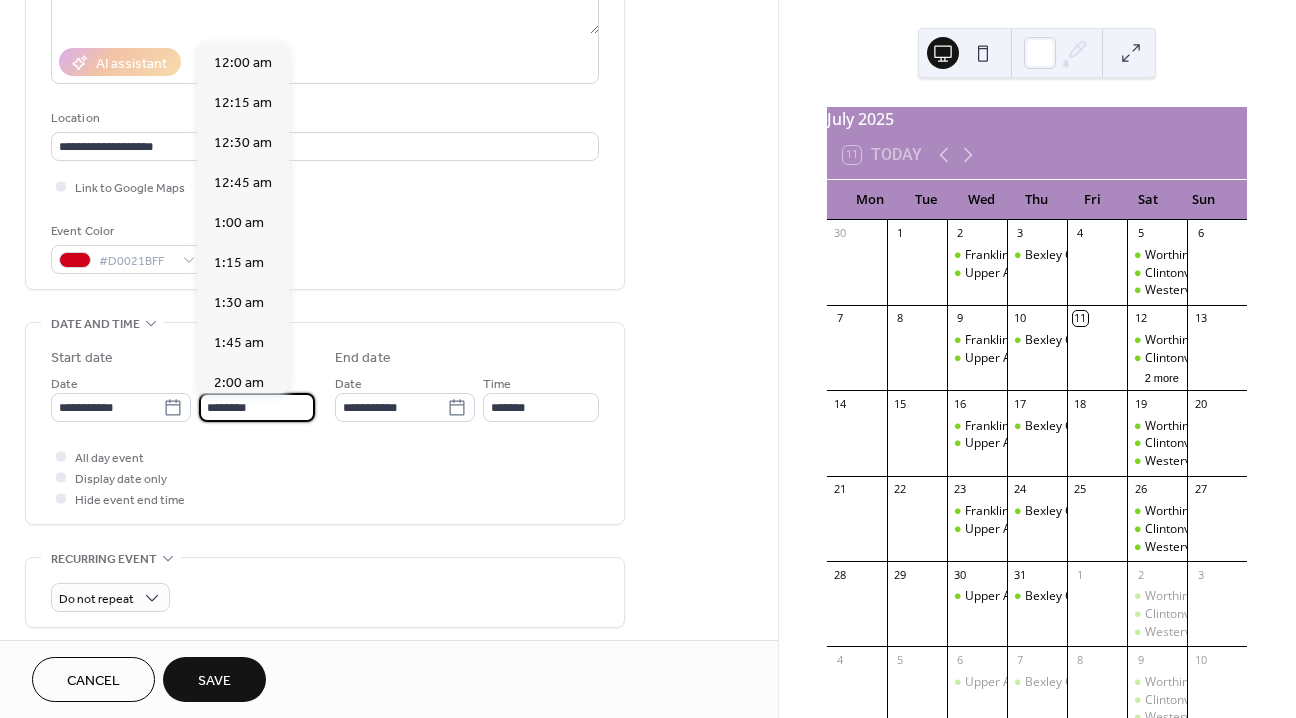 scroll, scrollTop: 1944, scrollLeft: 0, axis: vertical 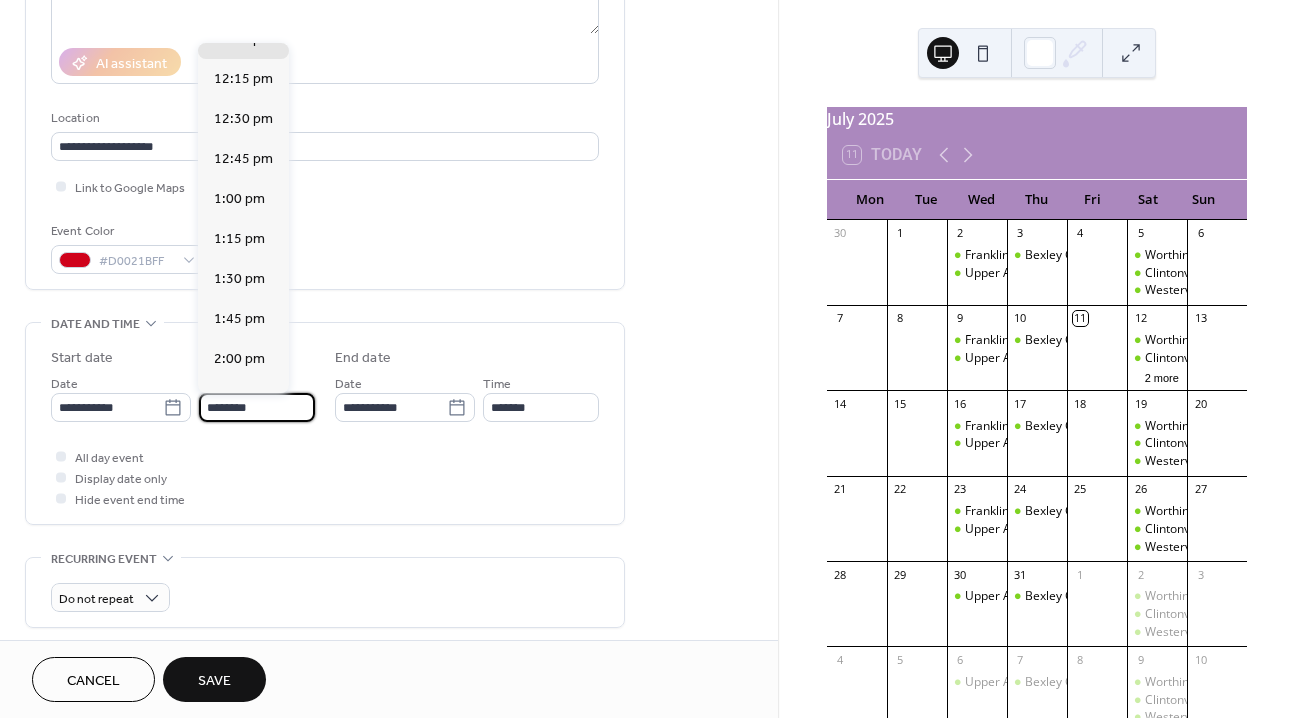 click on "********" at bounding box center [257, 407] 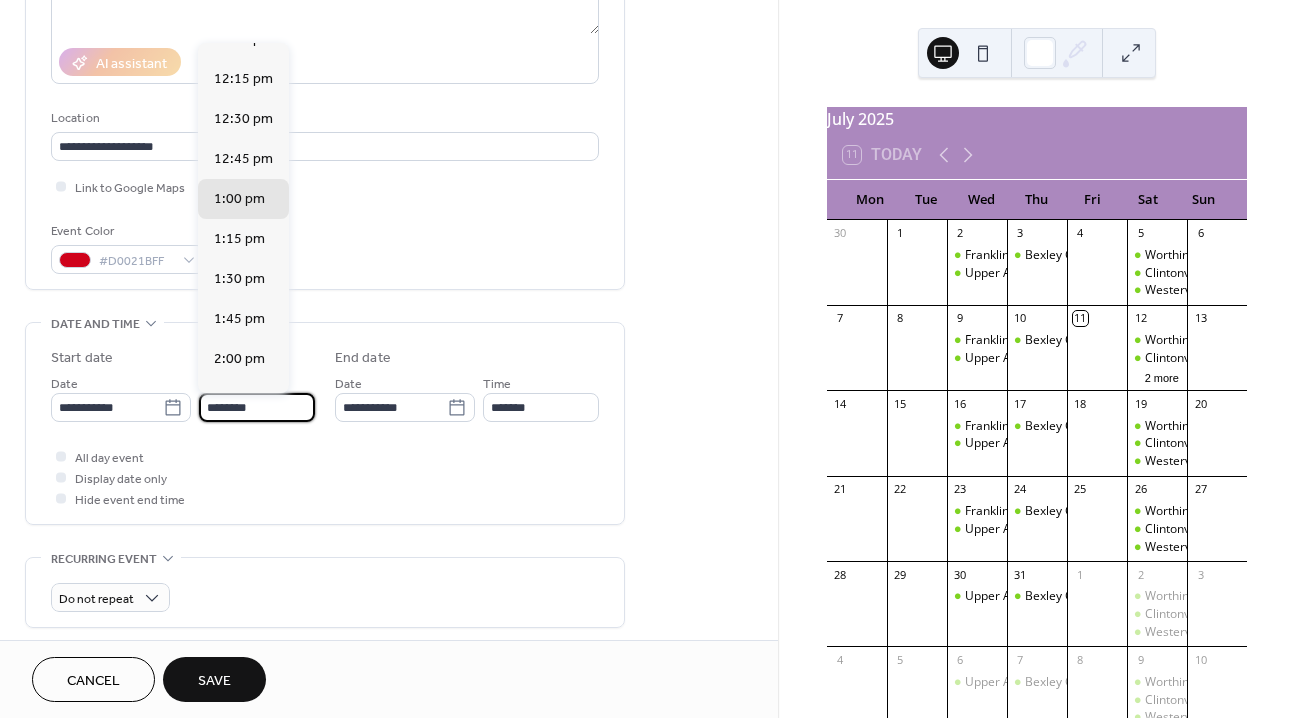 scroll, scrollTop: 3538, scrollLeft: 0, axis: vertical 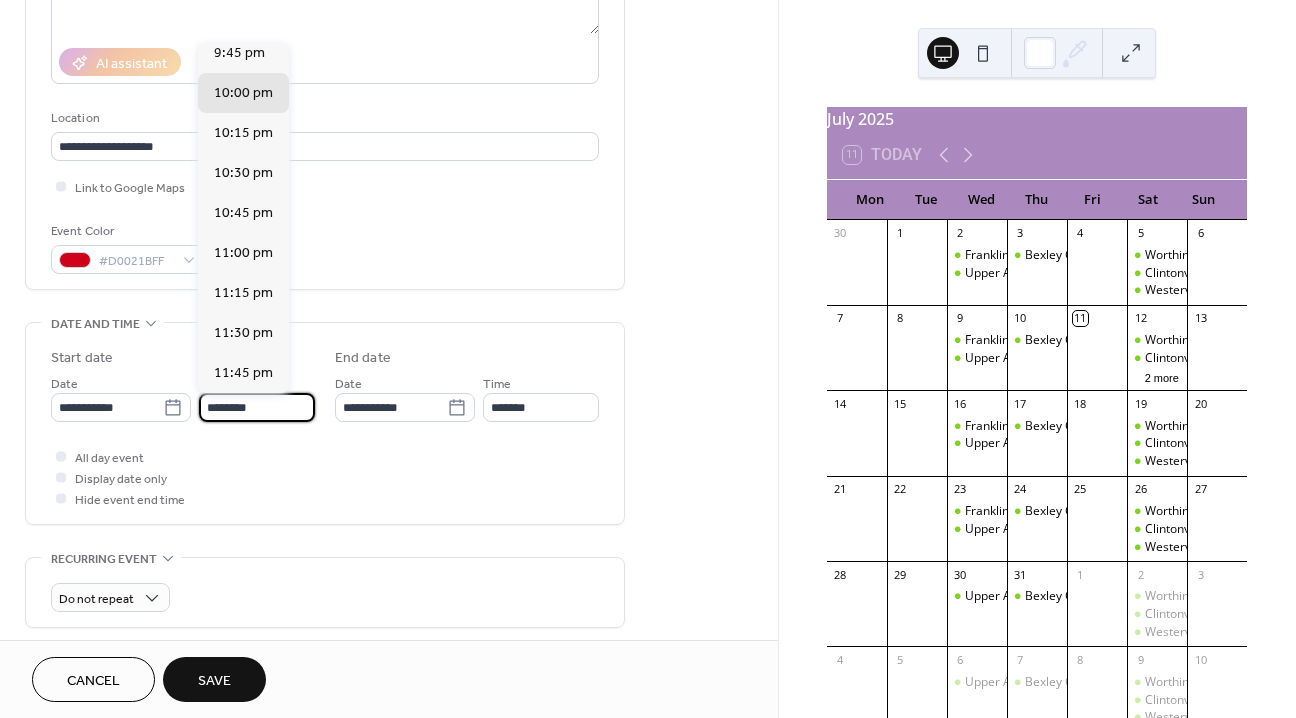 click on "********" at bounding box center [257, 407] 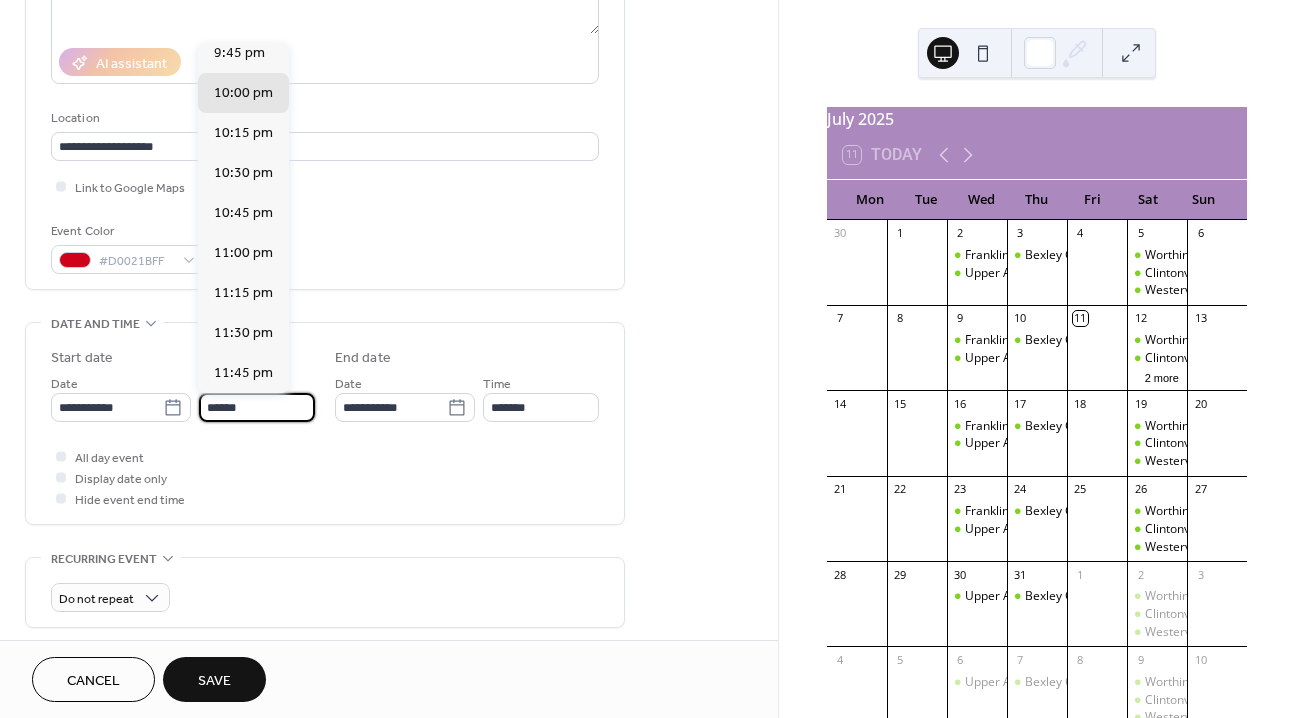 scroll, scrollTop: 1620, scrollLeft: 0, axis: vertical 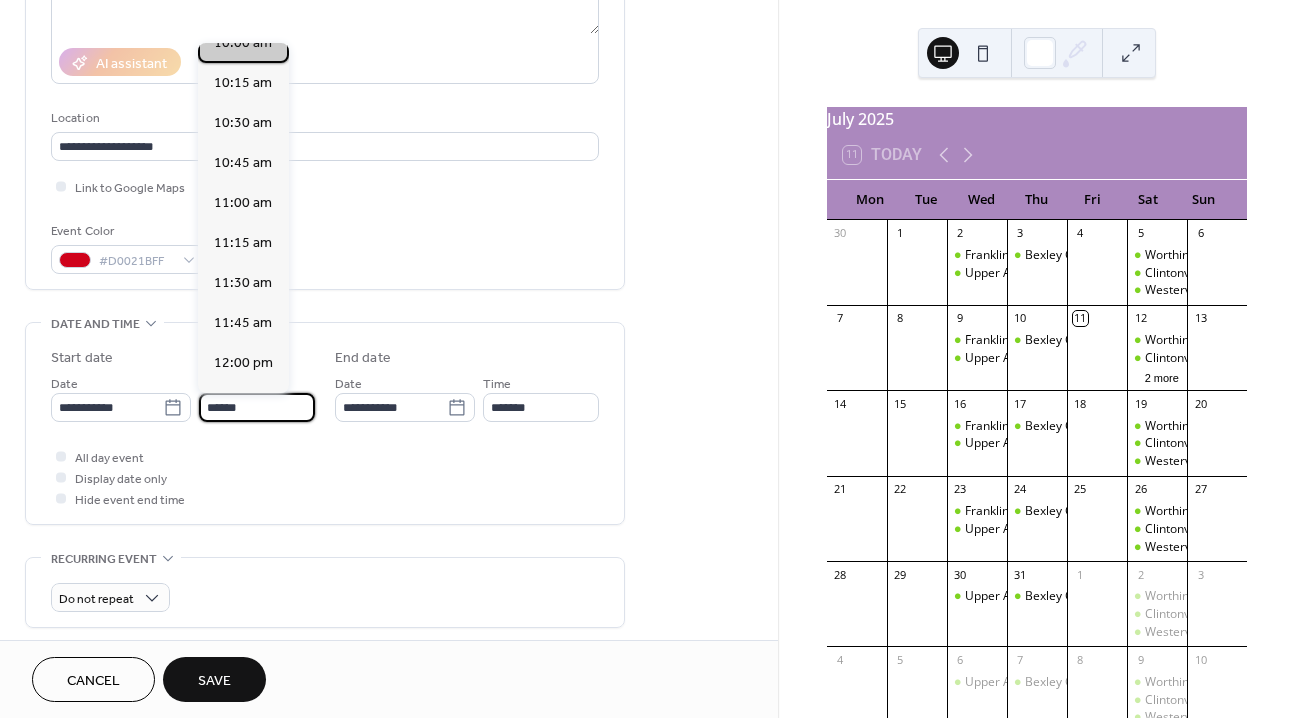 click on "10:00 am" at bounding box center [243, 42] 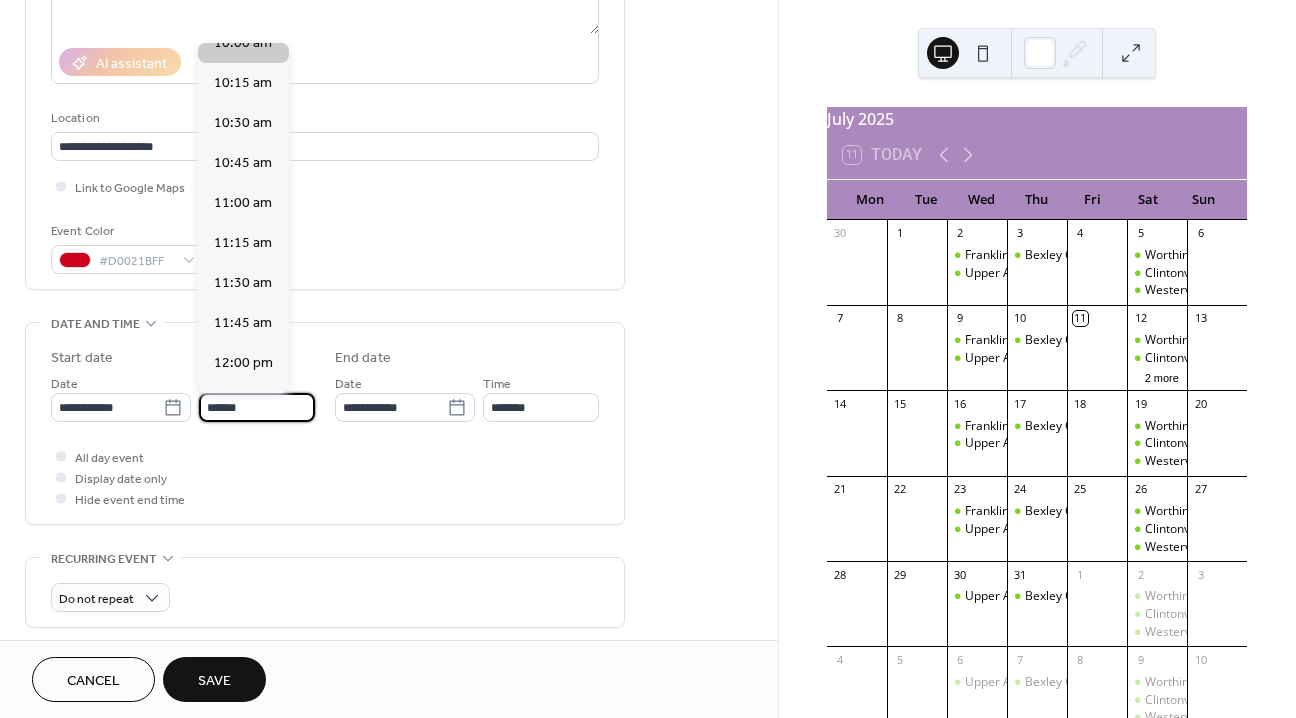 type on "********" 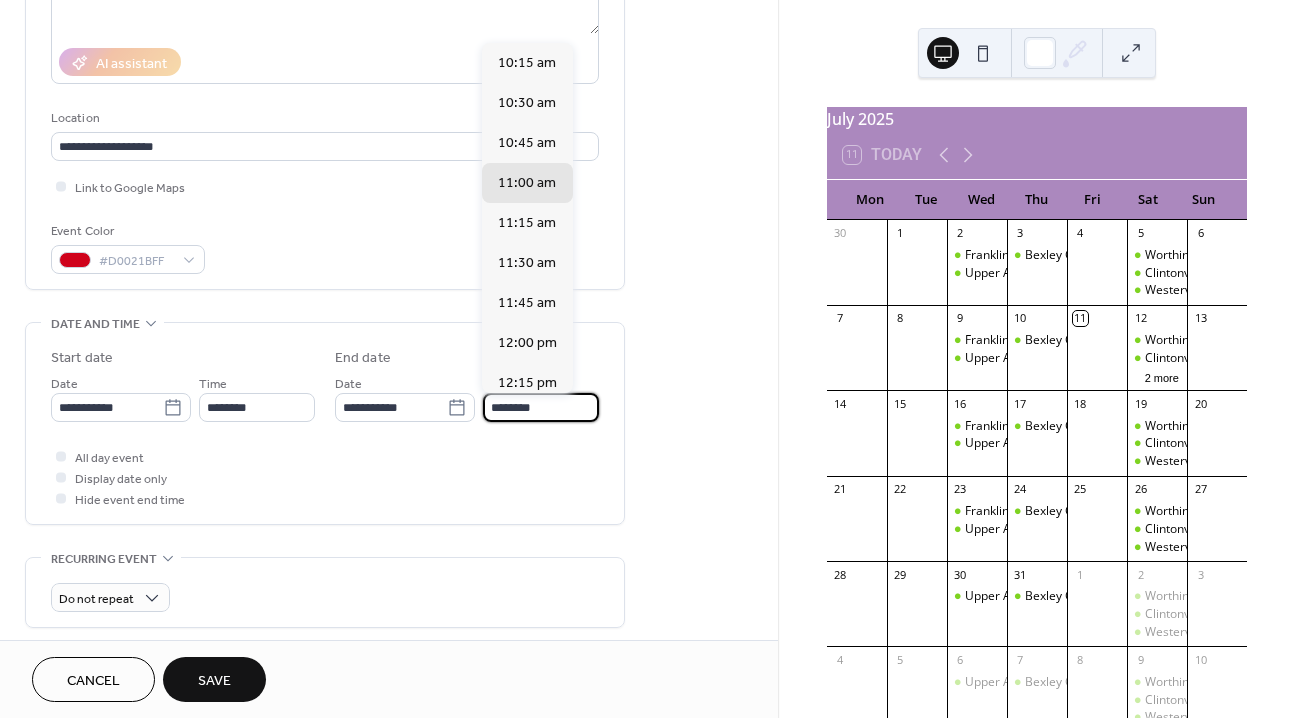 click on "********" at bounding box center [541, 407] 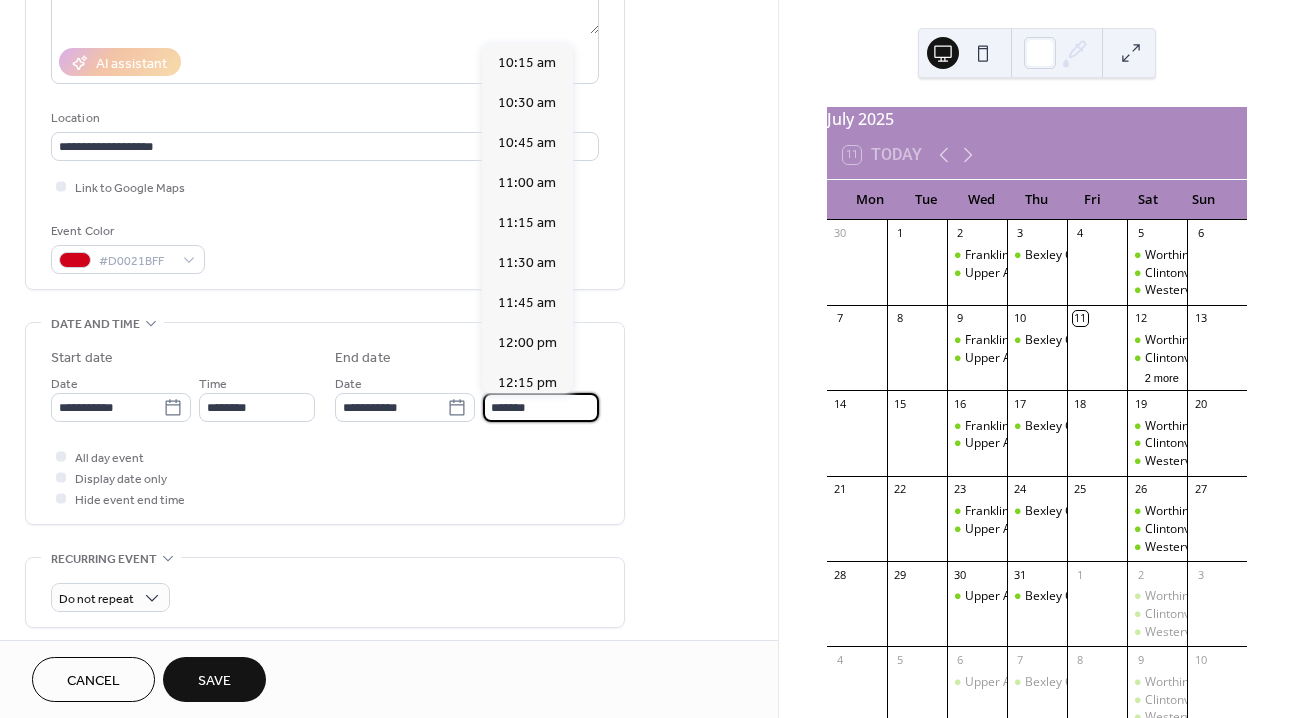click on "*******" at bounding box center [541, 407] 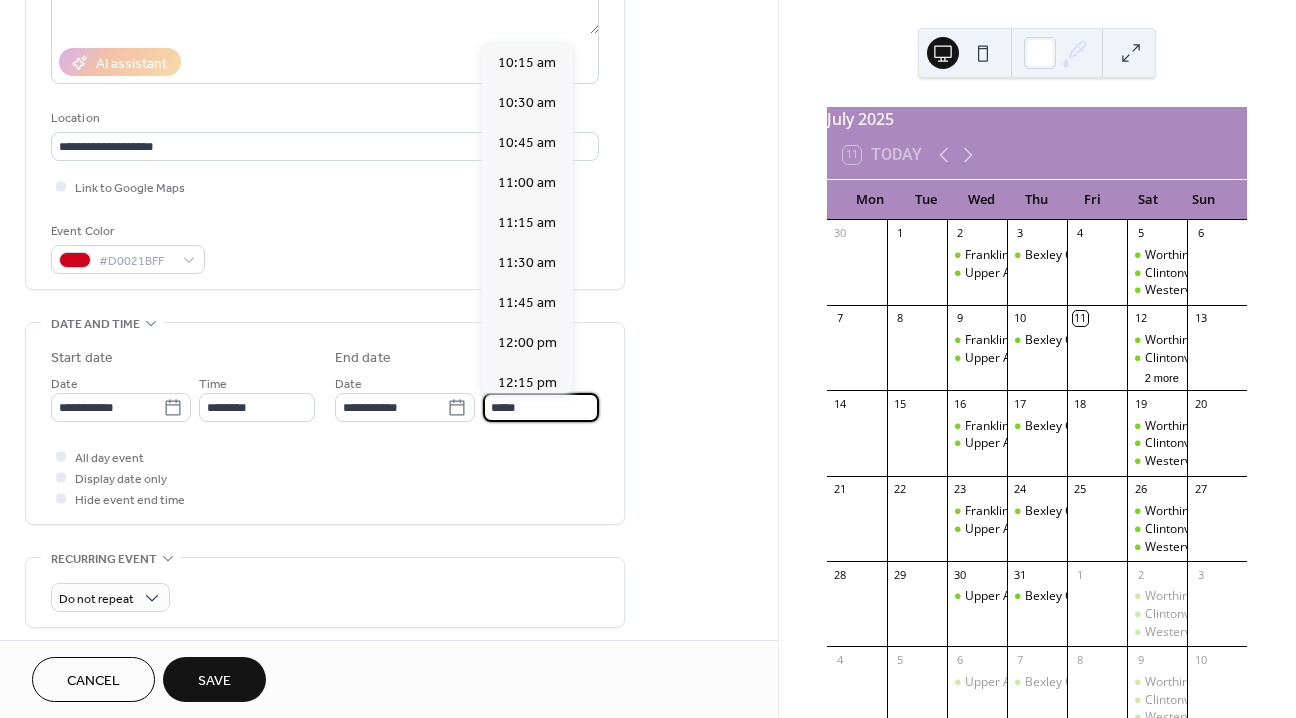 scroll, scrollTop: 1093, scrollLeft: 0, axis: vertical 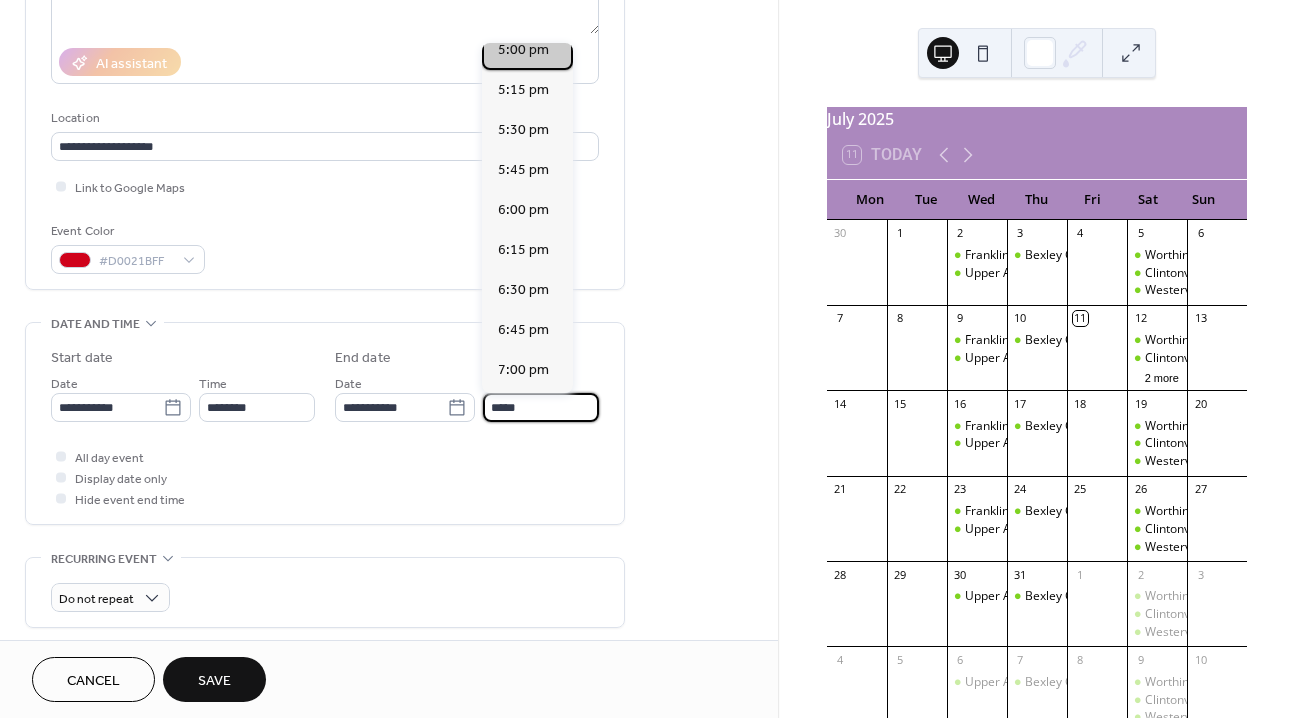 click on "5:00 pm" at bounding box center (523, 49) 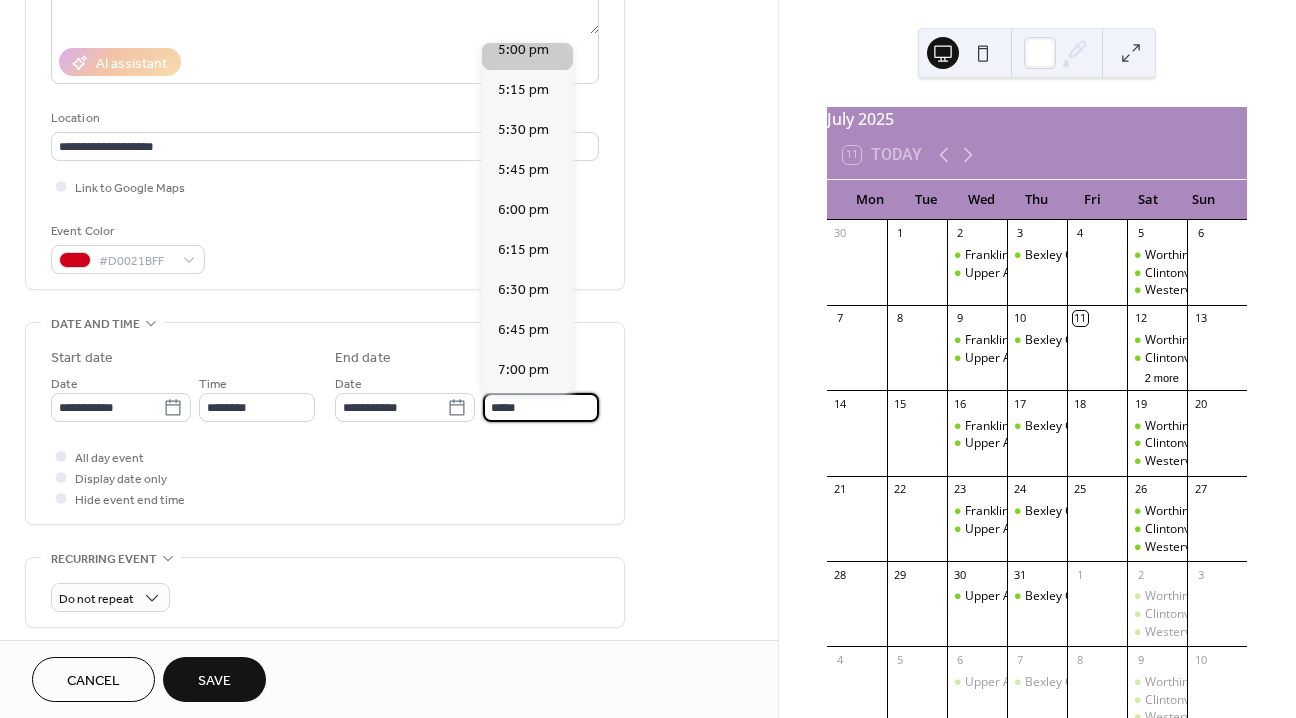 type on "*******" 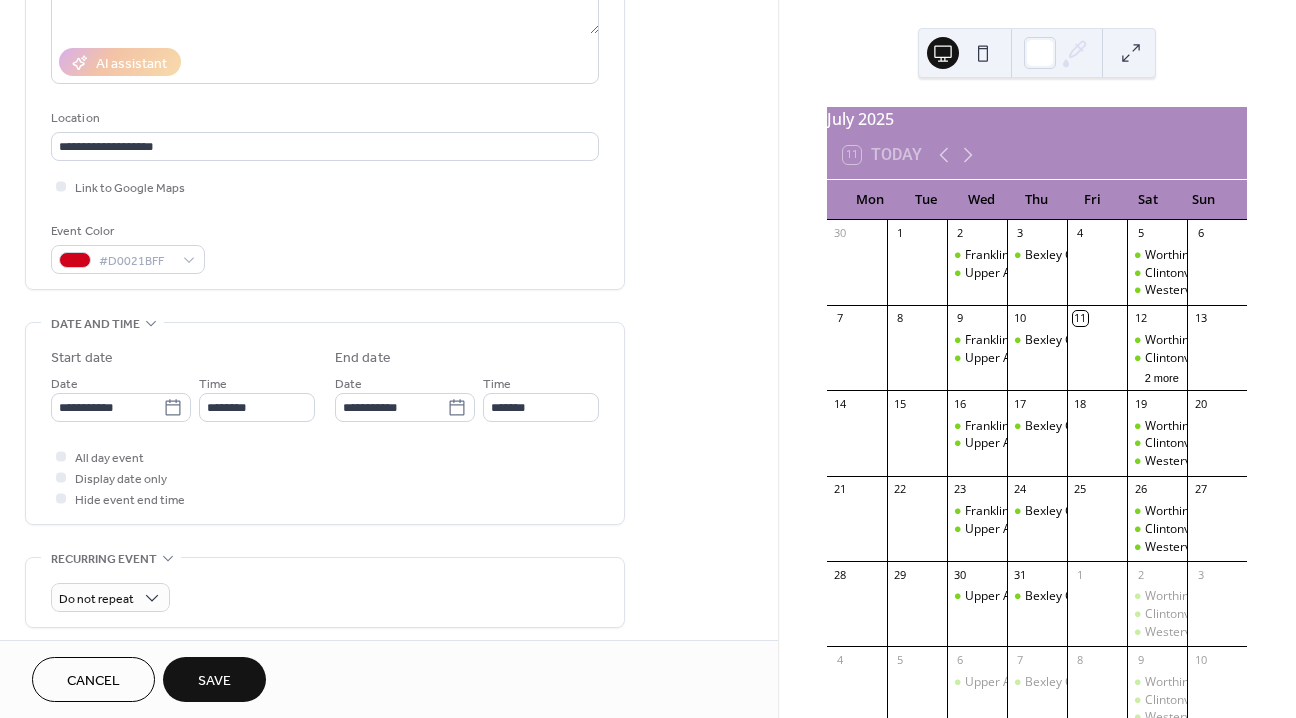 click on "**********" at bounding box center [389, 469] 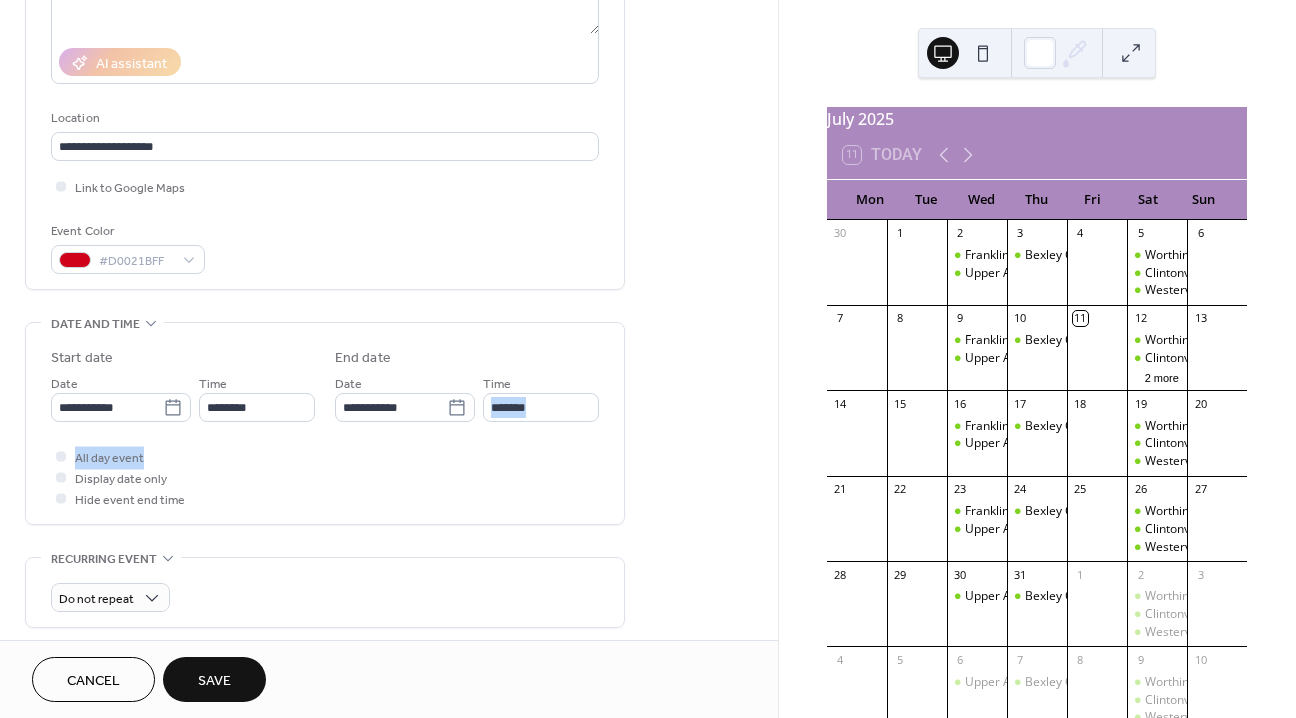 drag, startPoint x: 770, startPoint y: 382, endPoint x: 768, endPoint y: 447, distance: 65.03076 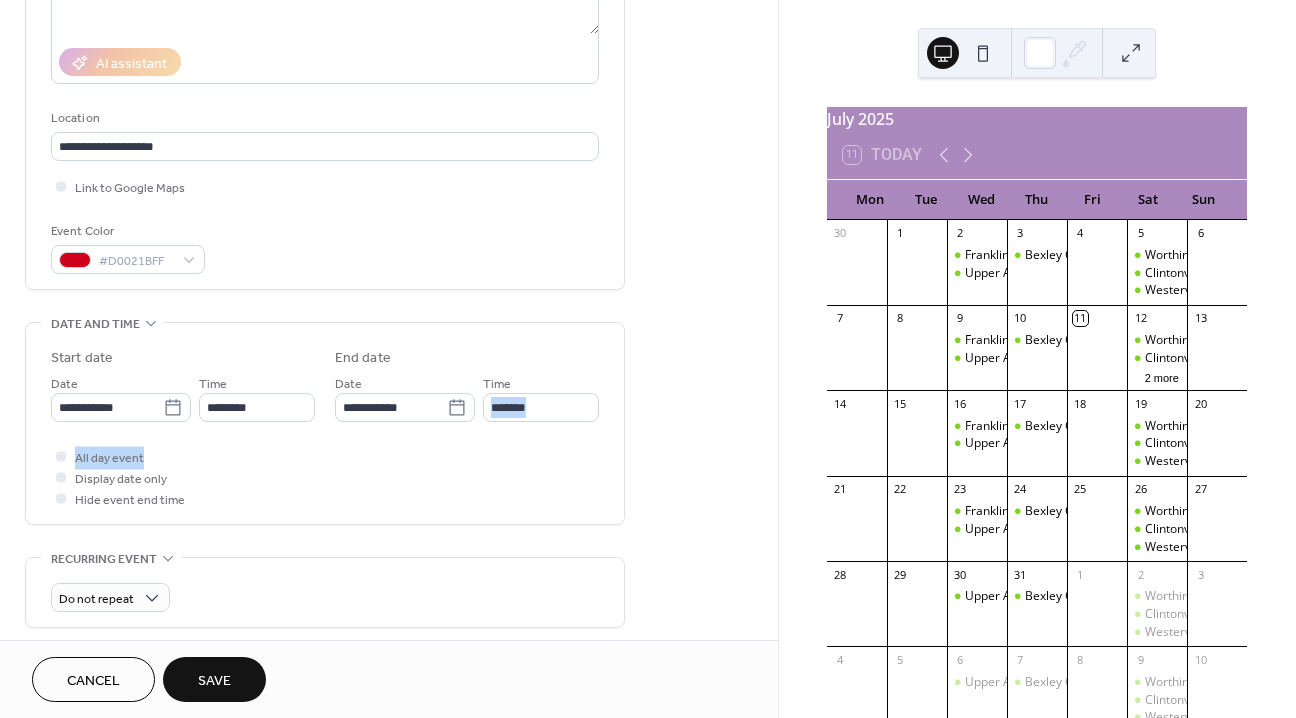 click on "**********" at bounding box center (389, 469) 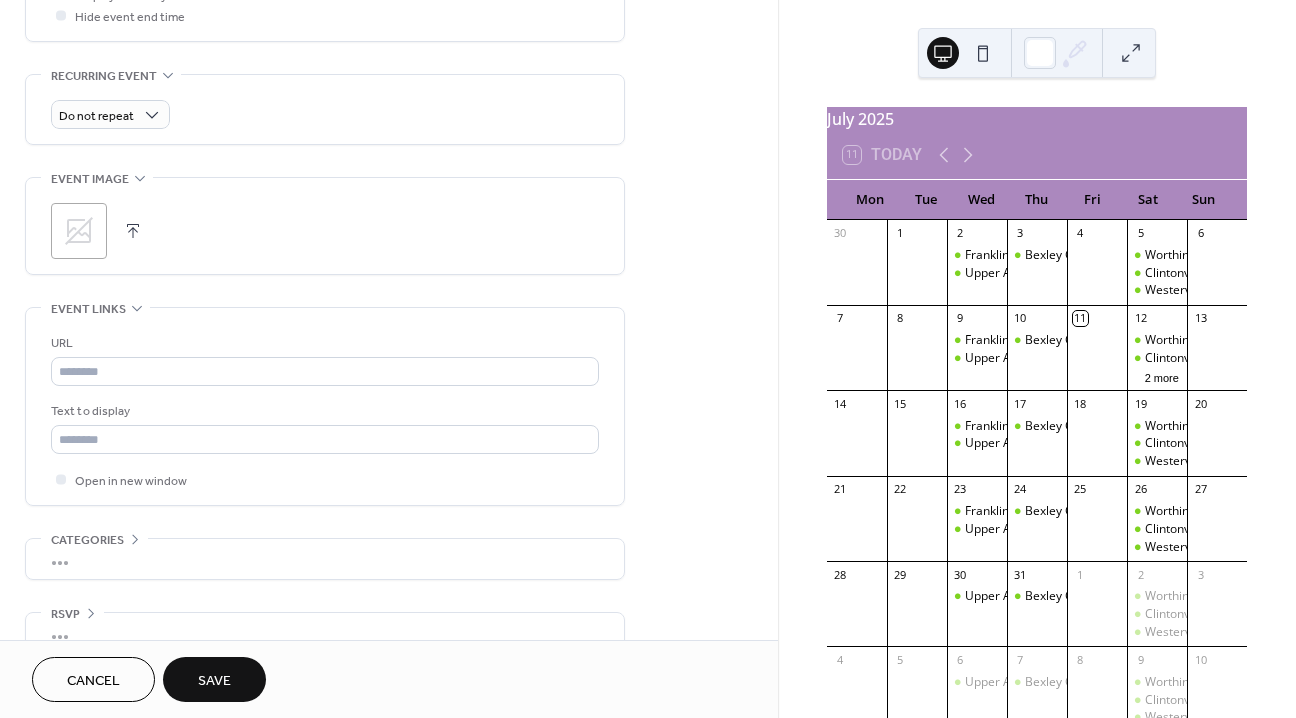 scroll, scrollTop: 845, scrollLeft: 0, axis: vertical 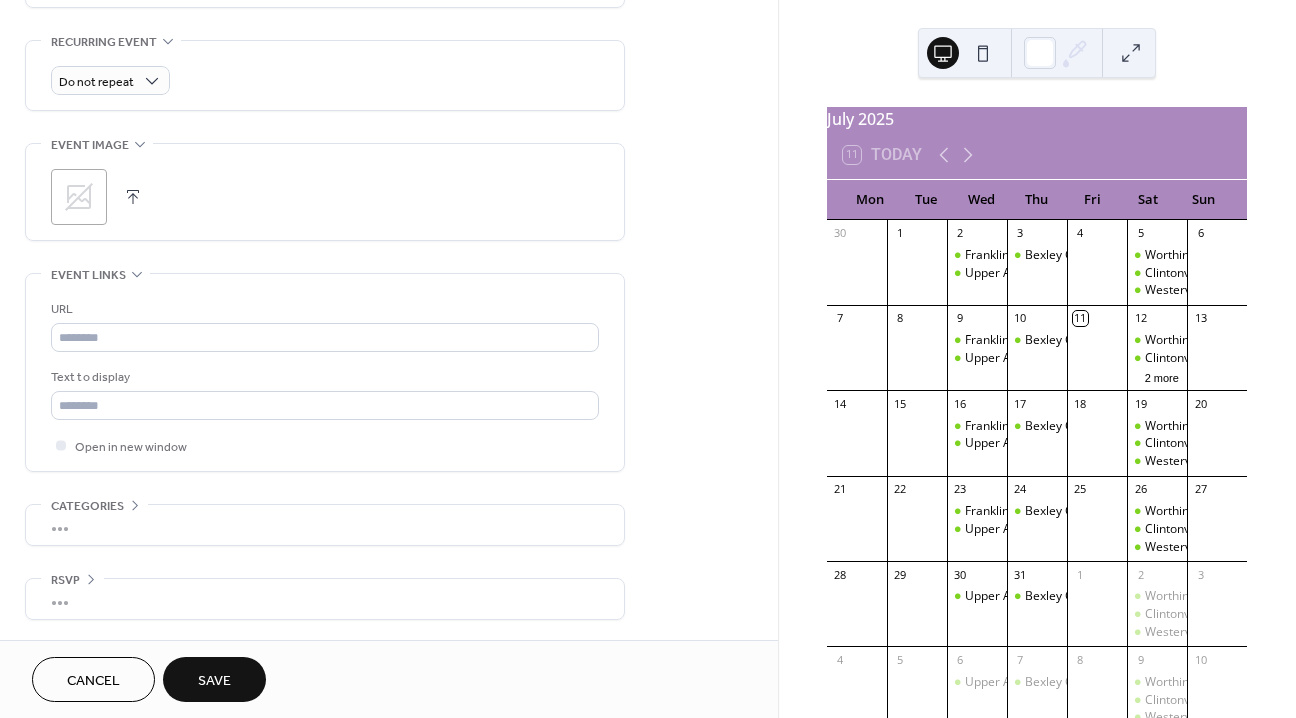 click on "Save" at bounding box center [214, 681] 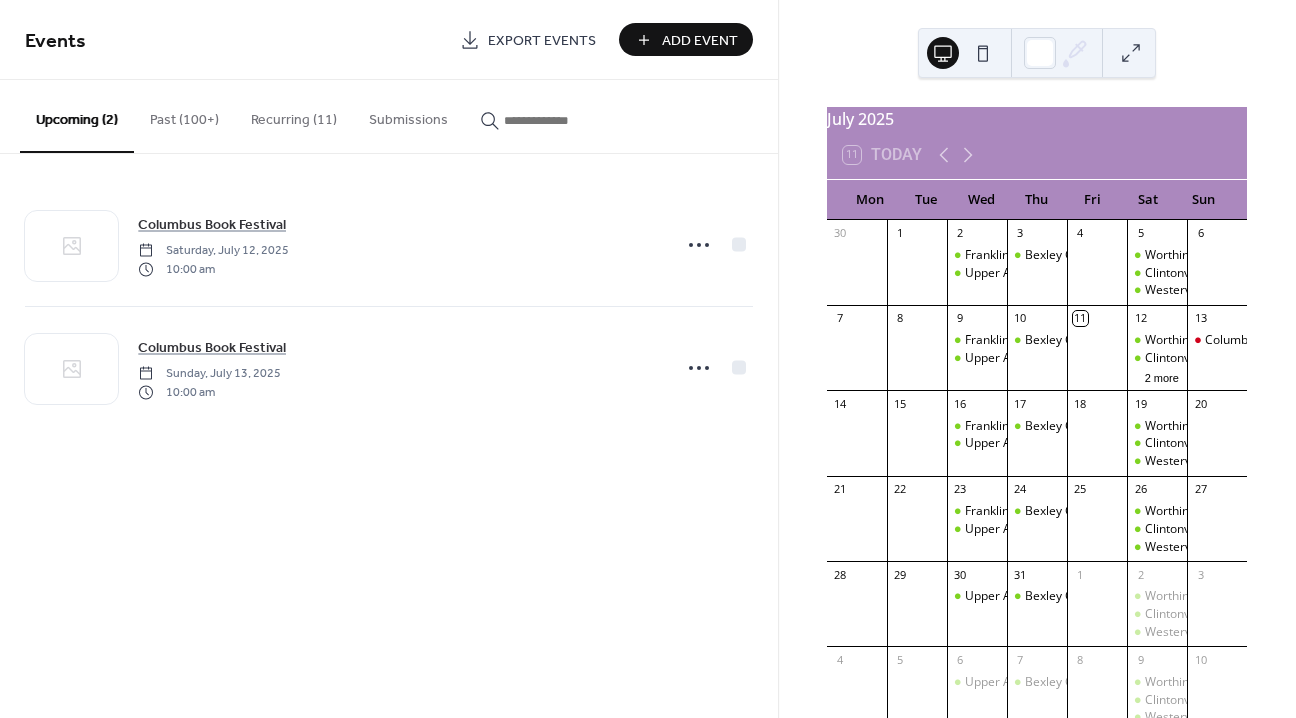 click on "Add Event" at bounding box center [700, 41] 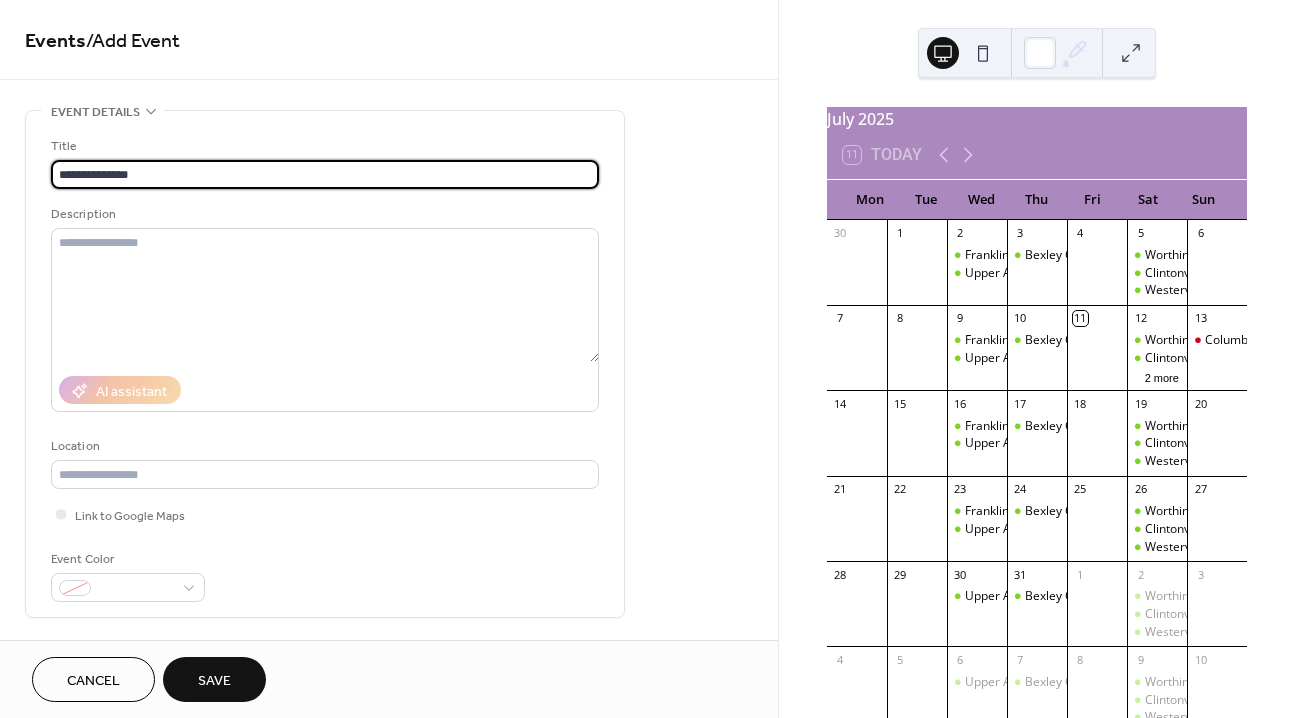 click on "**********" at bounding box center [325, 174] 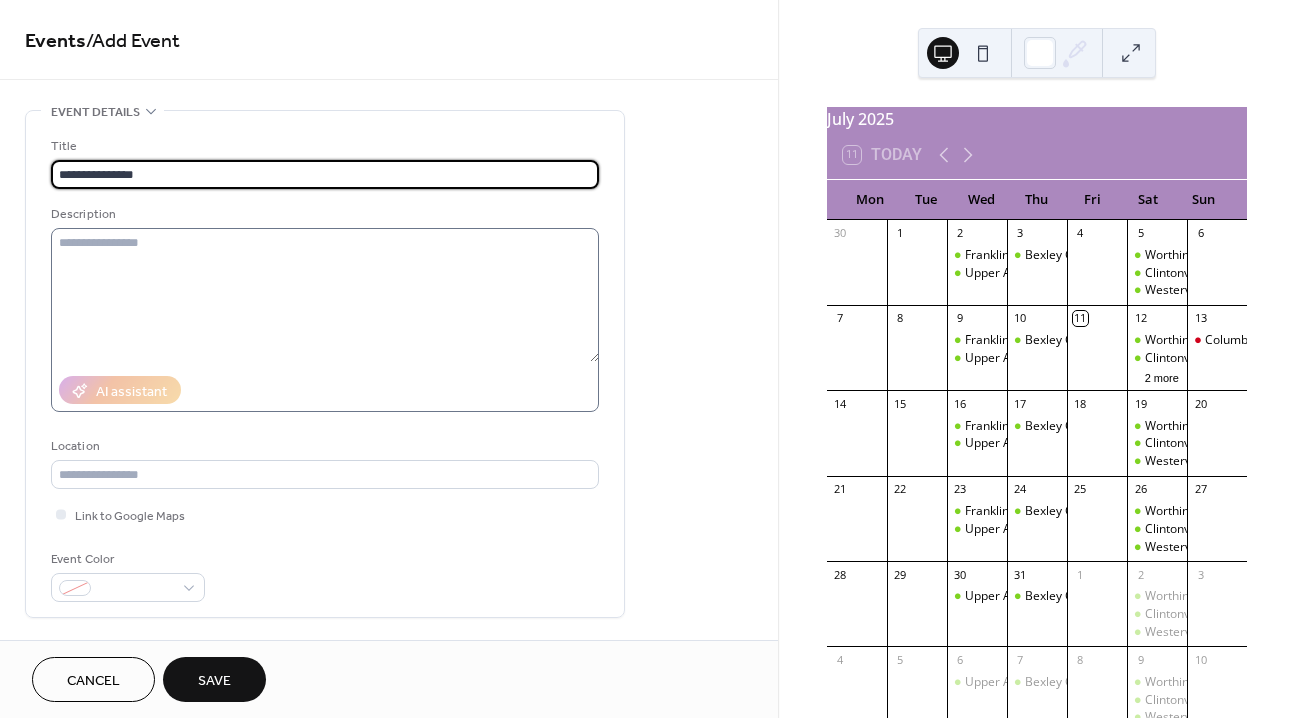 type on "**********" 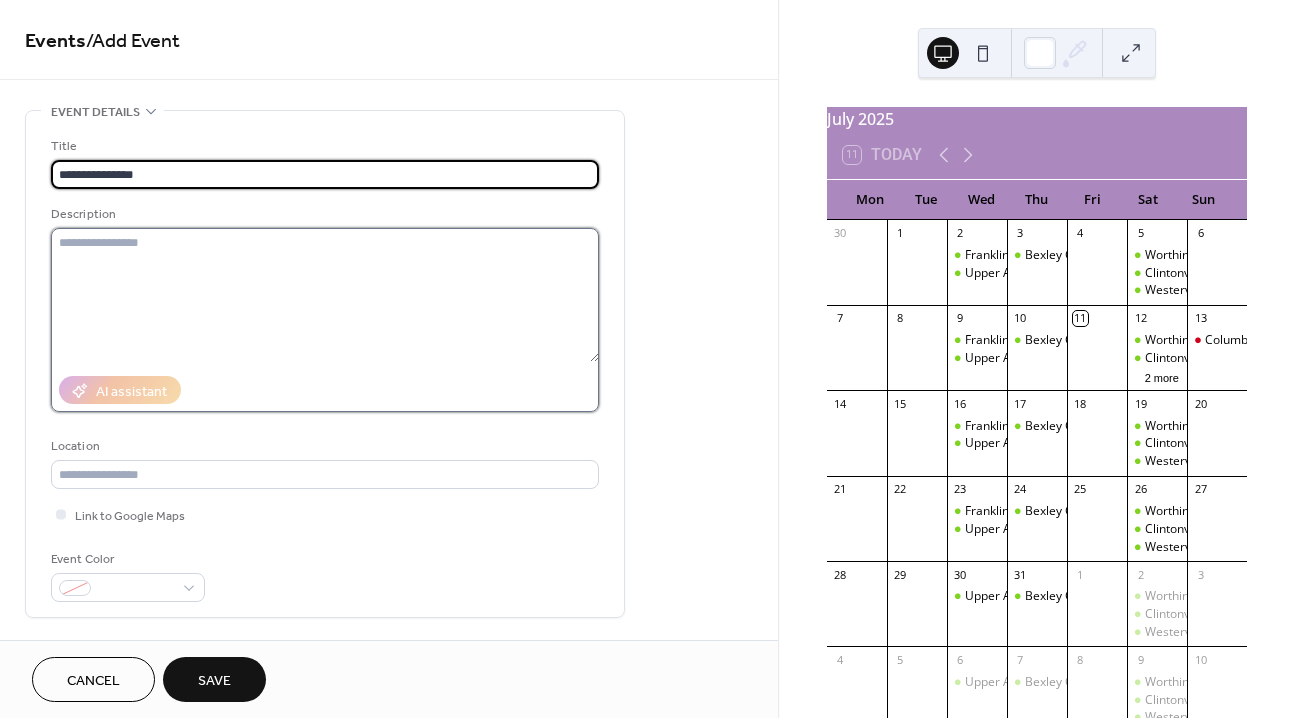 click at bounding box center [325, 295] 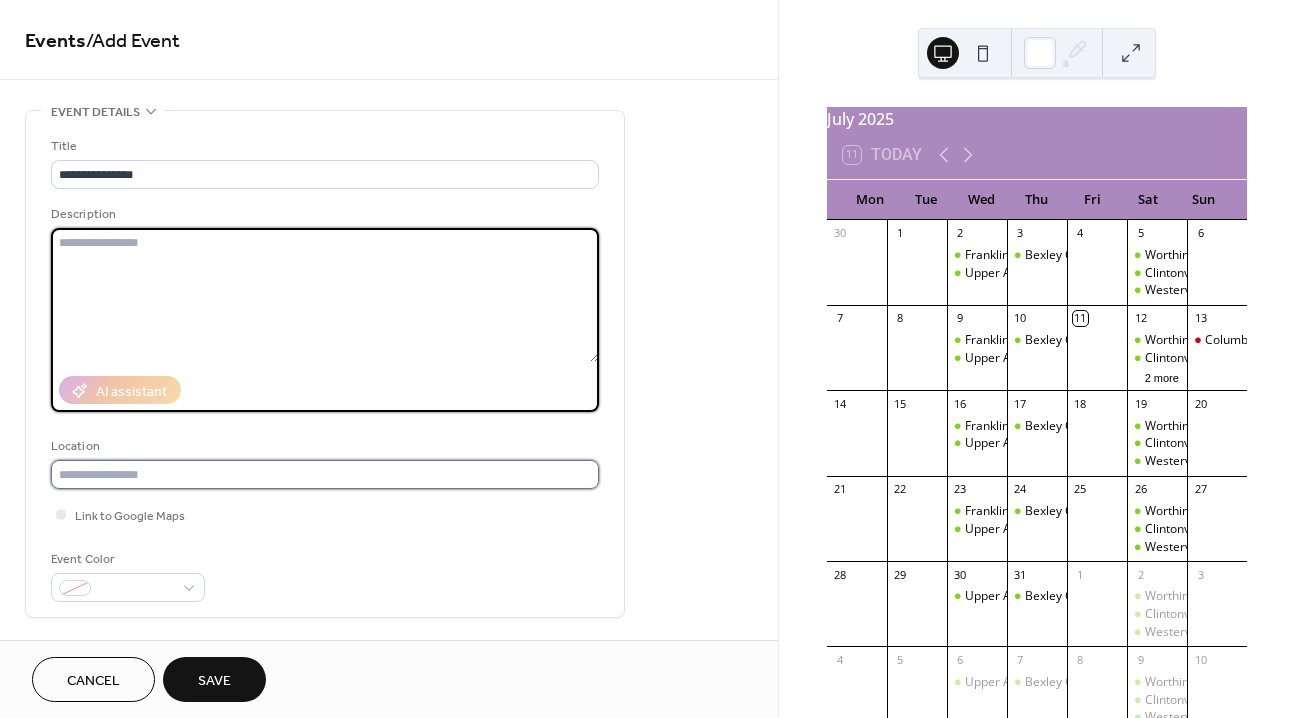 click at bounding box center (325, 474) 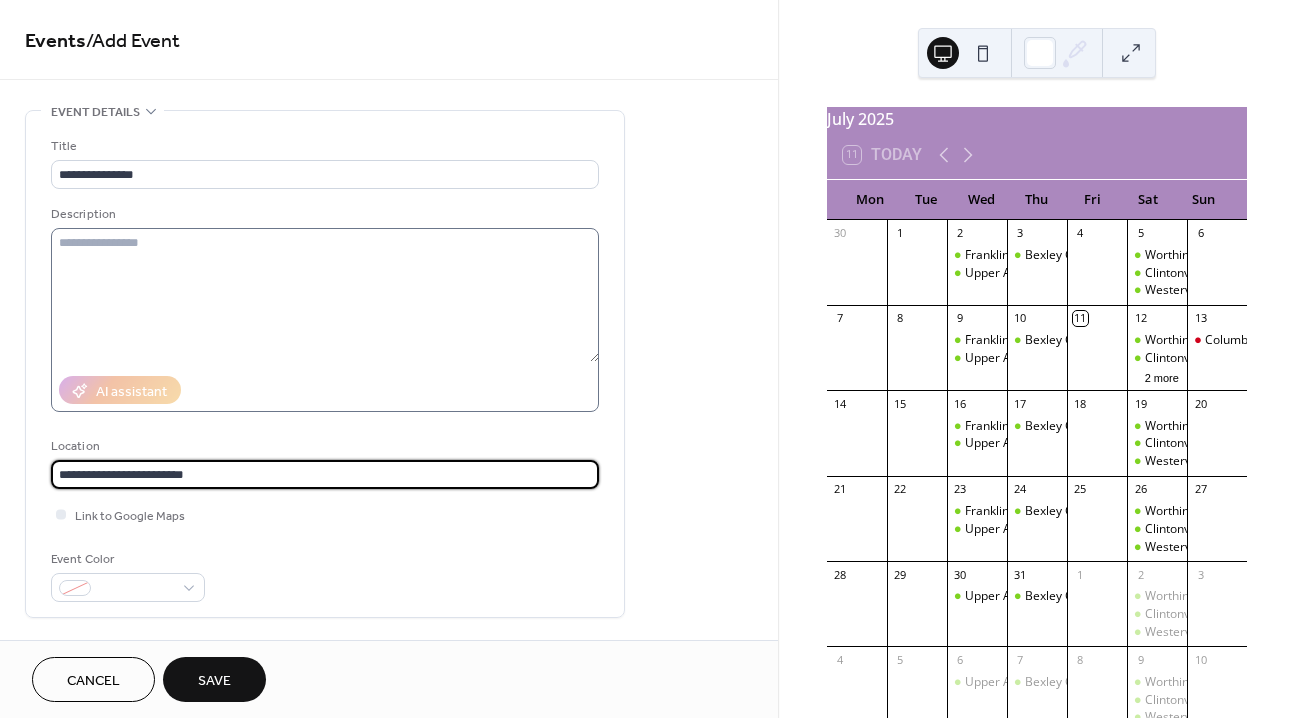 type on "**********" 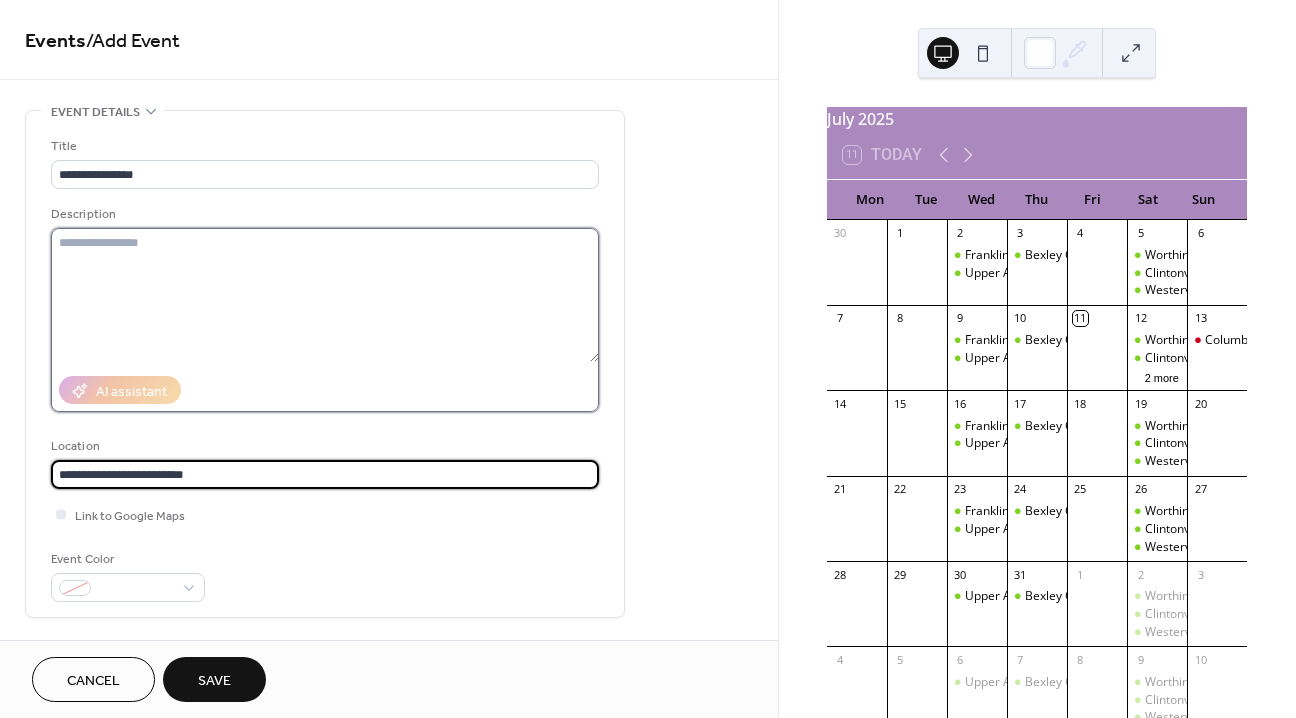 click at bounding box center [325, 295] 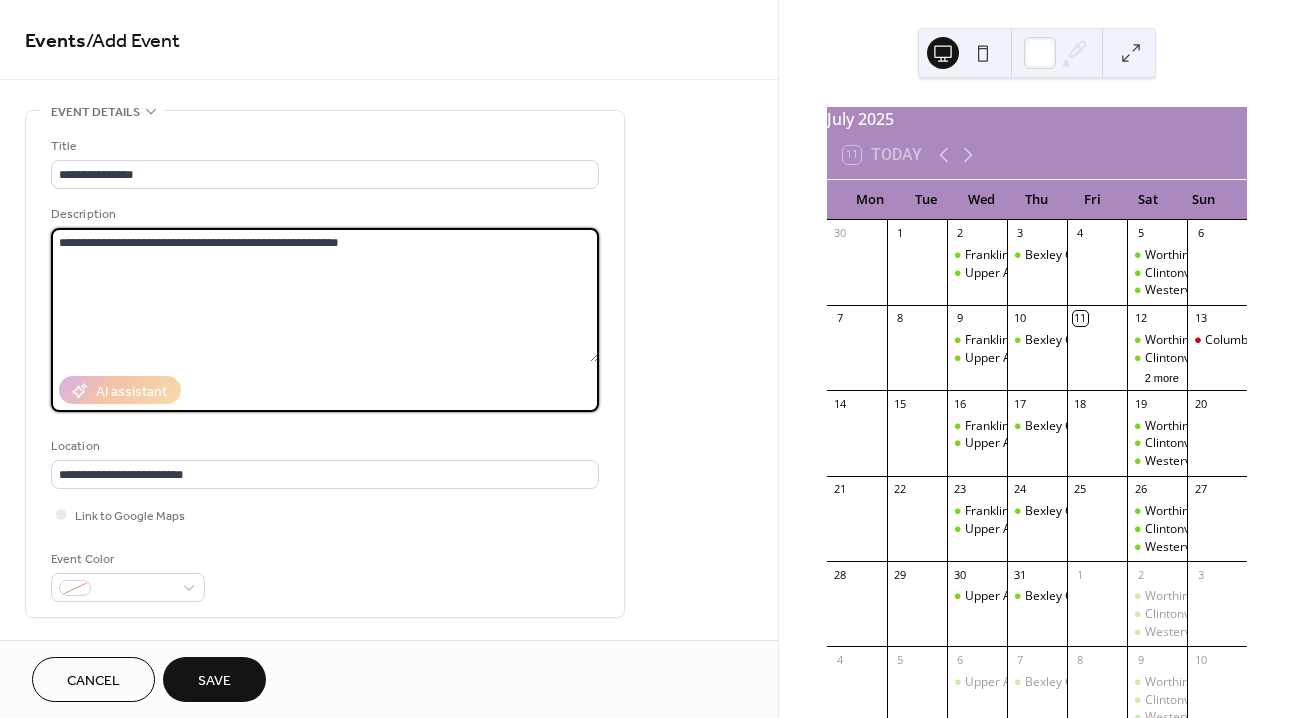 click on "**********" at bounding box center (325, 295) 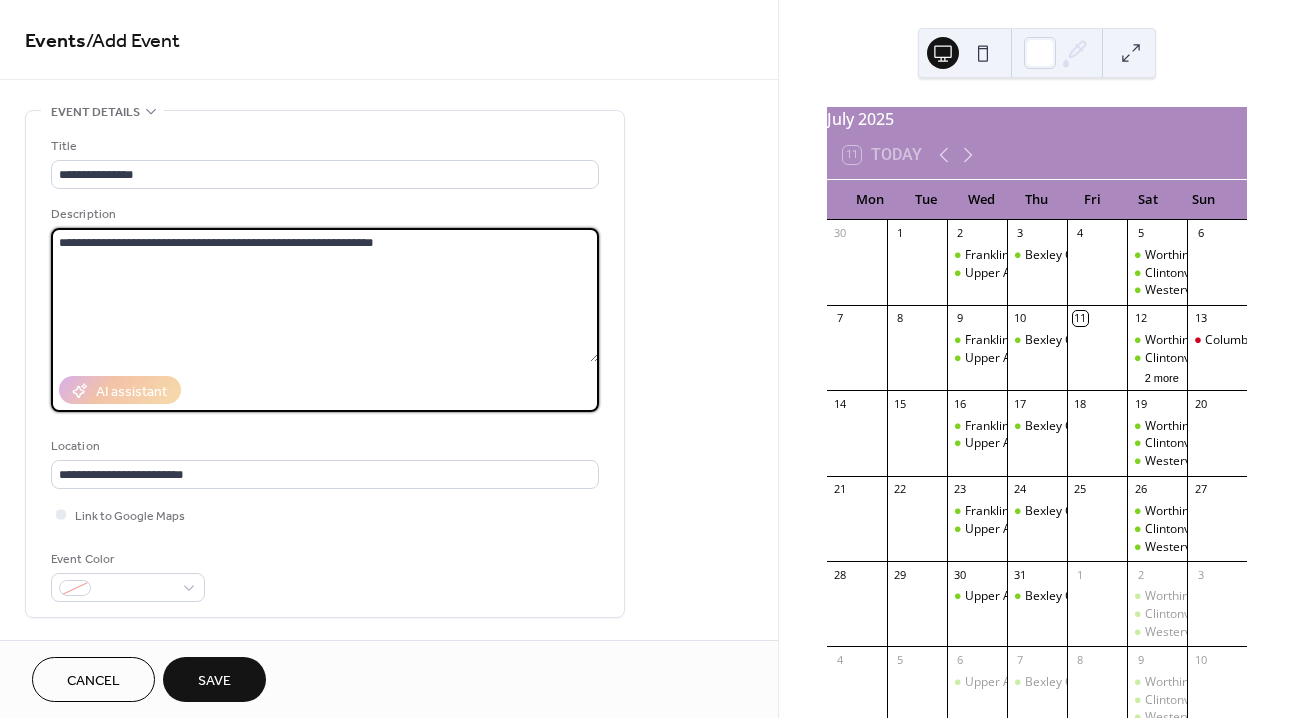 click on "**********" at bounding box center [325, 295] 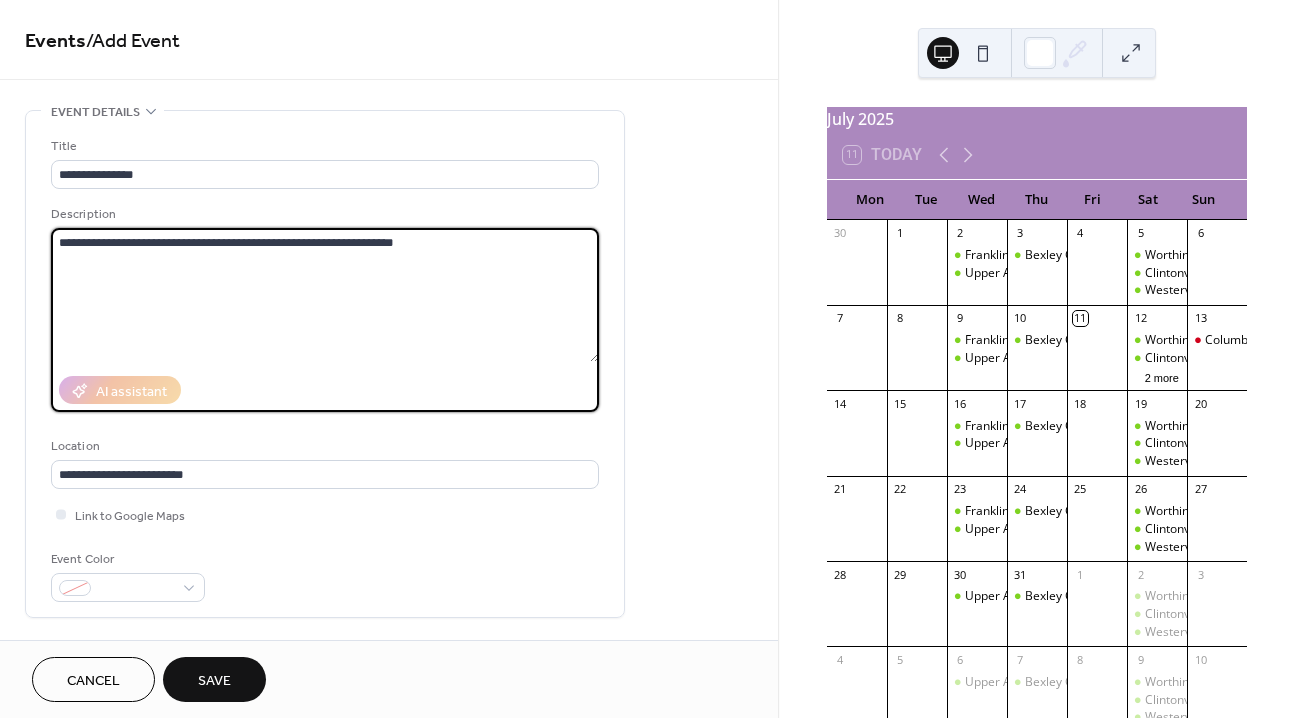 click on "**********" at bounding box center (325, 295) 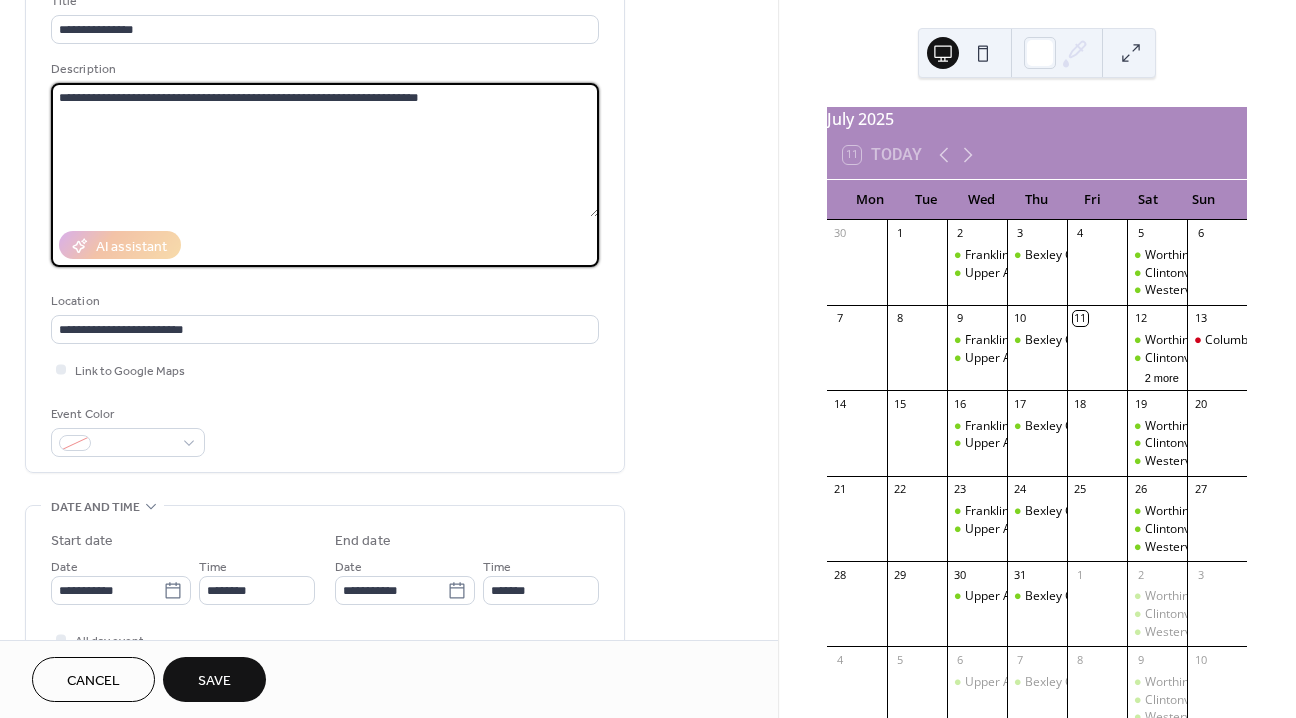 scroll, scrollTop: 151, scrollLeft: 0, axis: vertical 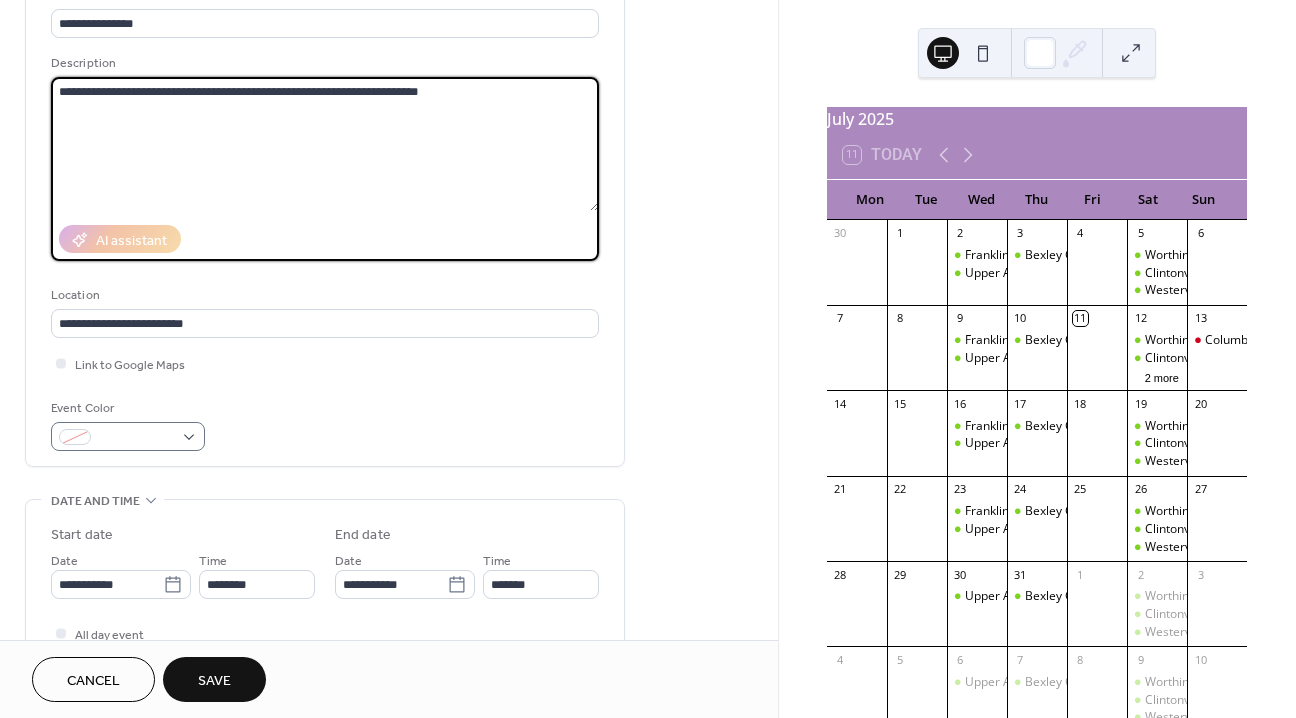 type on "**********" 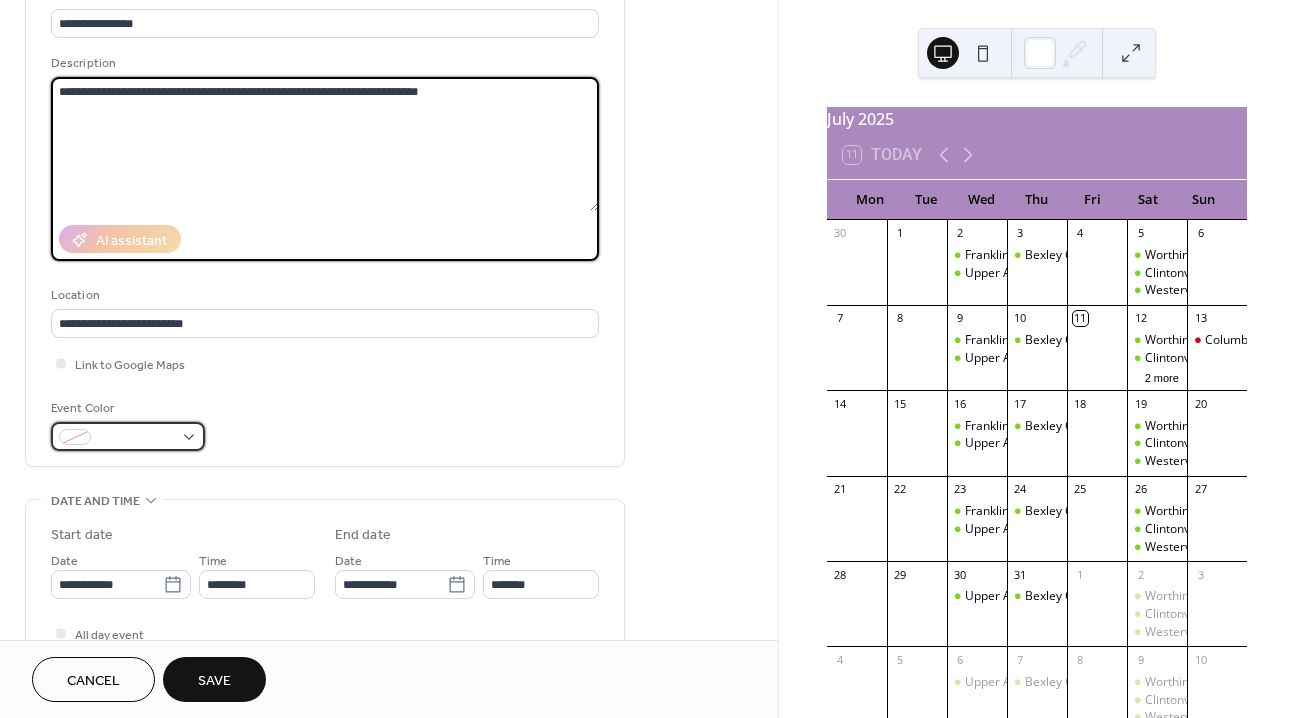 click at bounding box center [136, 438] 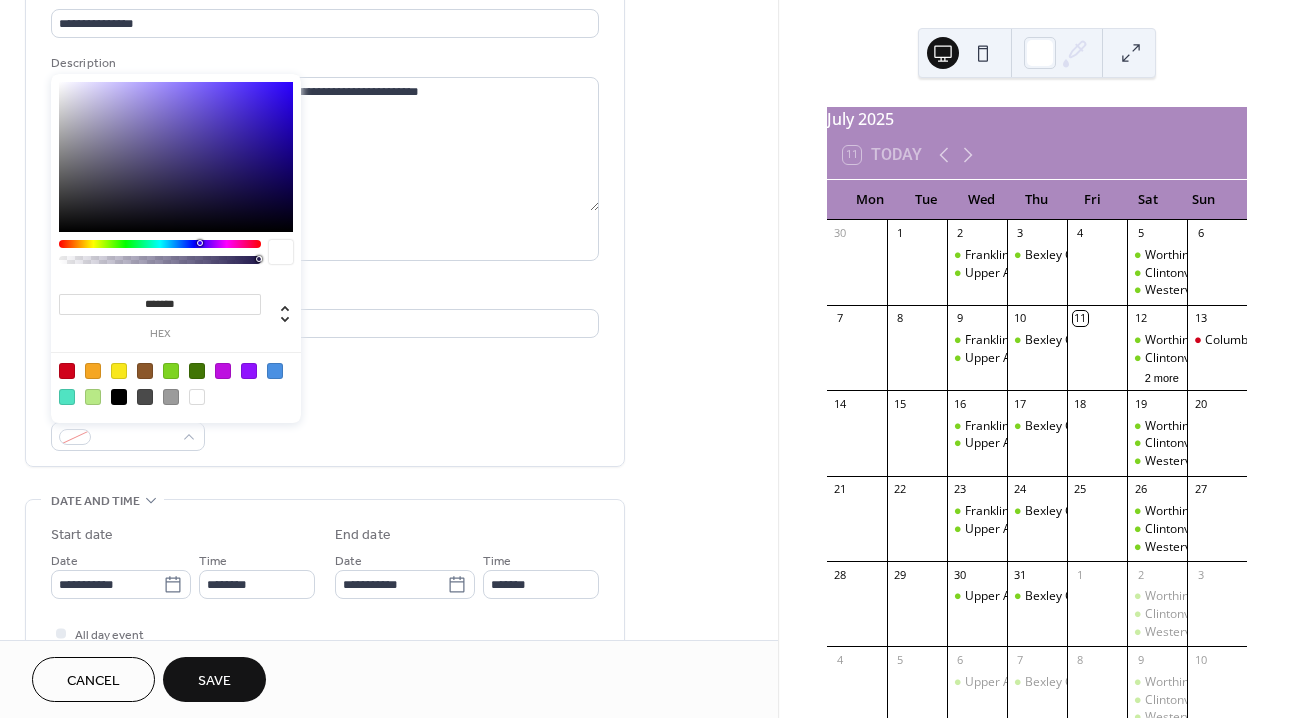click at bounding box center (67, 371) 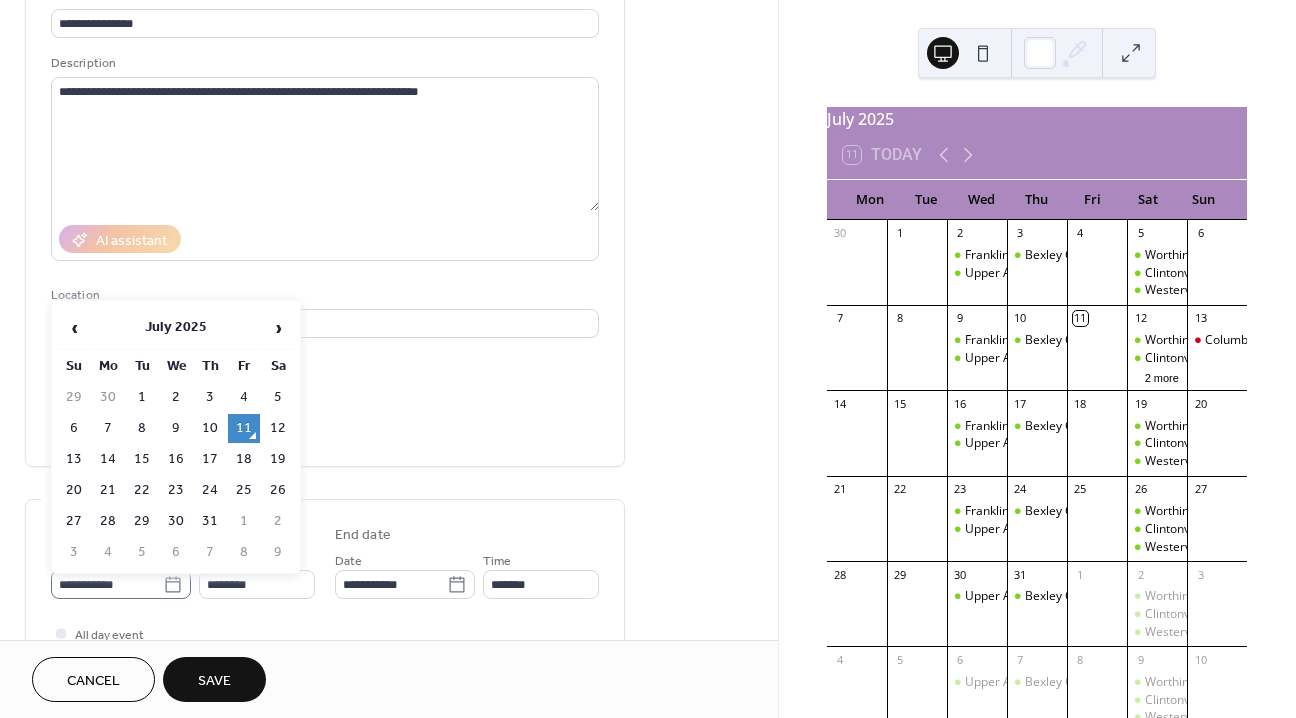 click 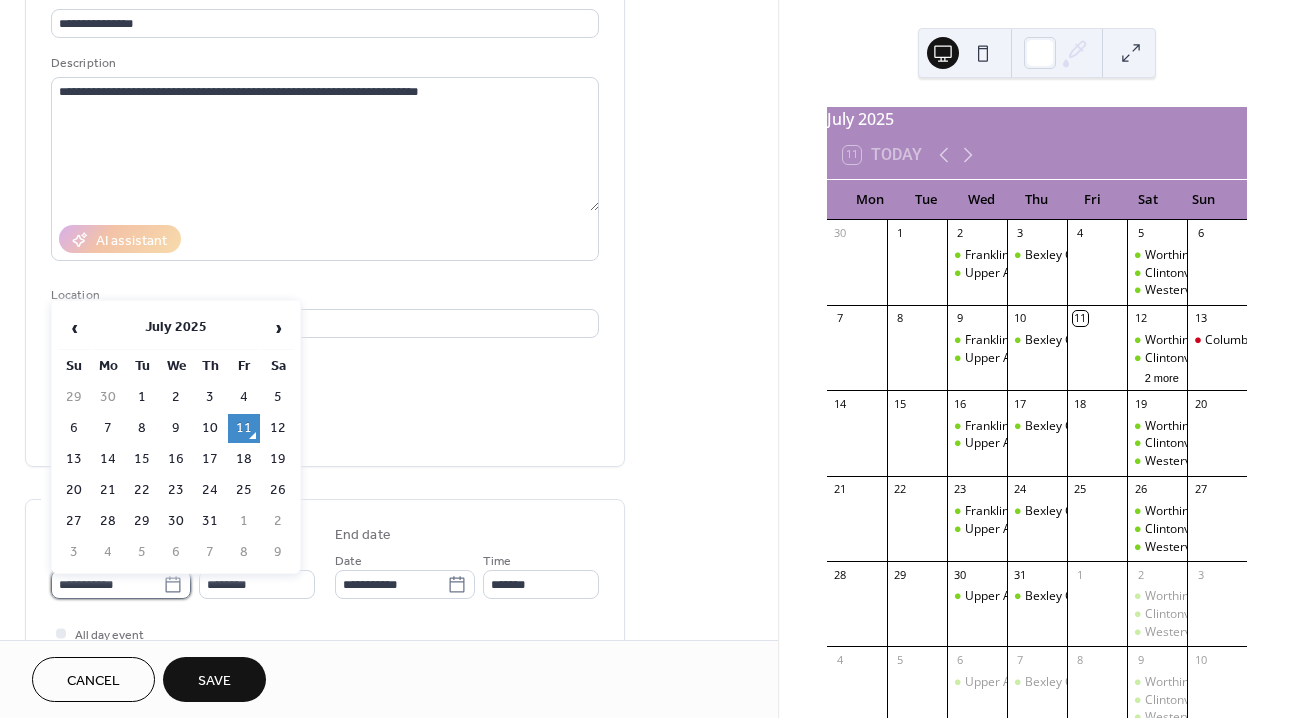 click on "**********" at bounding box center [107, 584] 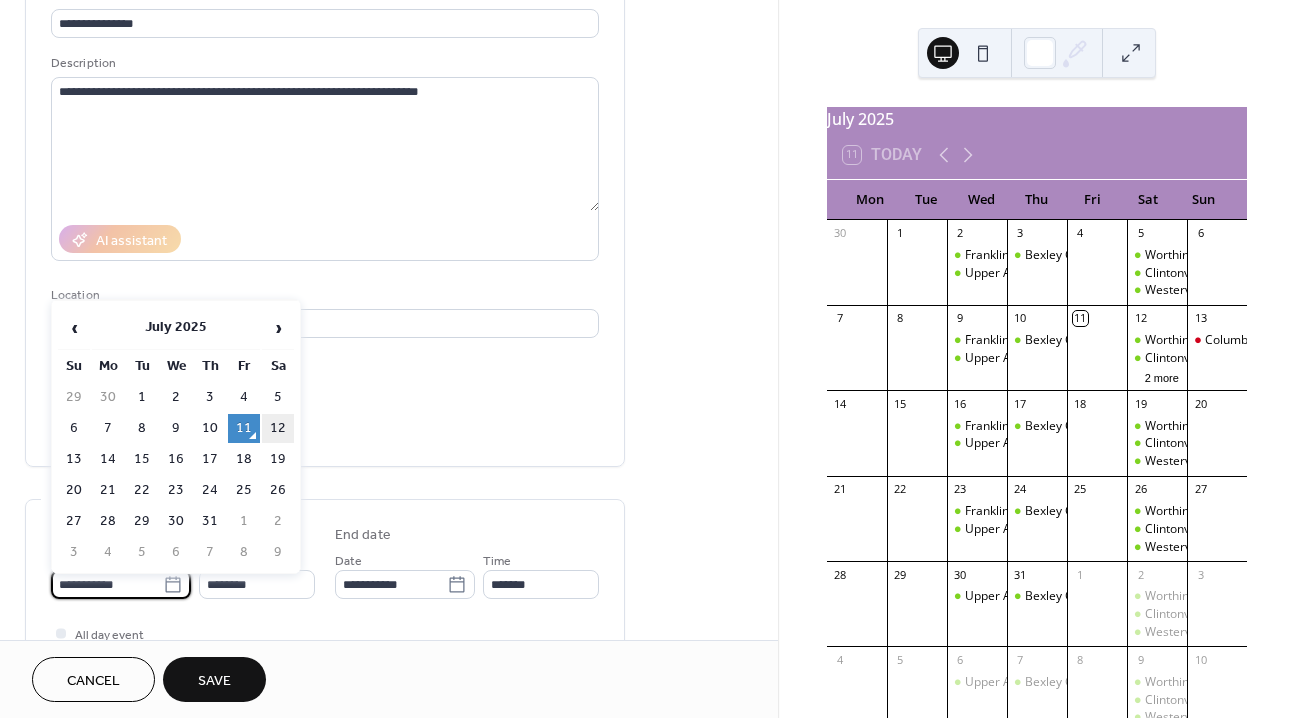 click on "12" at bounding box center (278, 428) 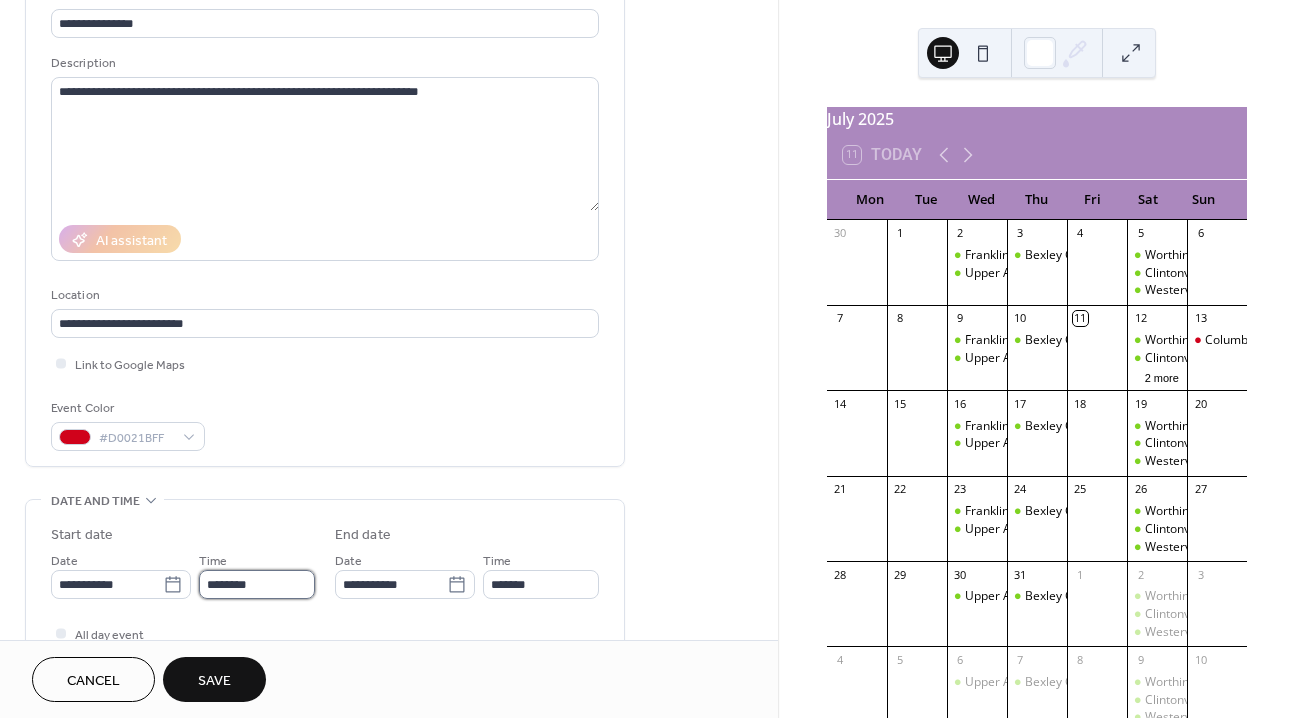 click on "********" at bounding box center [257, 584] 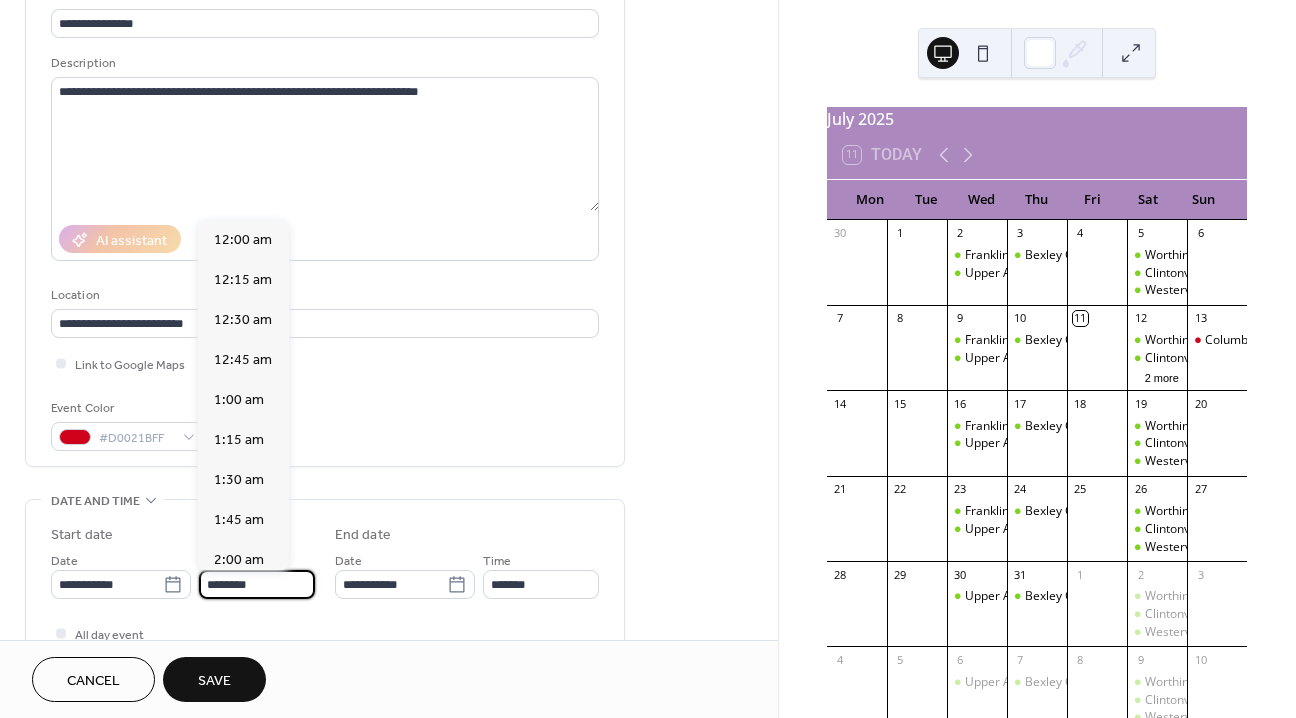 scroll, scrollTop: 1944, scrollLeft: 0, axis: vertical 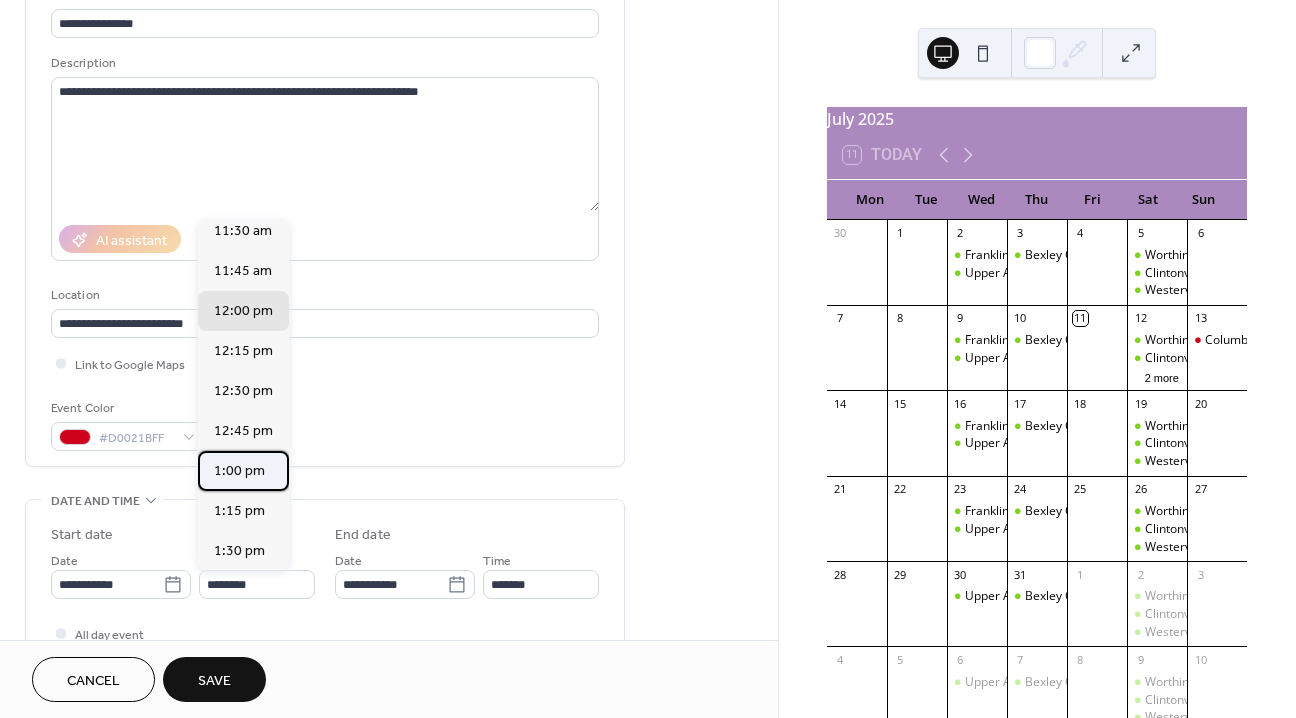 click on "1:00 pm" at bounding box center (239, 471) 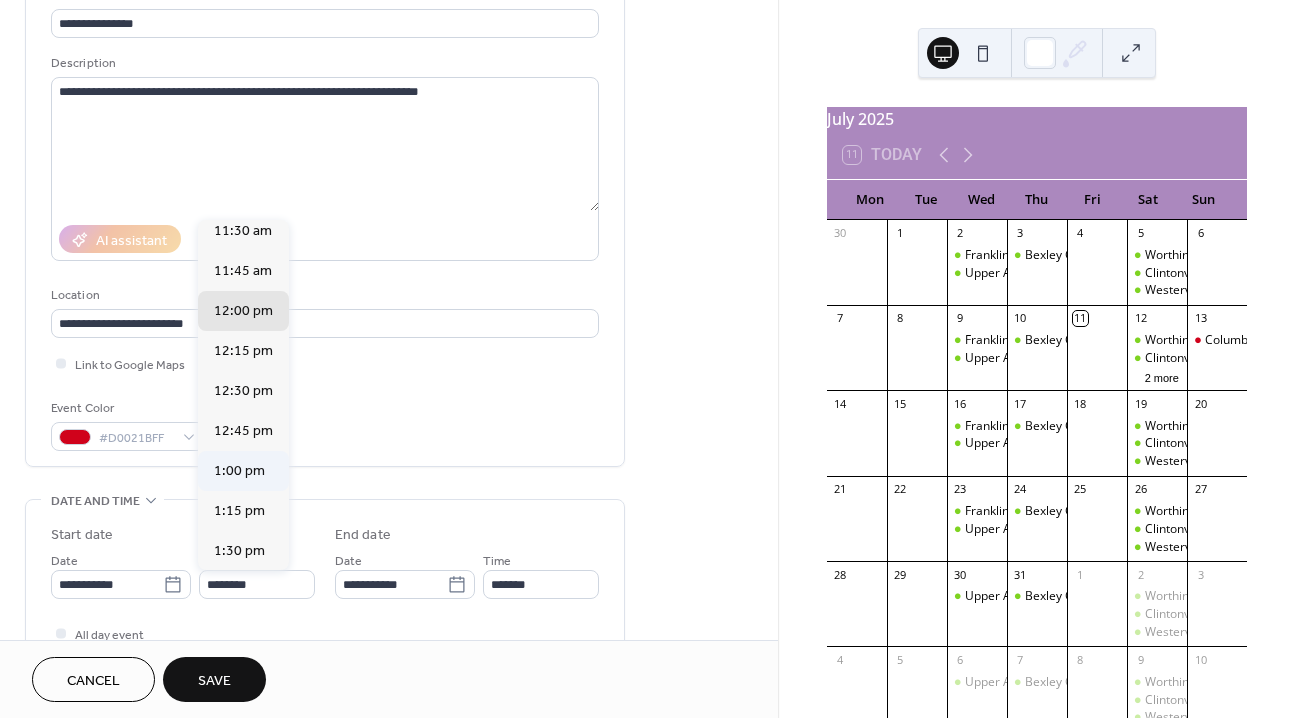 type on "*******" 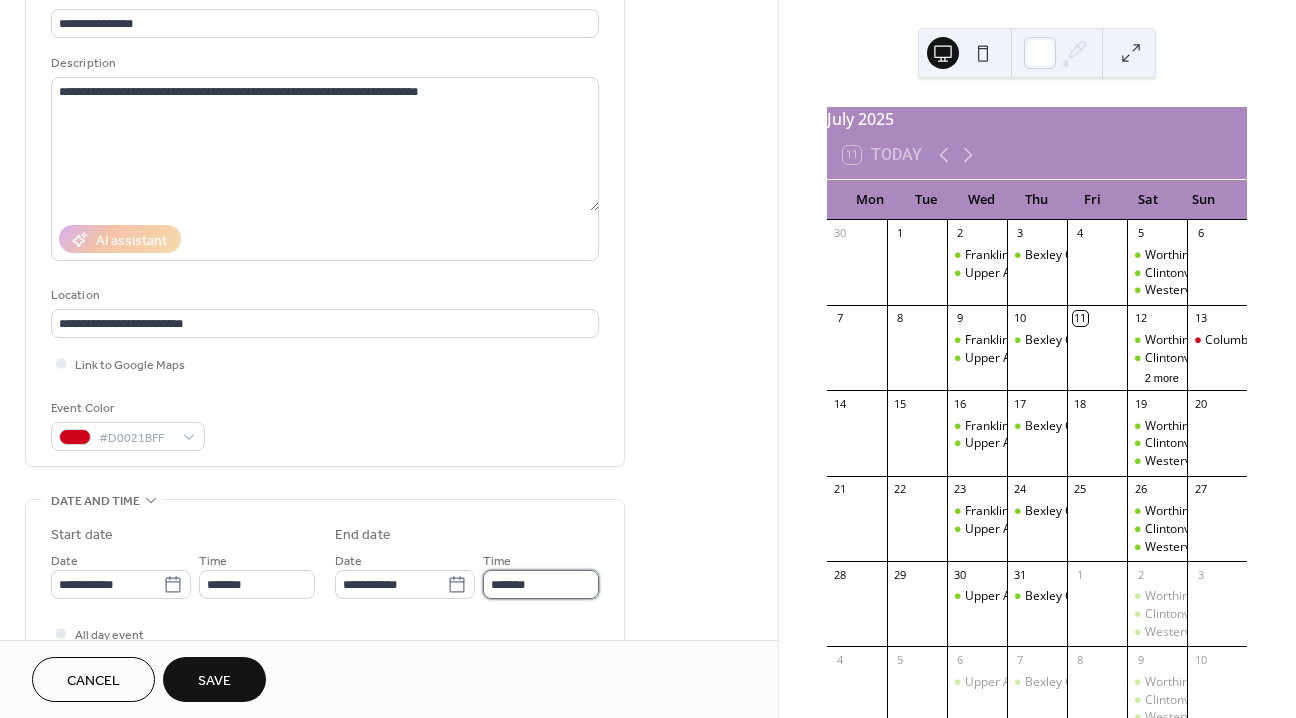 click on "*******" at bounding box center (541, 584) 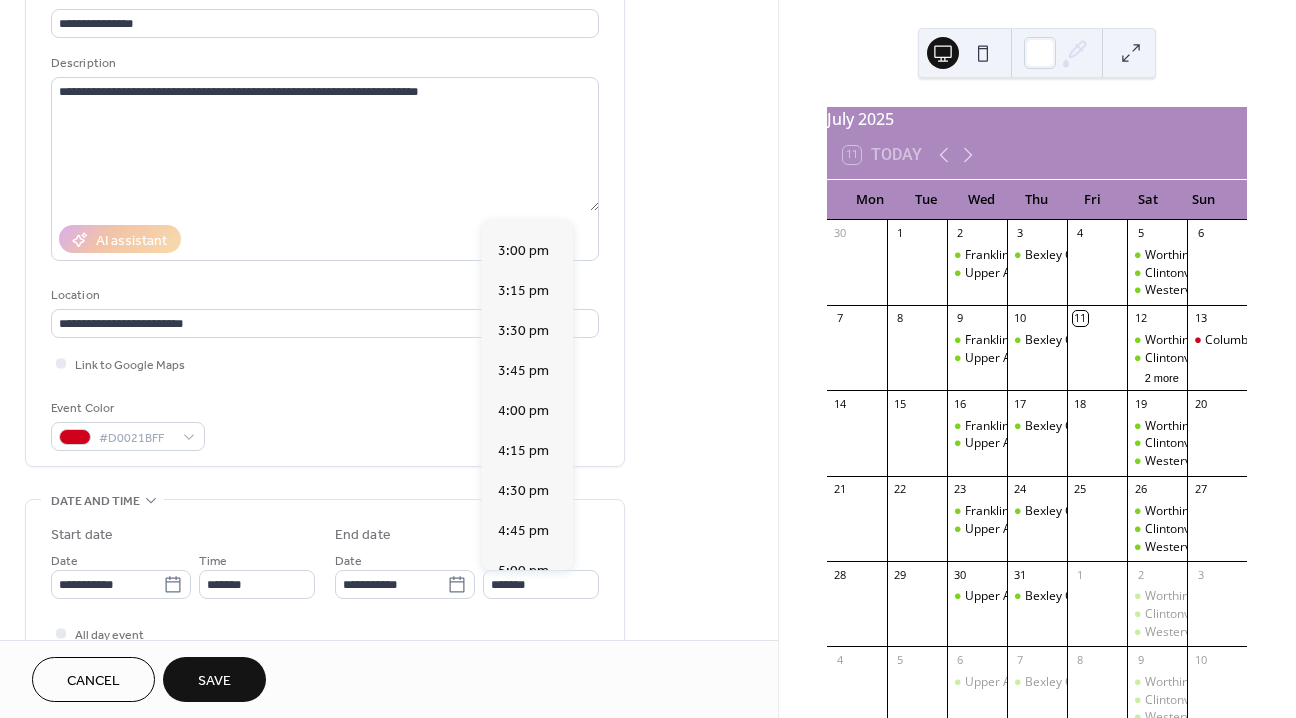 scroll, scrollTop: 301, scrollLeft: 0, axis: vertical 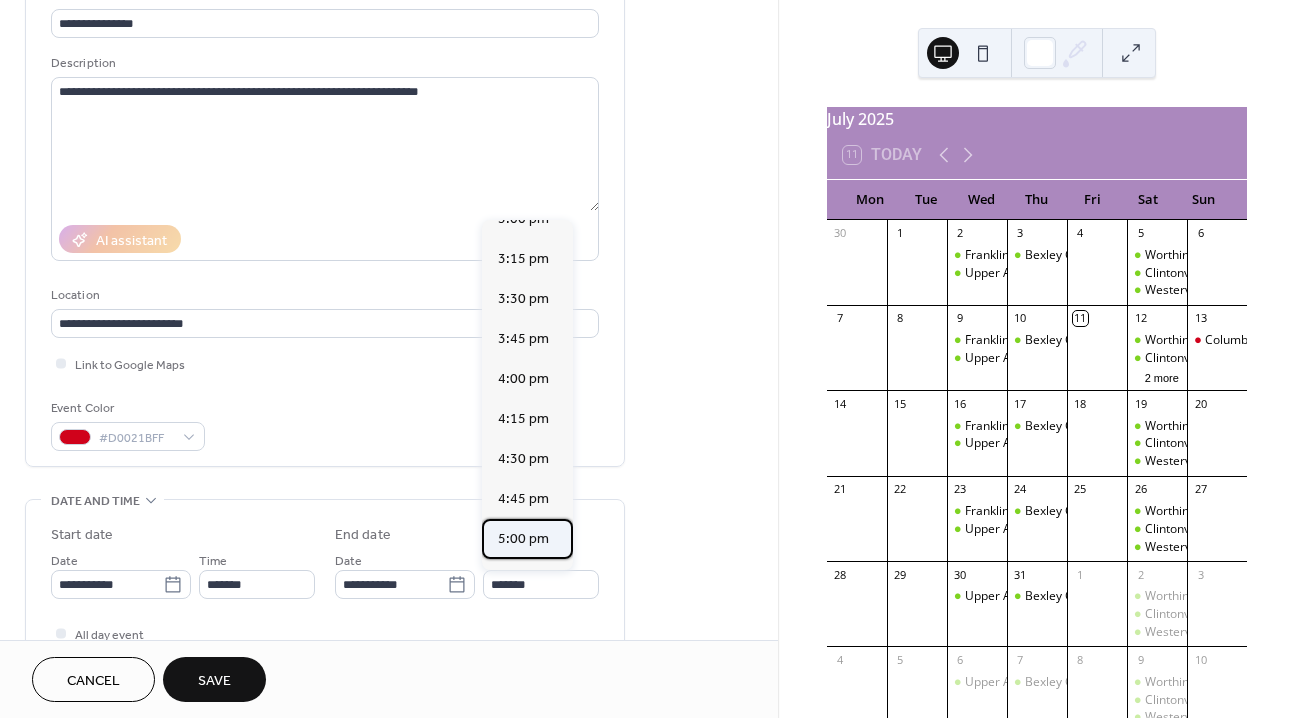 click on "5:00 pm" at bounding box center (527, 539) 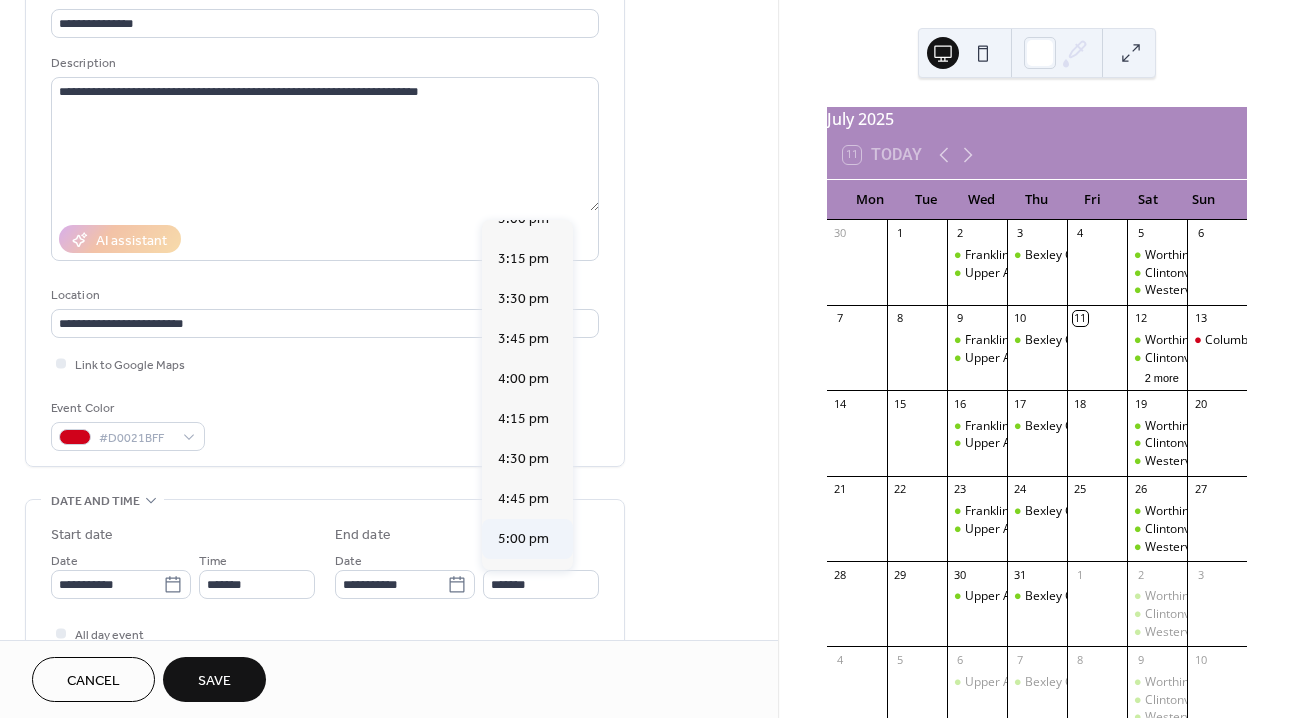 type on "*******" 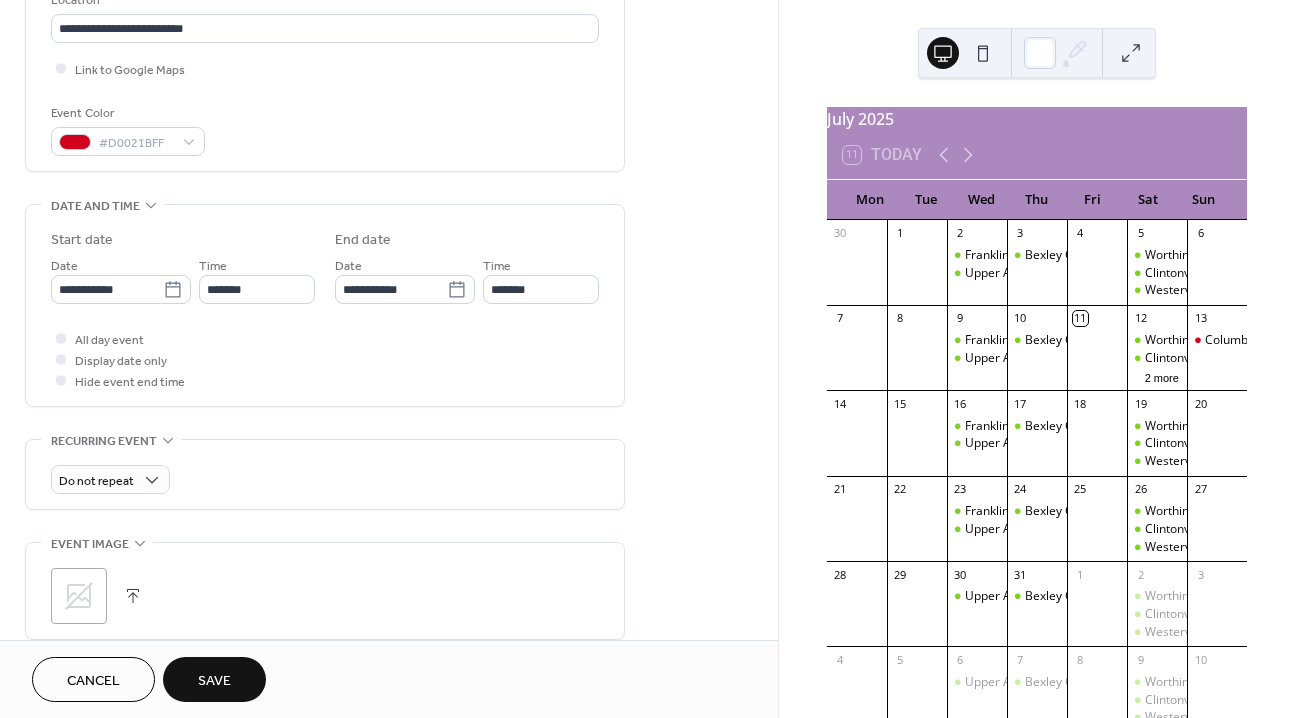 scroll, scrollTop: 450, scrollLeft: 0, axis: vertical 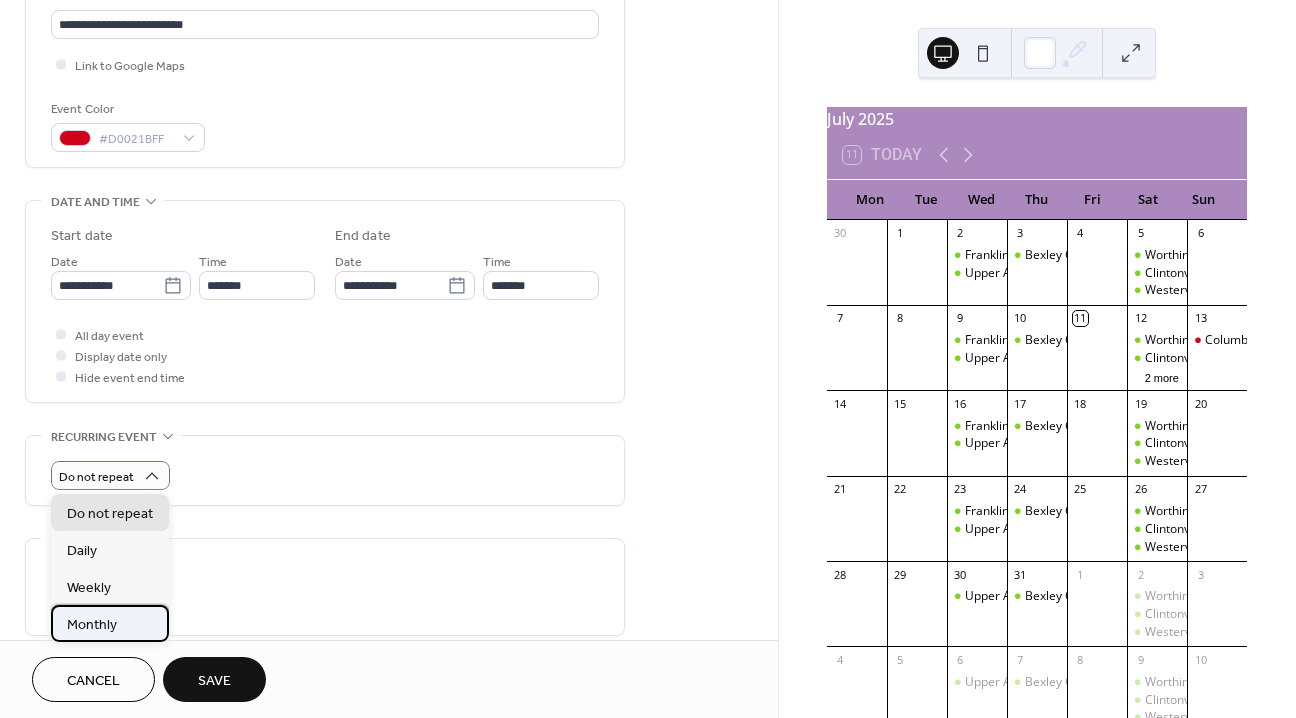 click on "Monthly" at bounding box center [110, 623] 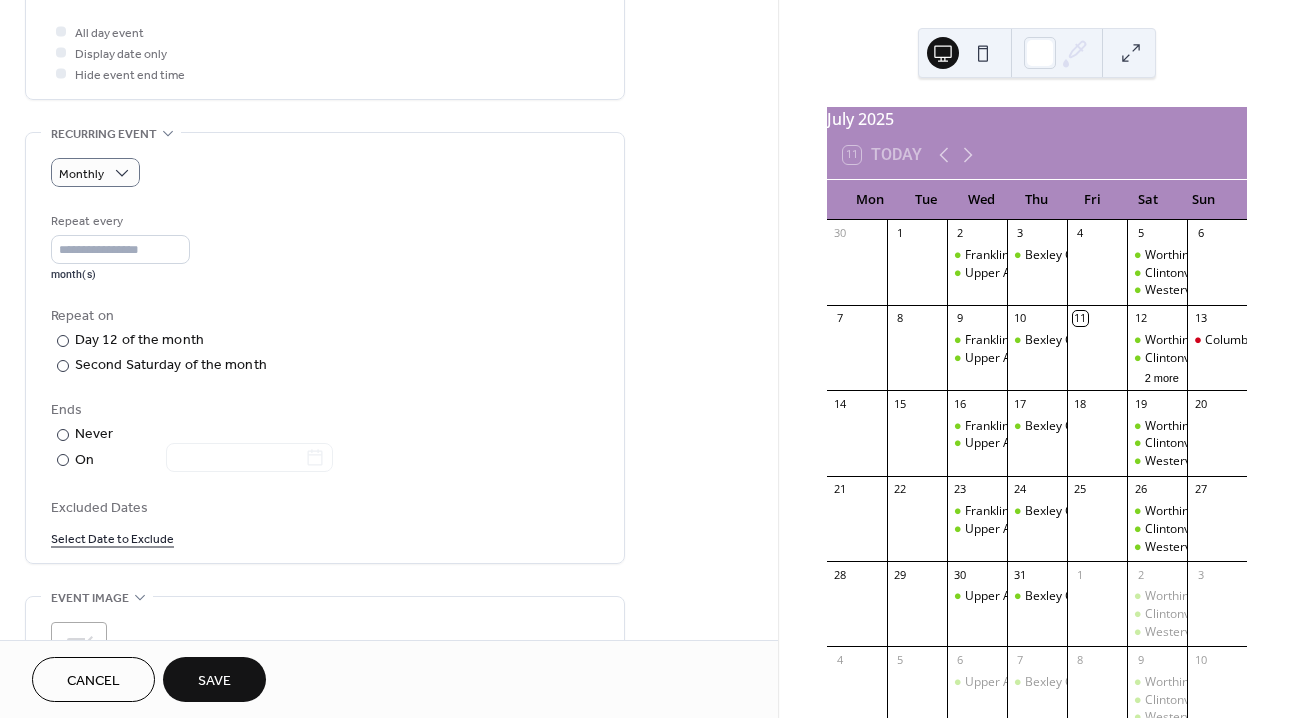scroll, scrollTop: 744, scrollLeft: 0, axis: vertical 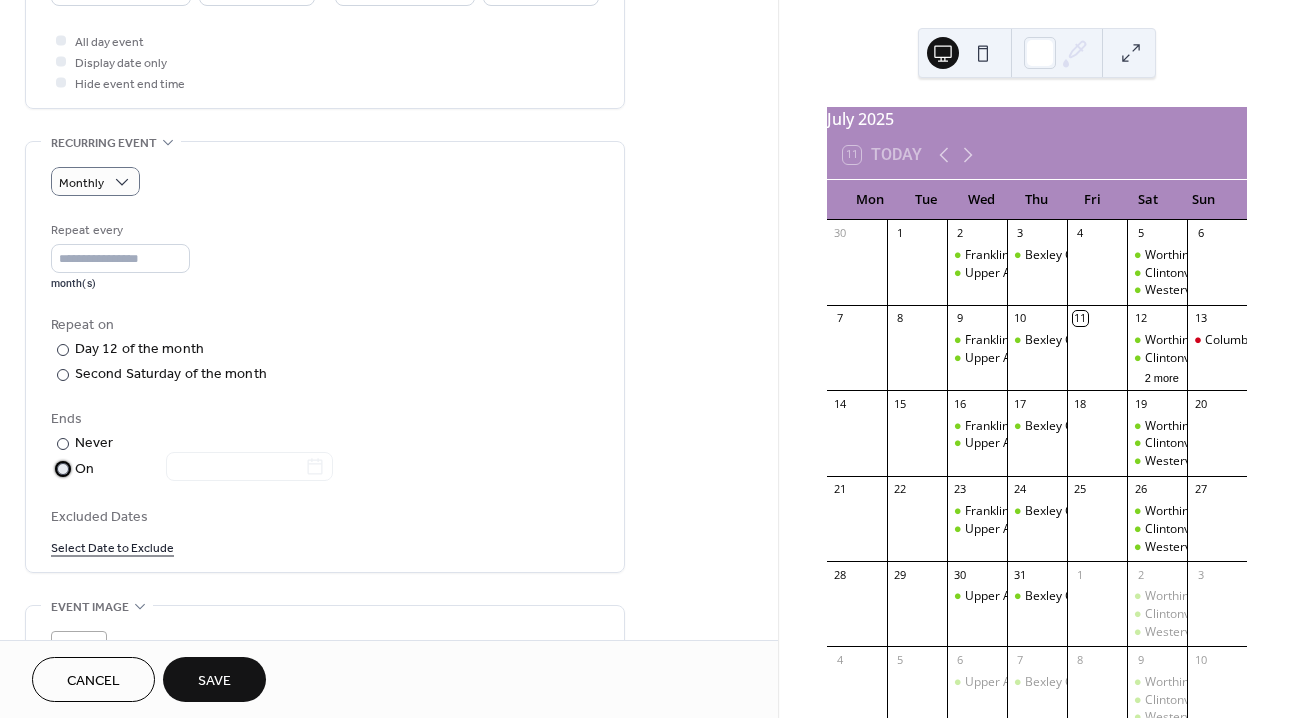 click at bounding box center (237, 468) 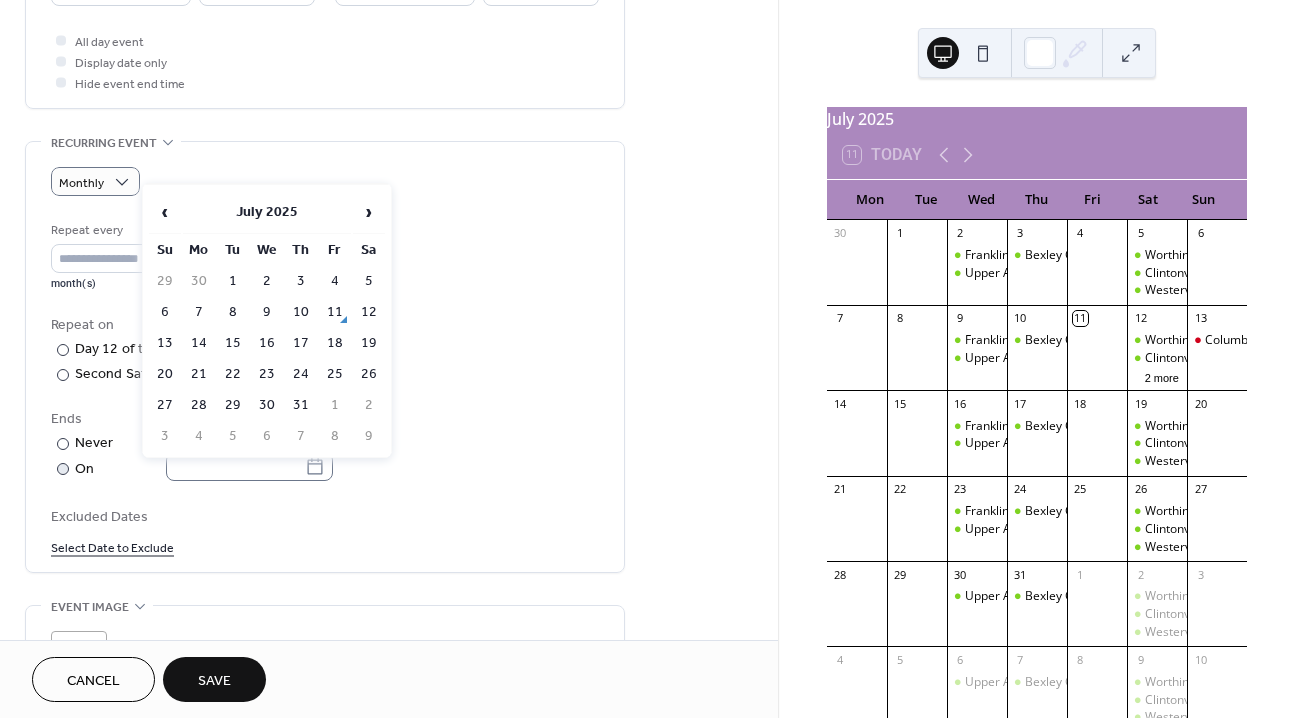 click 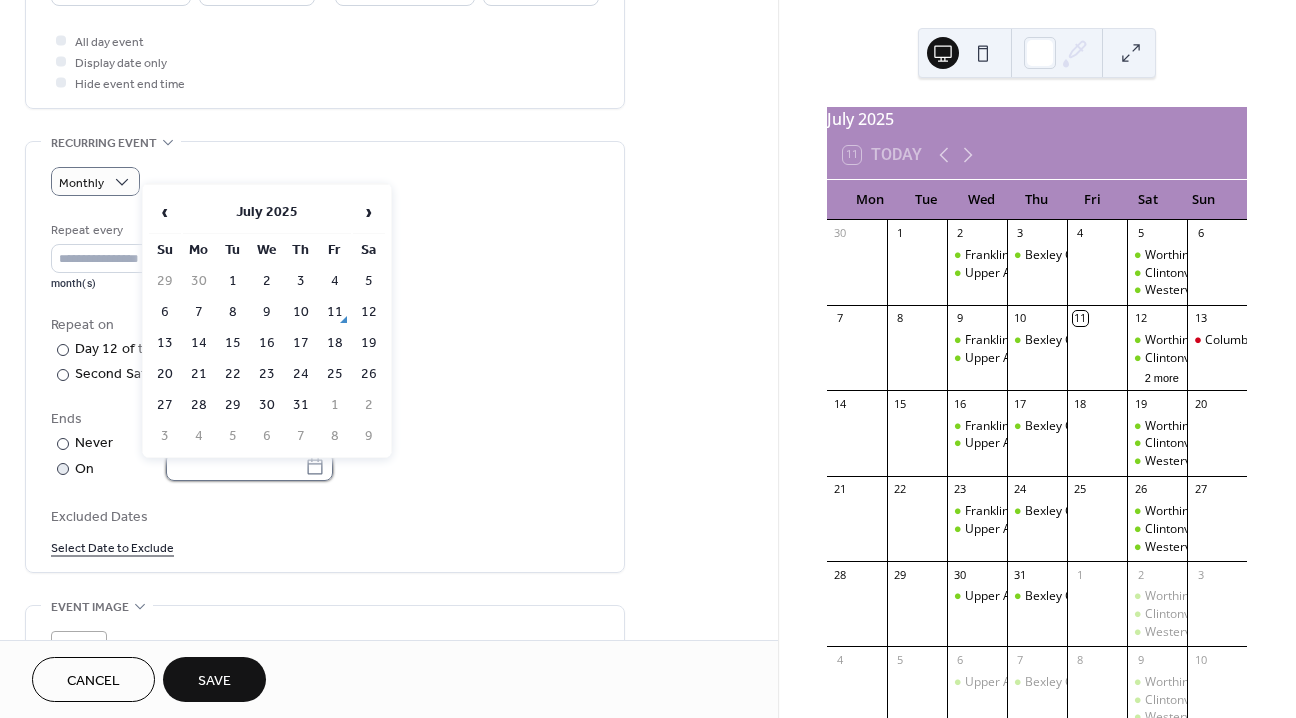 click at bounding box center (235, 466) 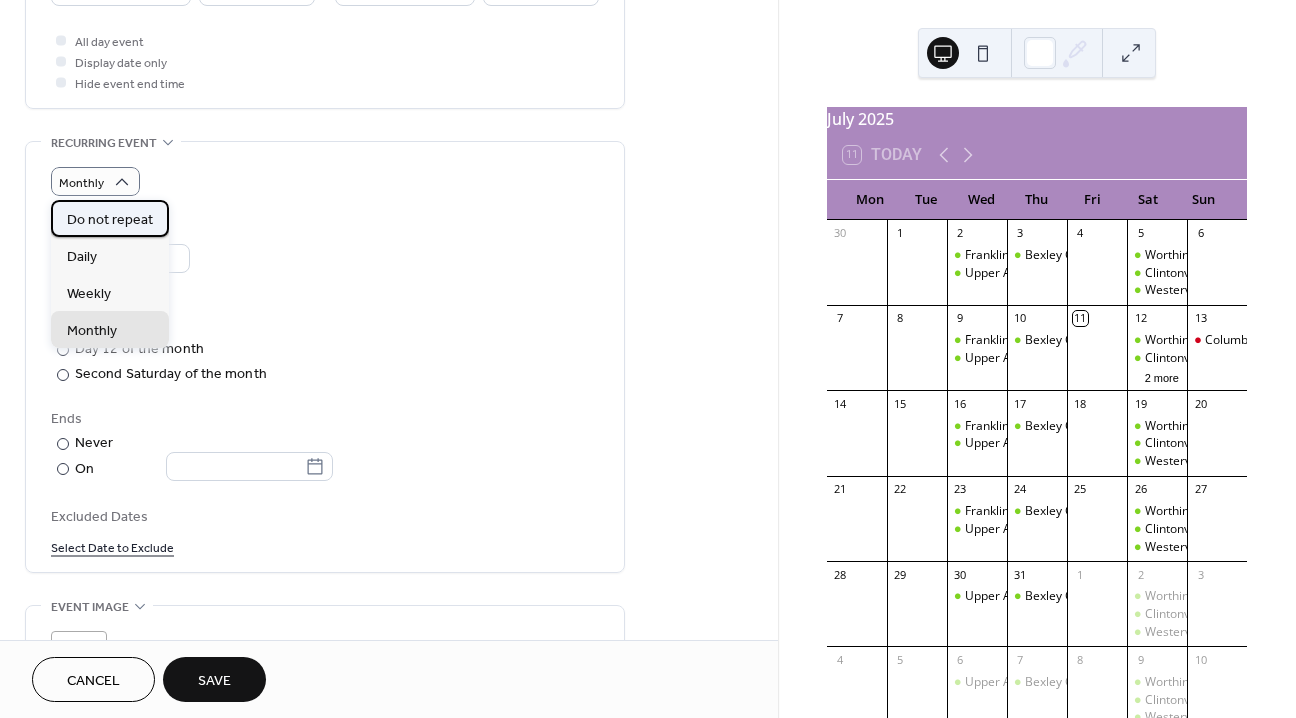 click on "Do not repeat" at bounding box center (110, 219) 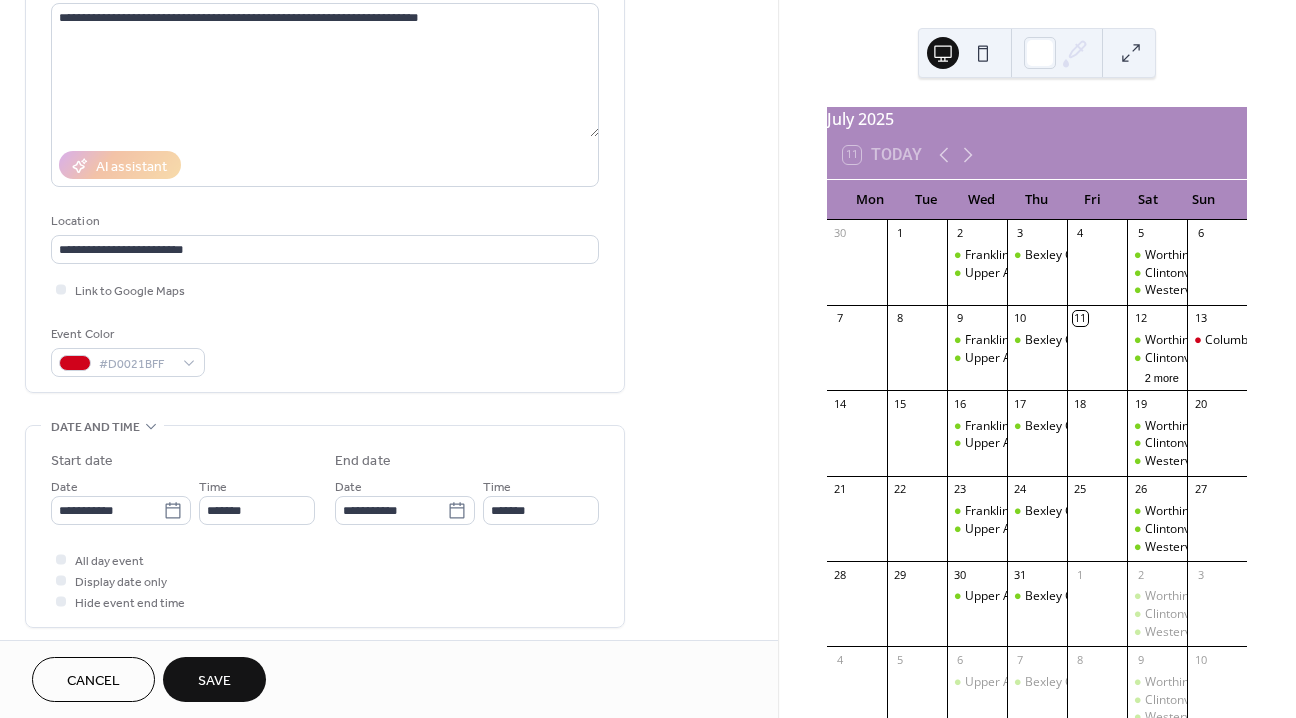 scroll, scrollTop: 220, scrollLeft: 0, axis: vertical 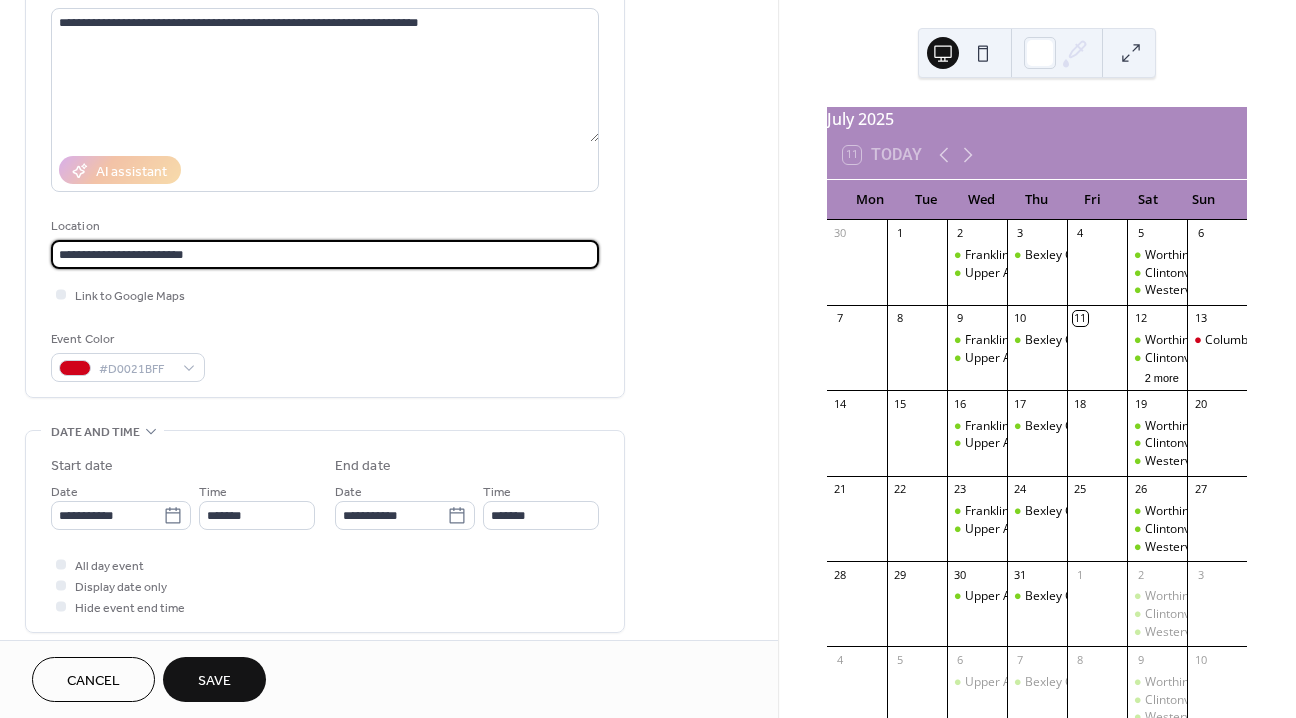 drag, startPoint x: 223, startPoint y: 250, endPoint x: 63, endPoint y: 242, distance: 160.19987 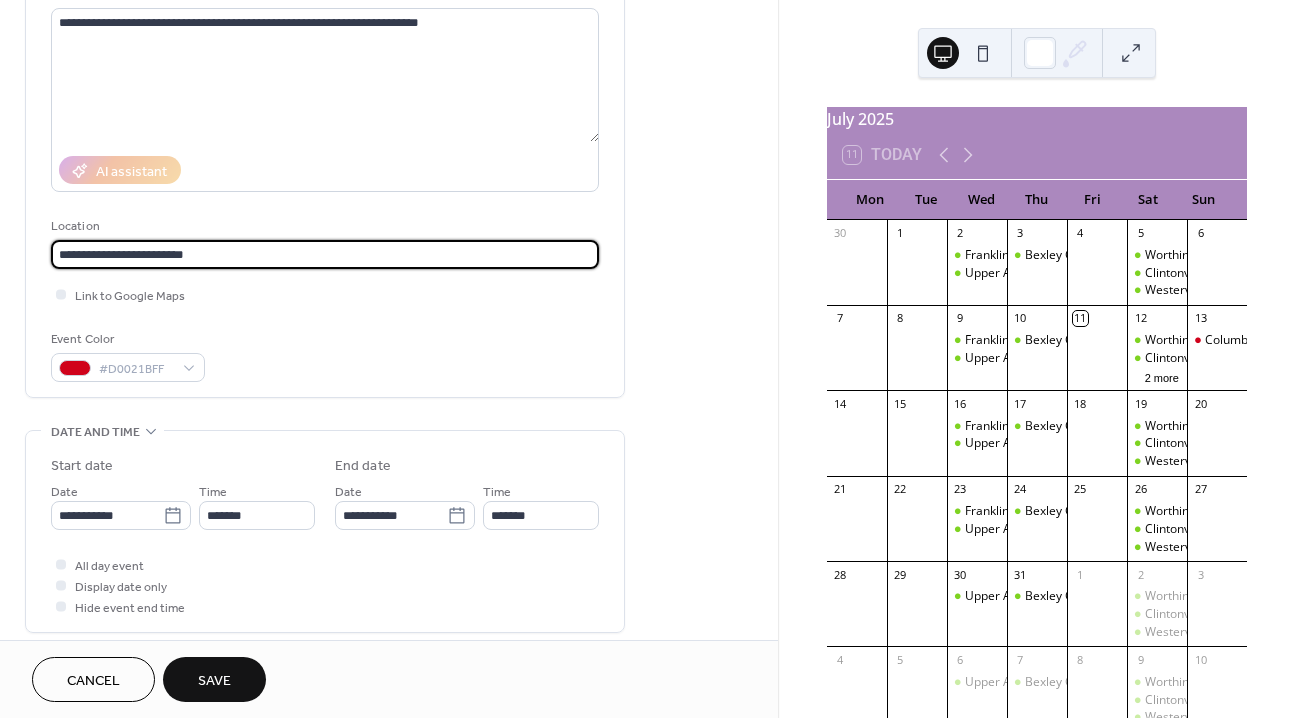 click on "**********" at bounding box center [325, 254] 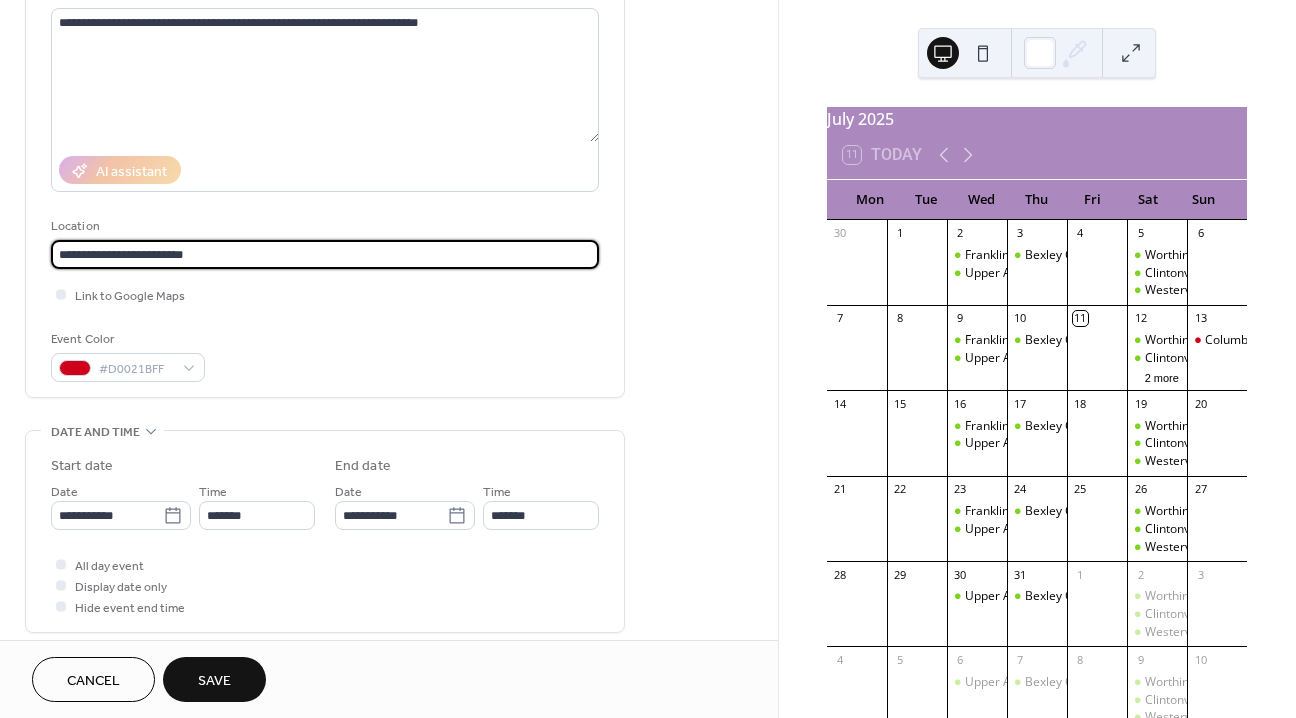 type 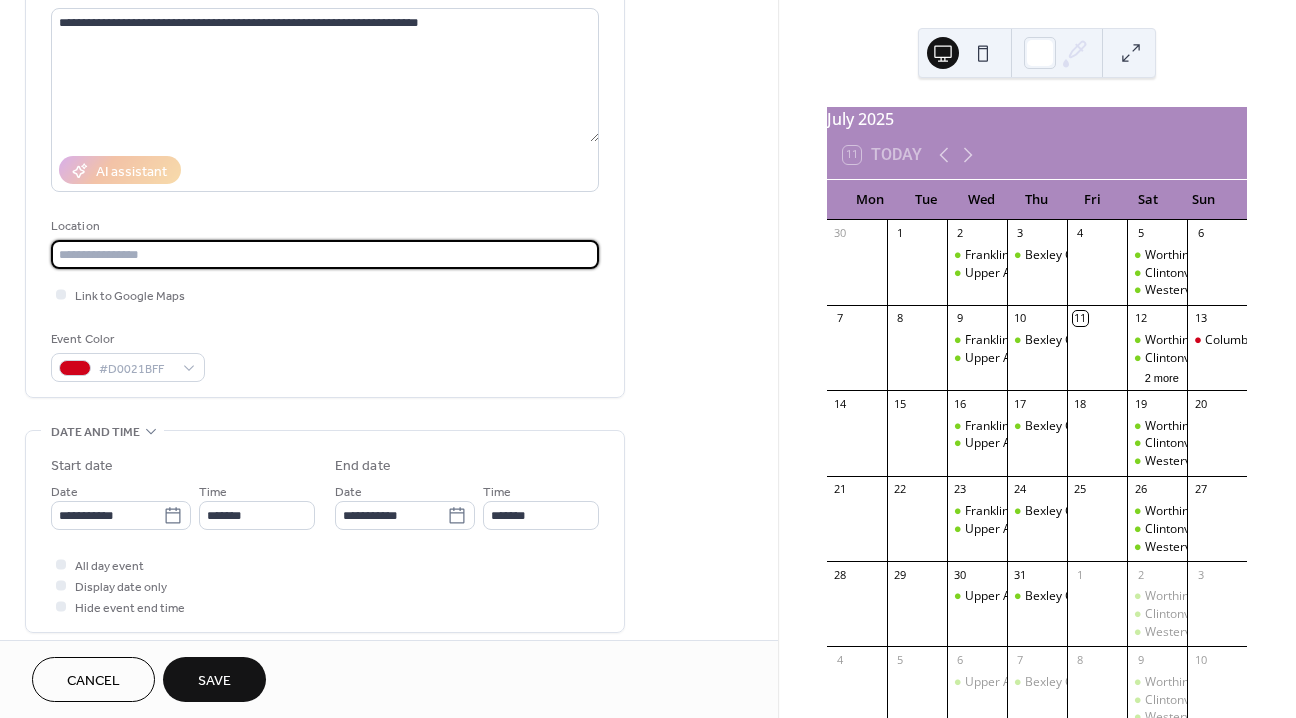 click on "**********" at bounding box center (389, 577) 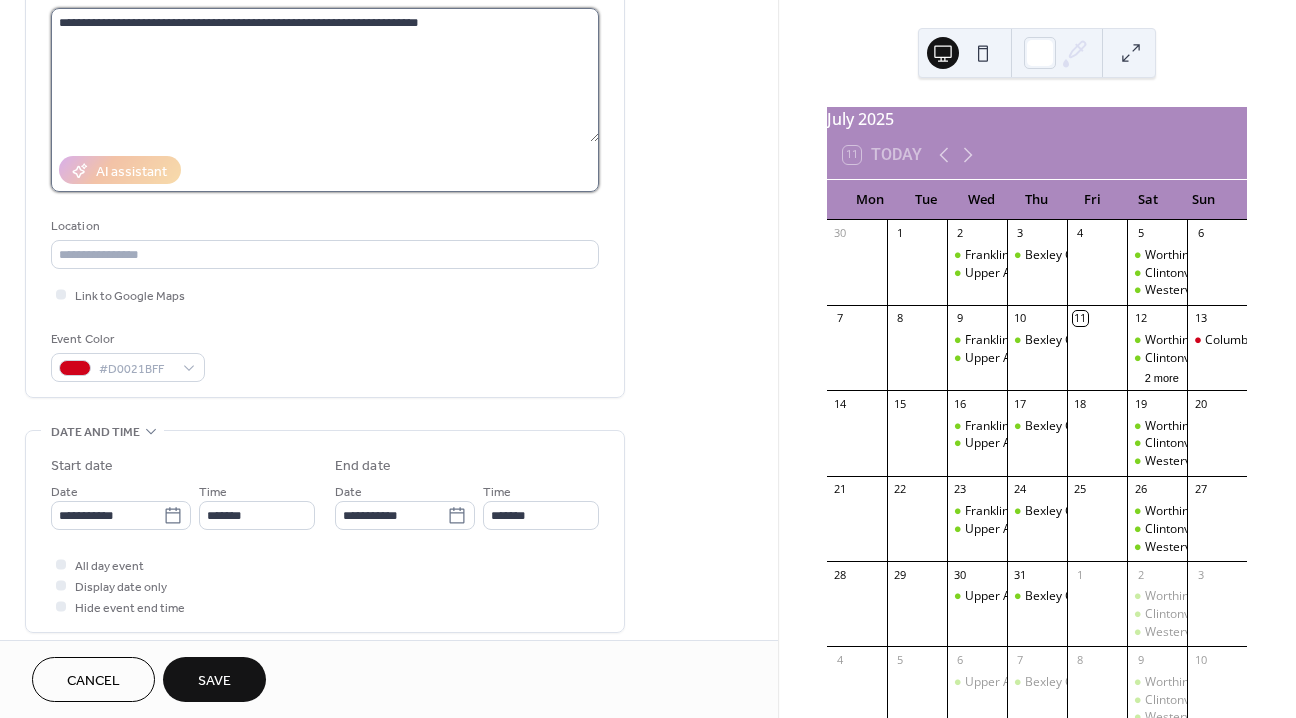 click on "**********" at bounding box center [325, 75] 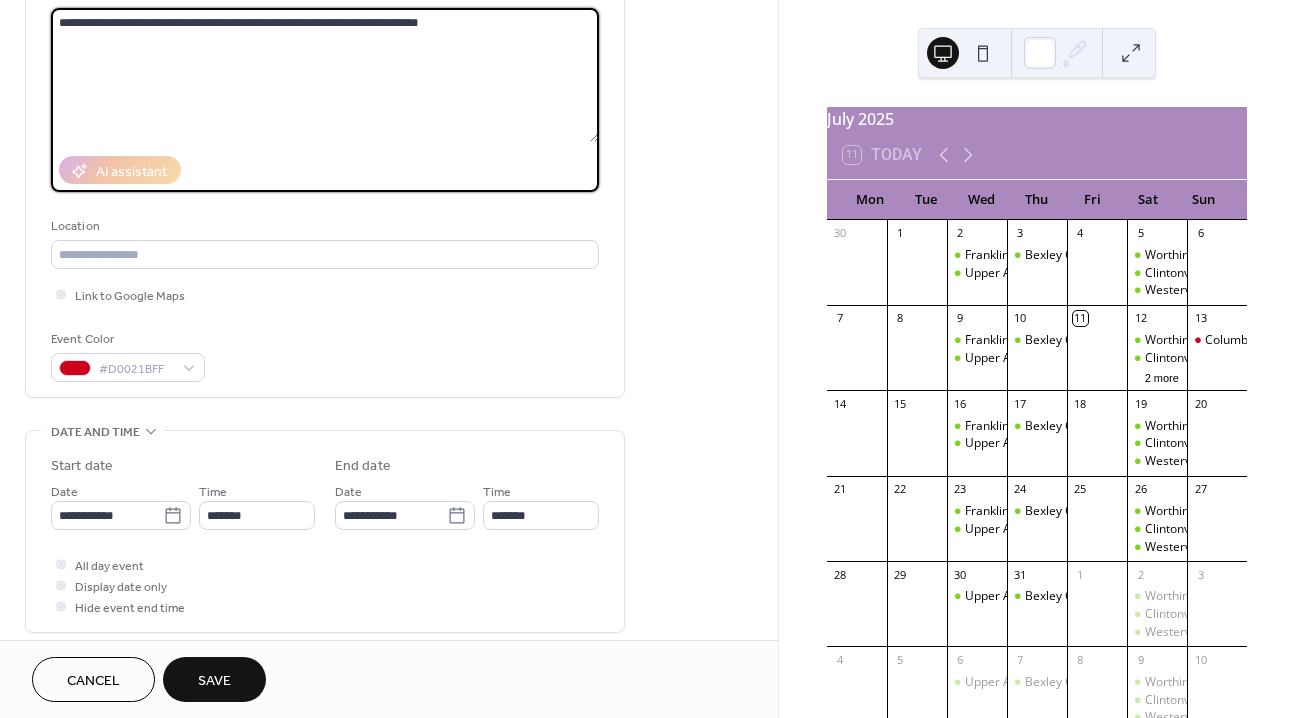 paste on "**********" 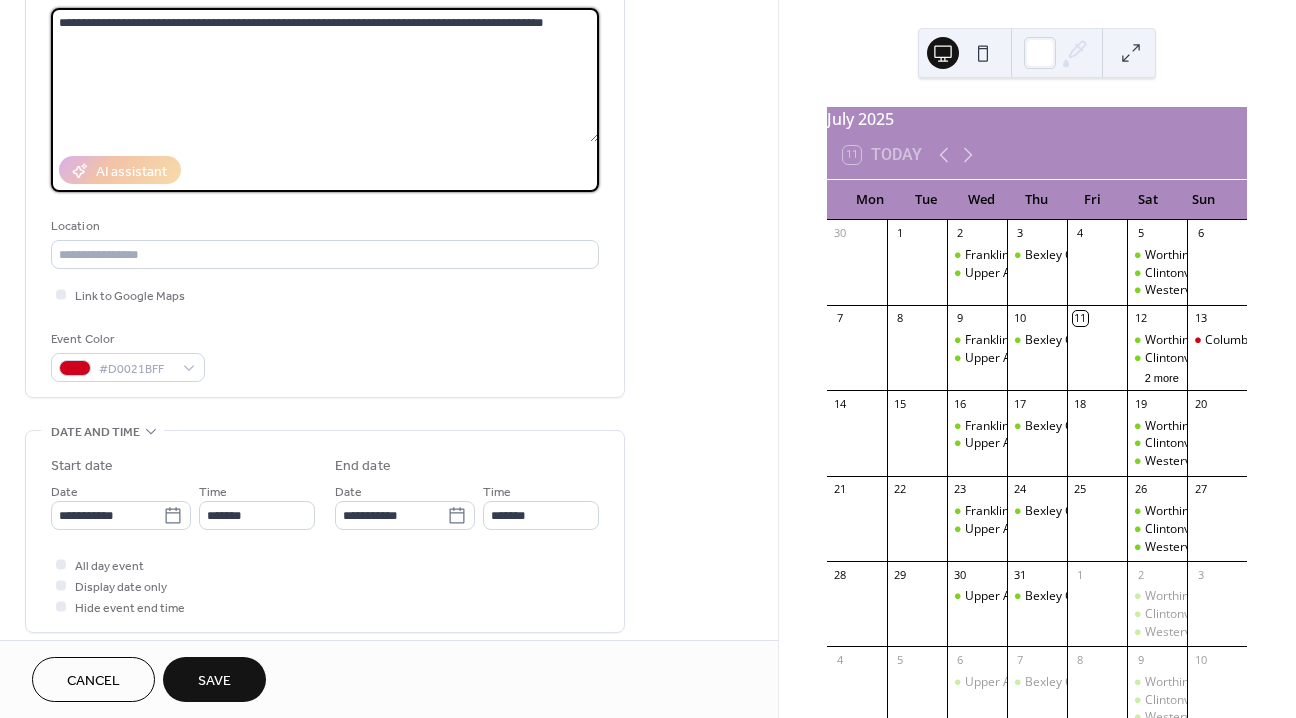 drag, startPoint x: 589, startPoint y: 18, endPoint x: 51, endPoint y: 23, distance: 538.02325 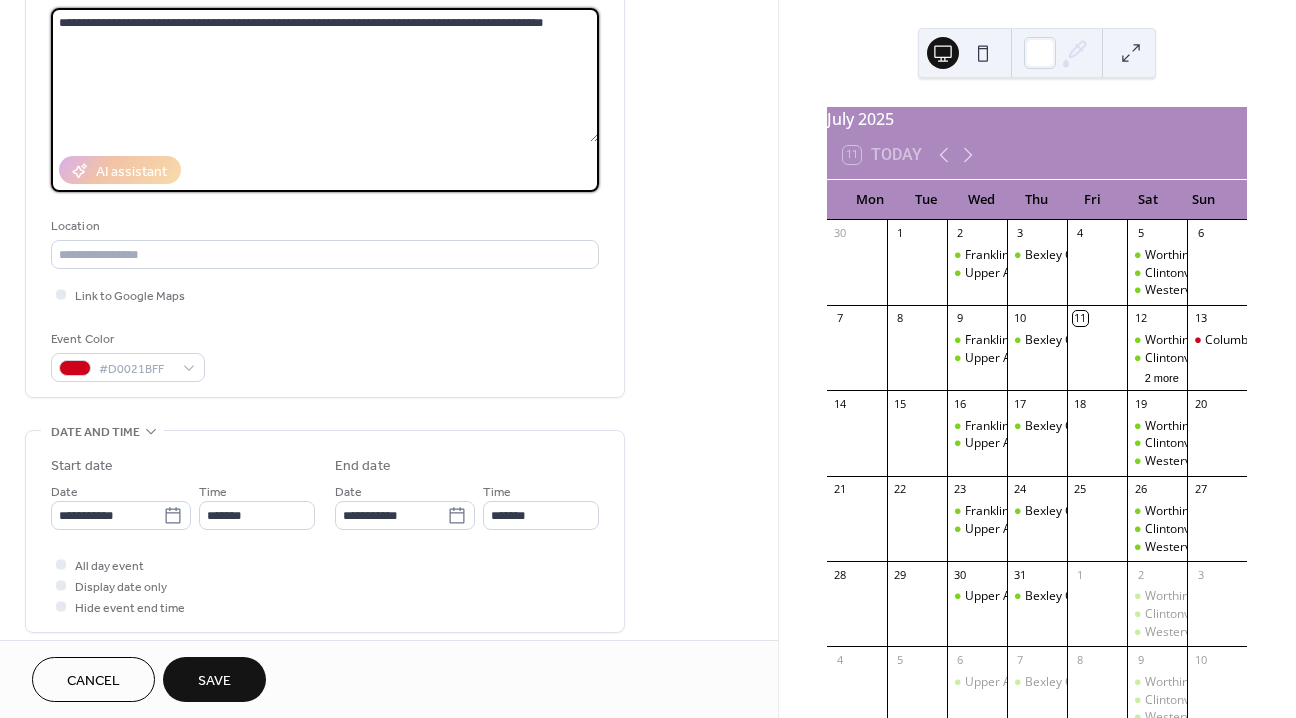 click on "**********" at bounding box center [325, 75] 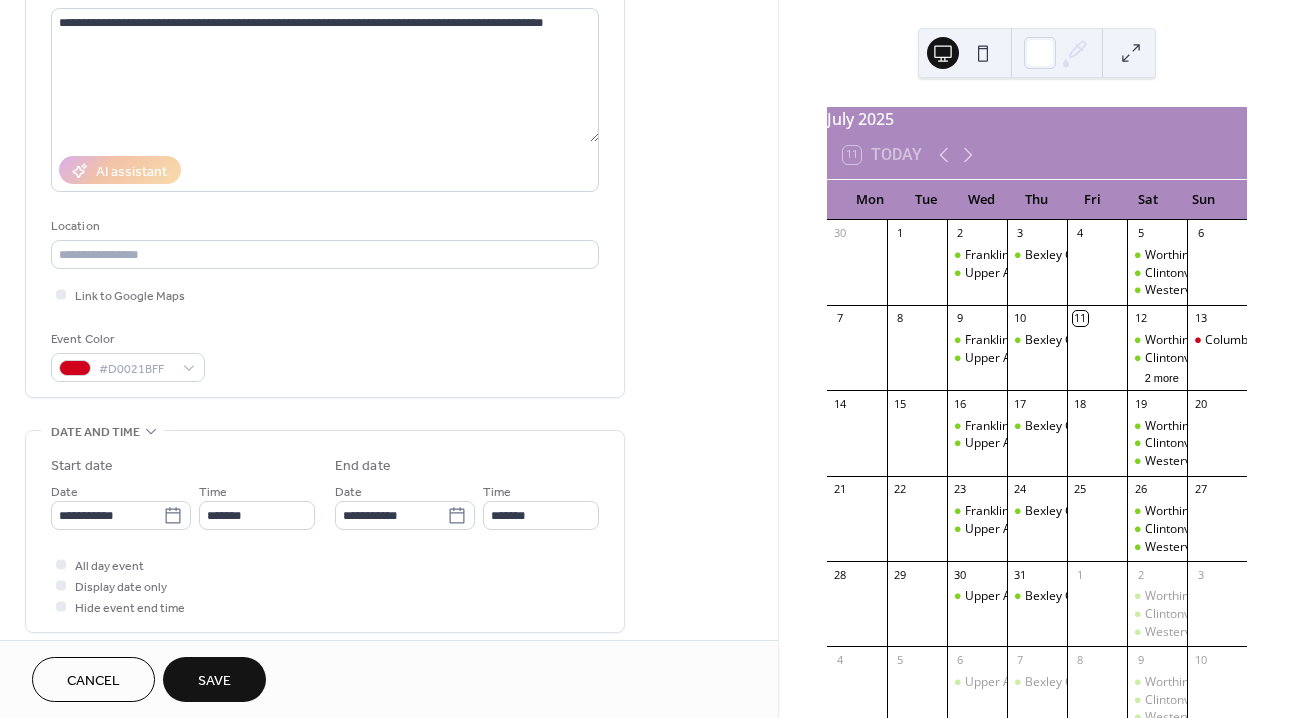 click on "**********" at bounding box center (389, 577) 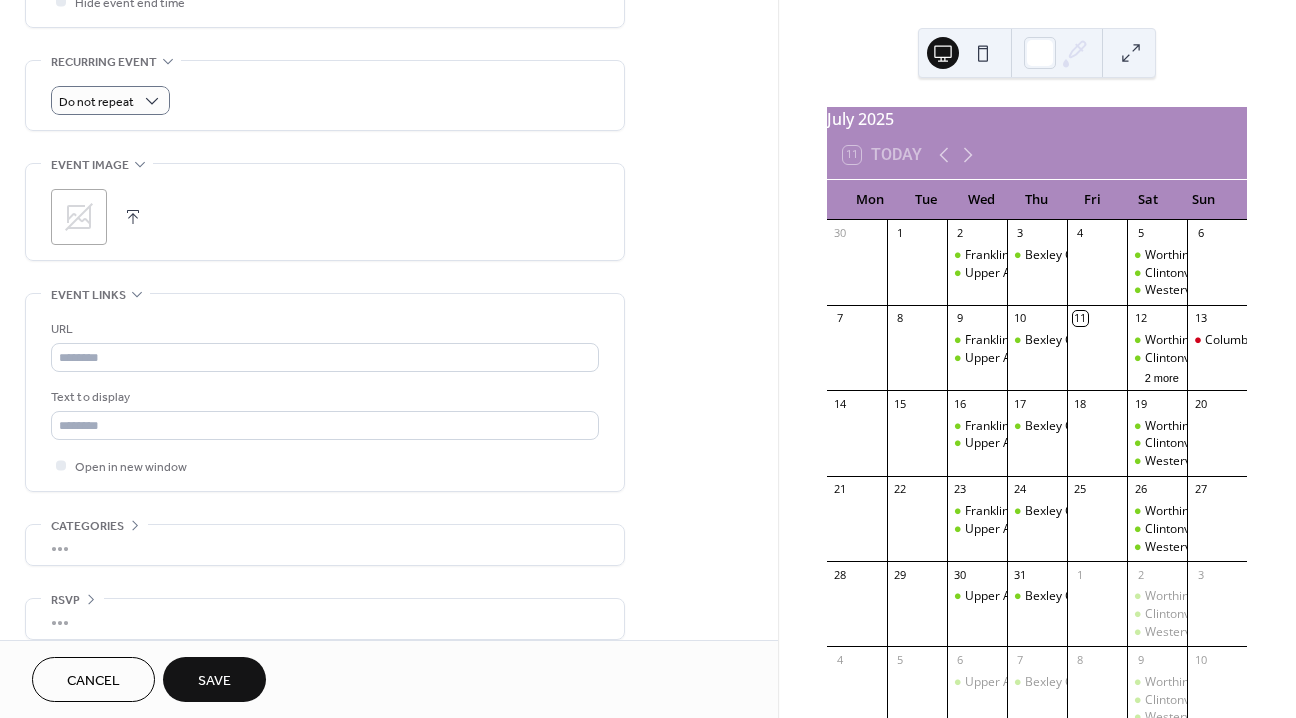 scroll, scrollTop: 845, scrollLeft: 0, axis: vertical 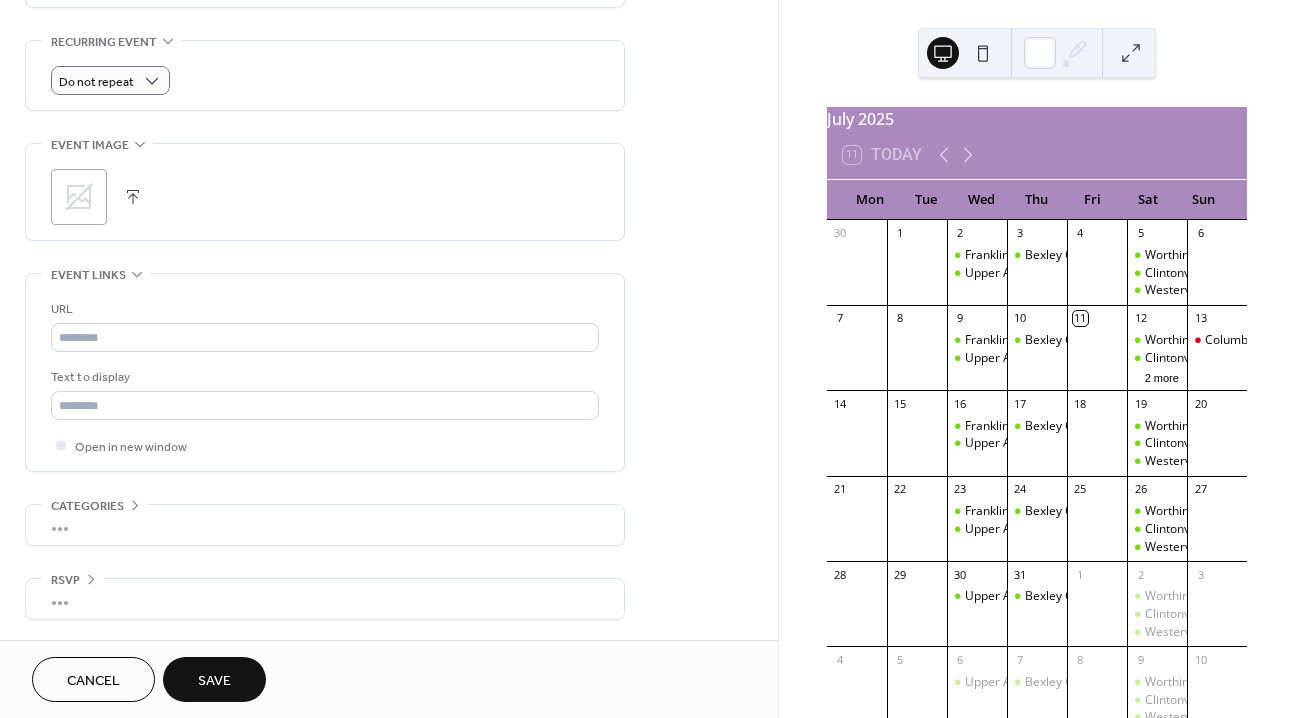 click on "Save" at bounding box center [214, 679] 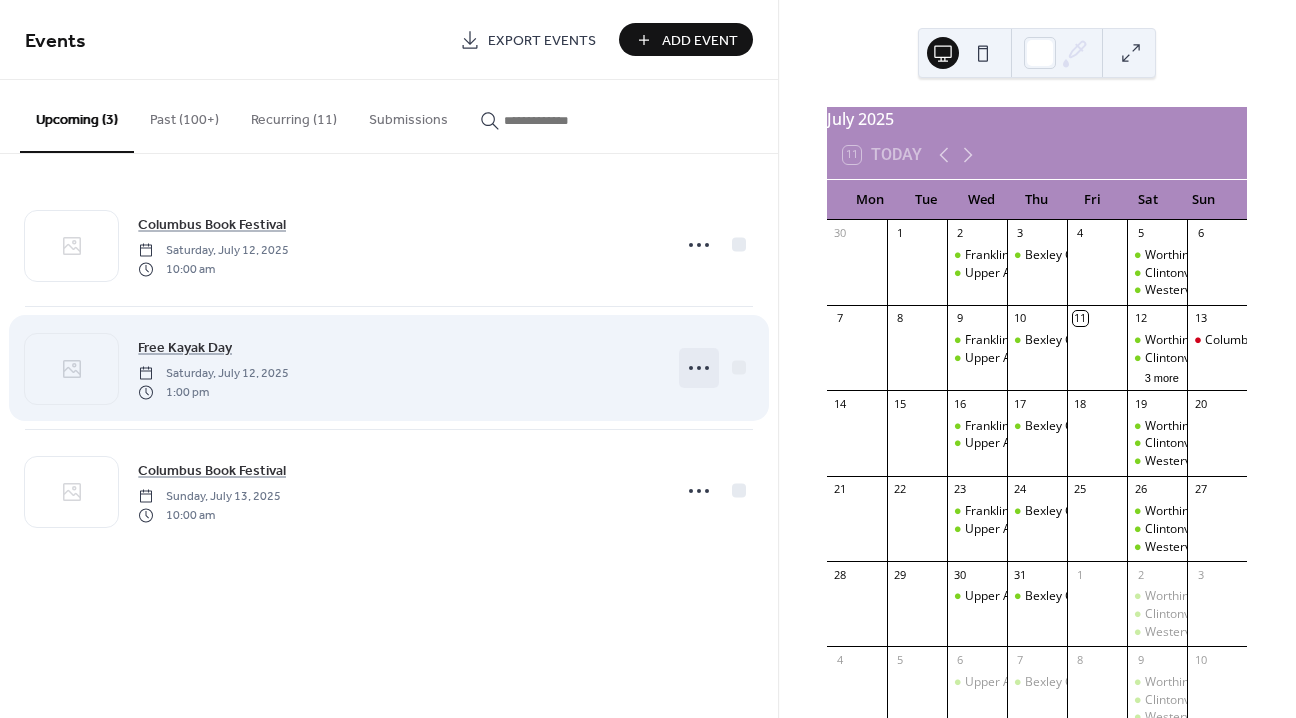 click 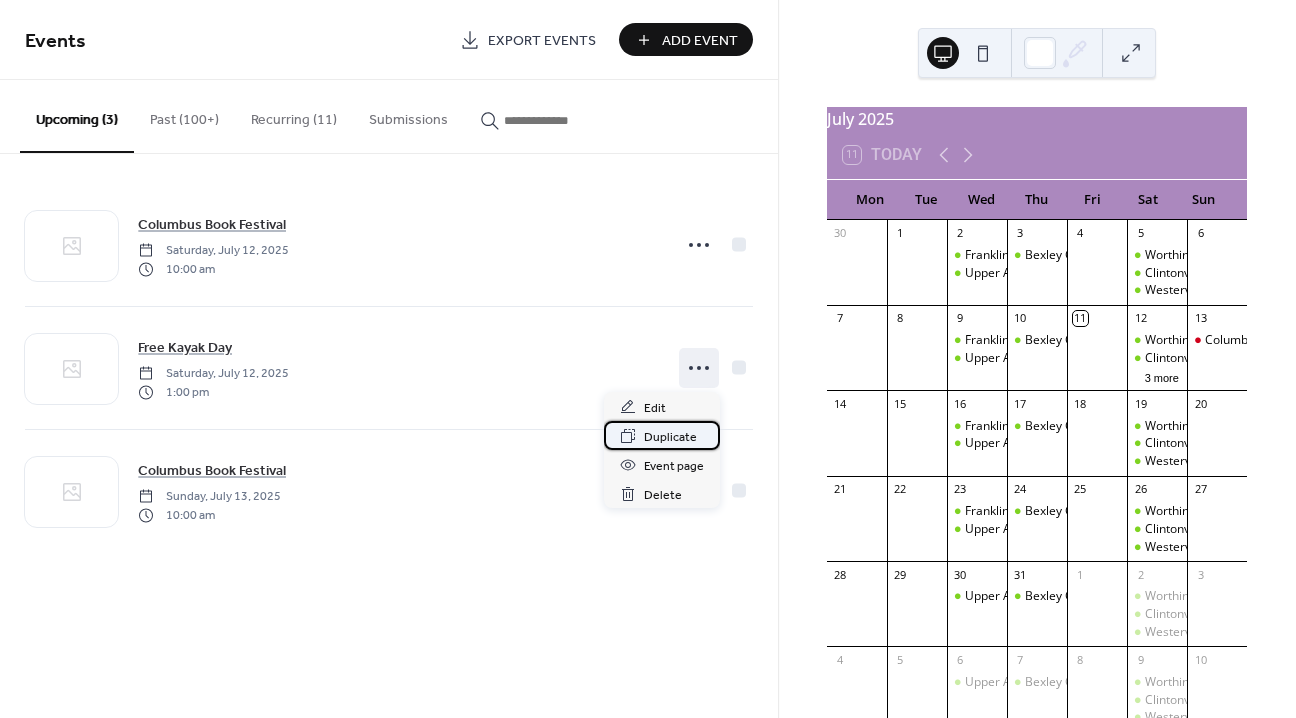 click on "Duplicate" at bounding box center [670, 437] 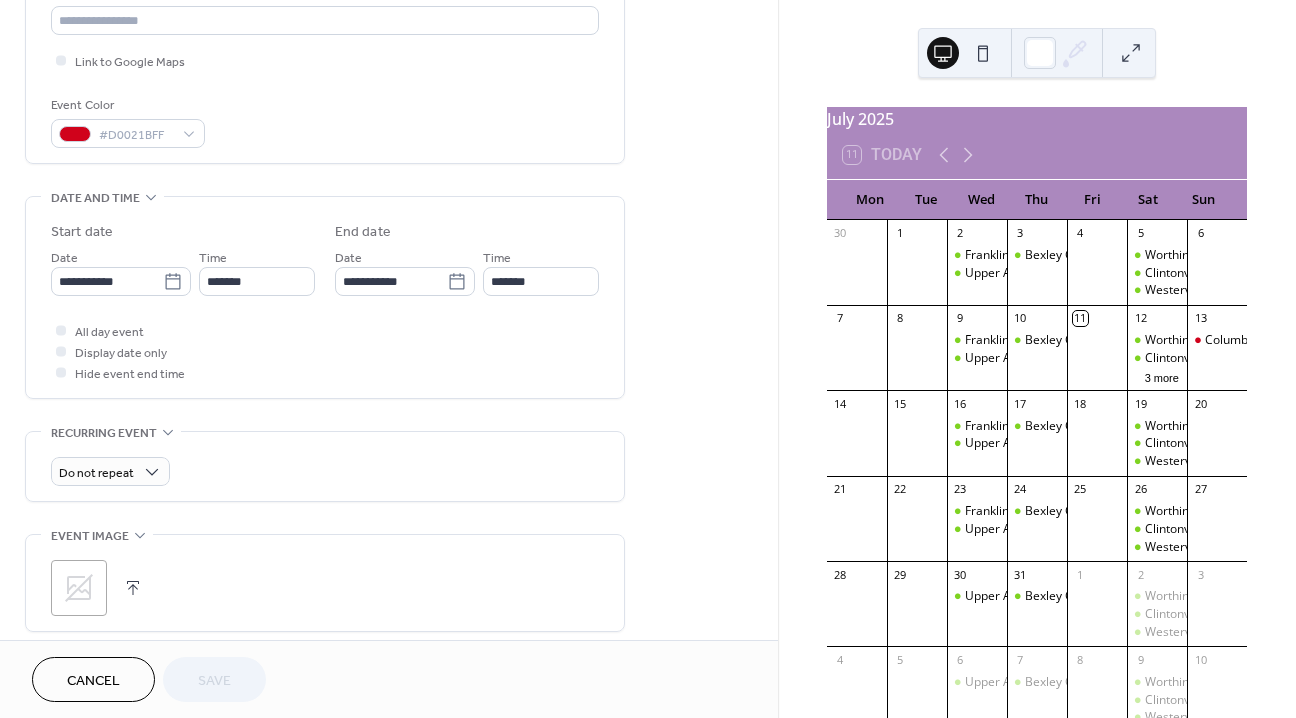 scroll, scrollTop: 455, scrollLeft: 0, axis: vertical 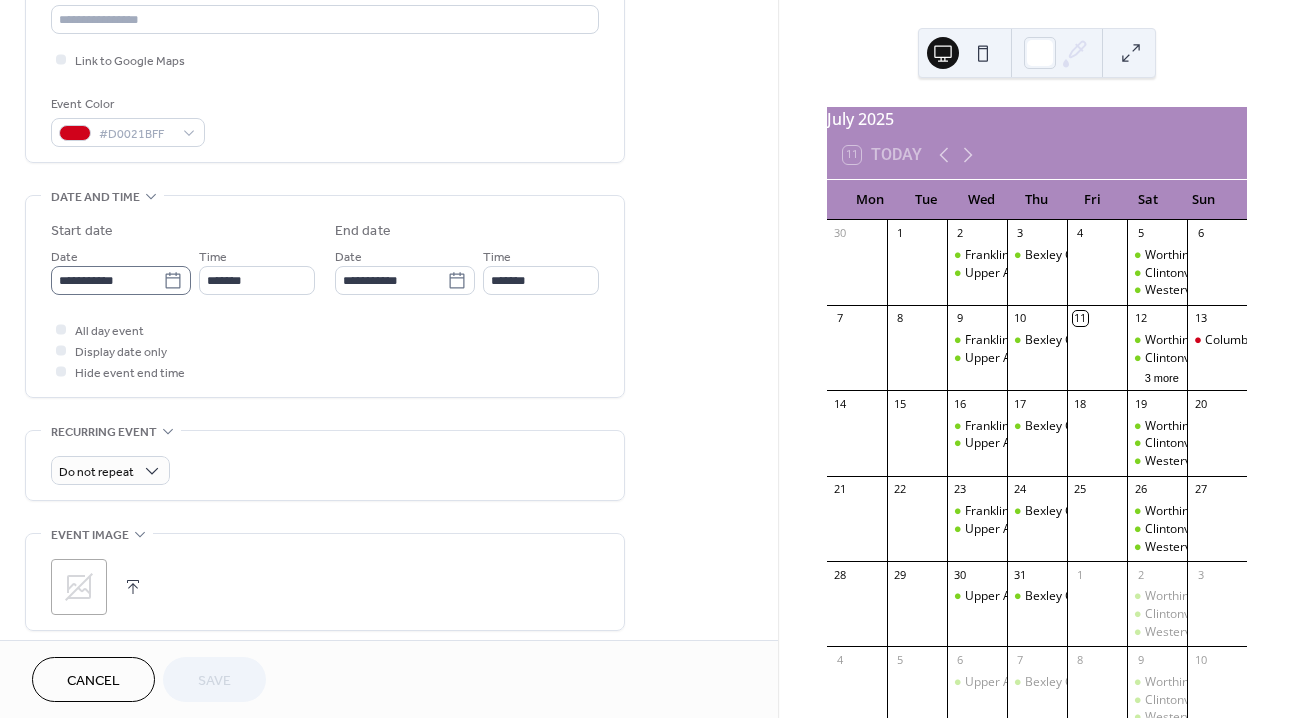 click 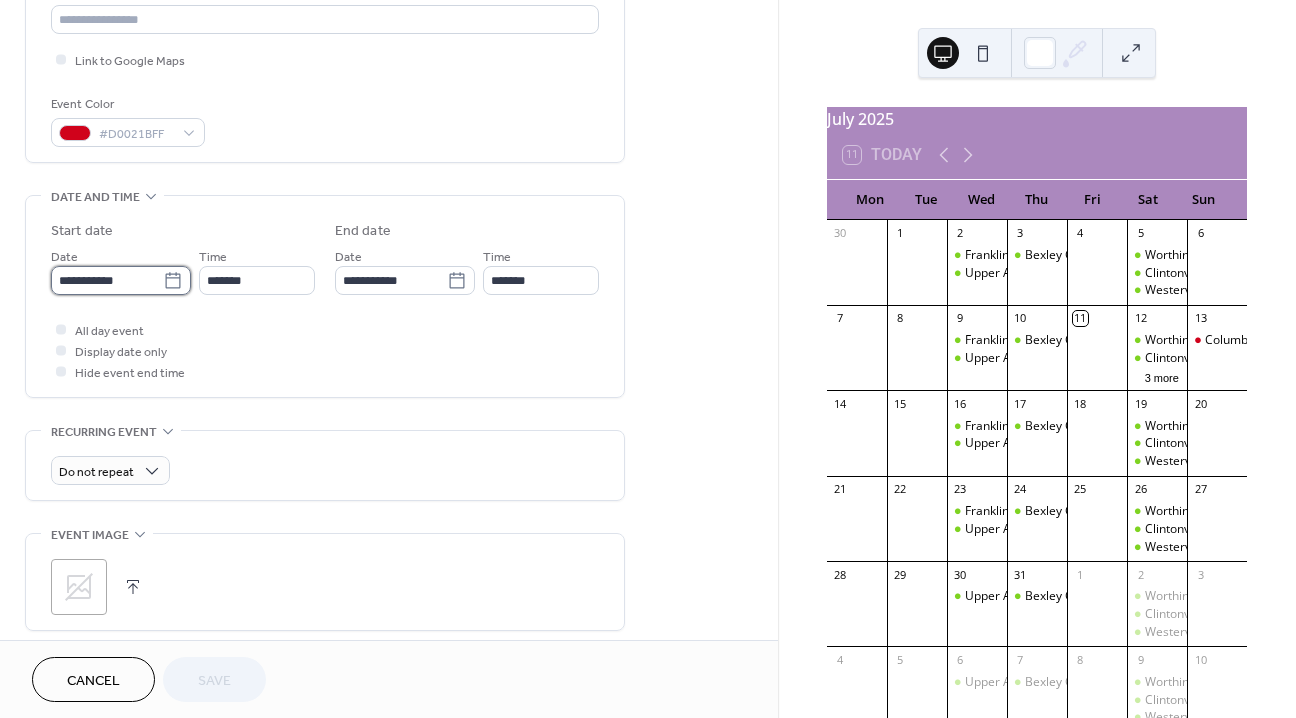 click on "**********" at bounding box center [107, 280] 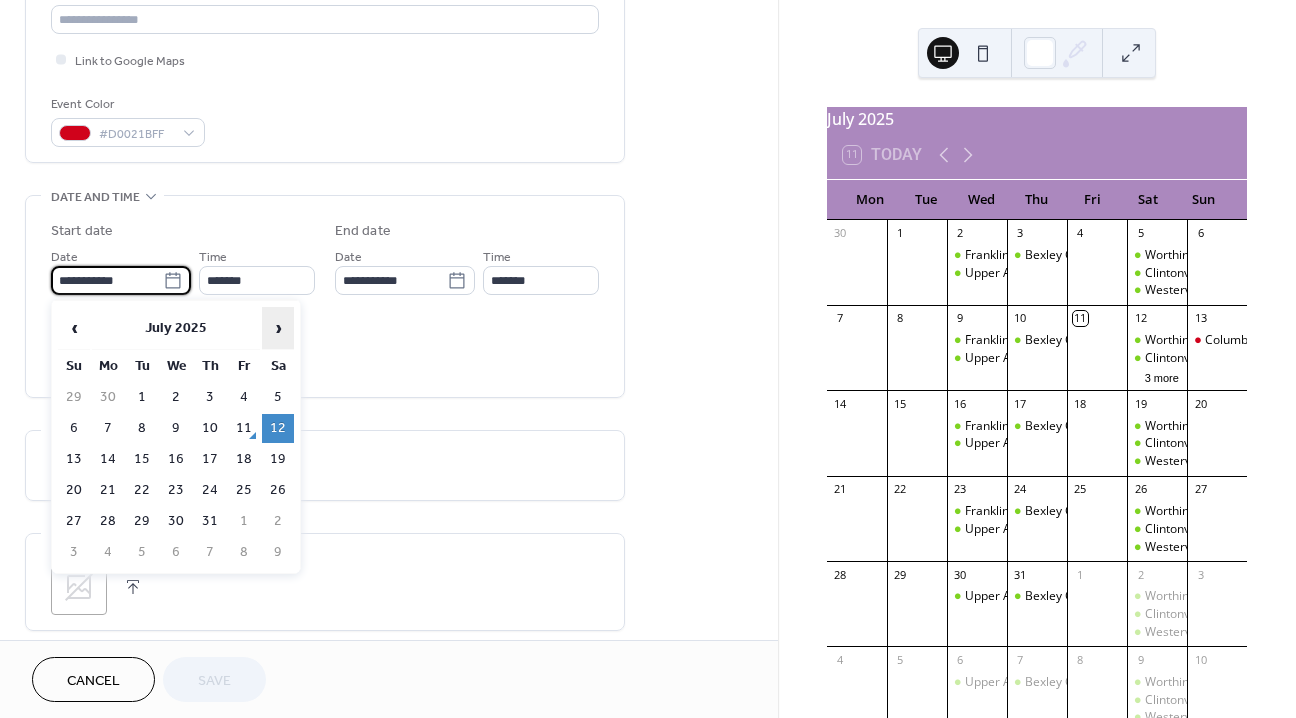 click on "›" at bounding box center (278, 328) 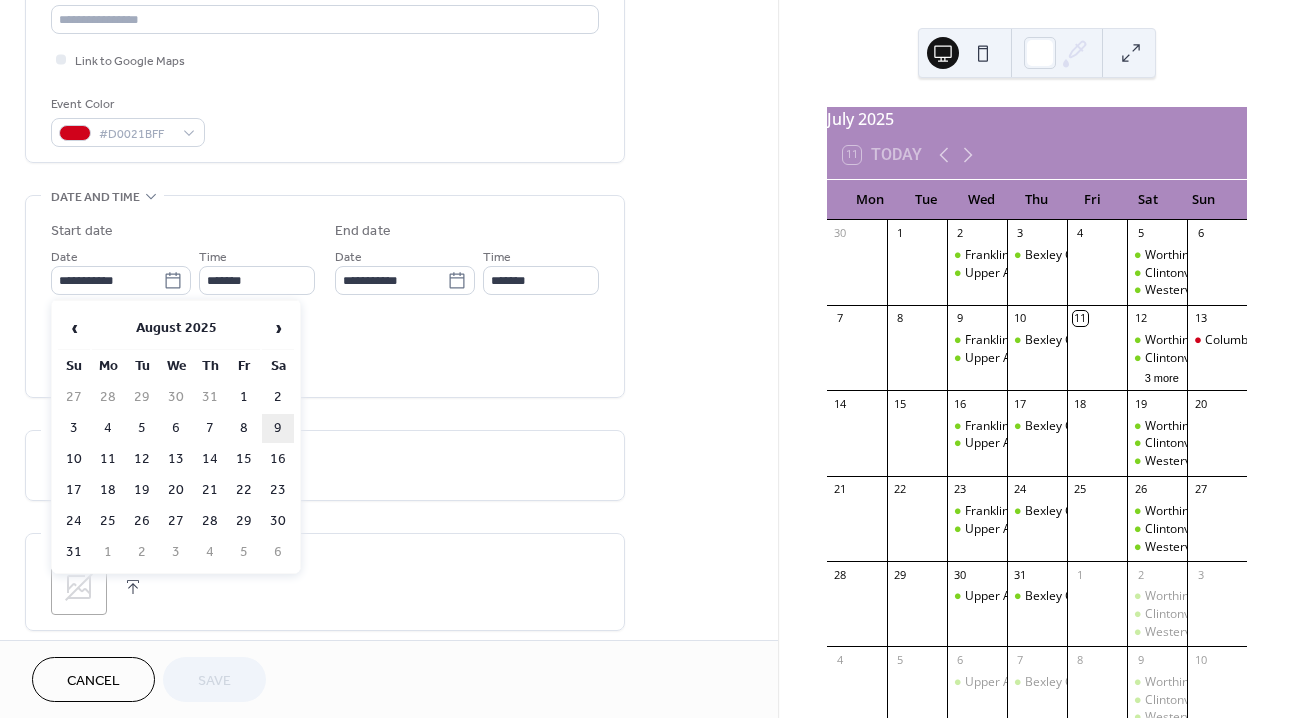click on "9" at bounding box center (278, 428) 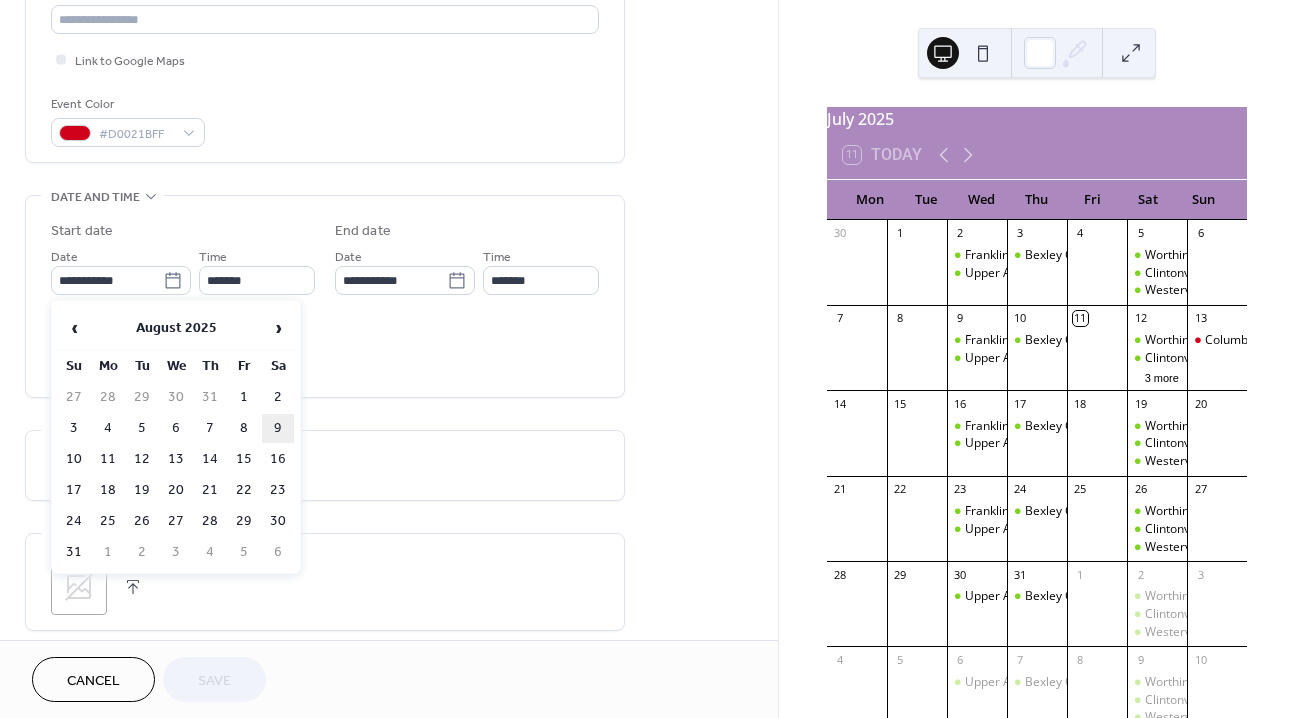 type on "**********" 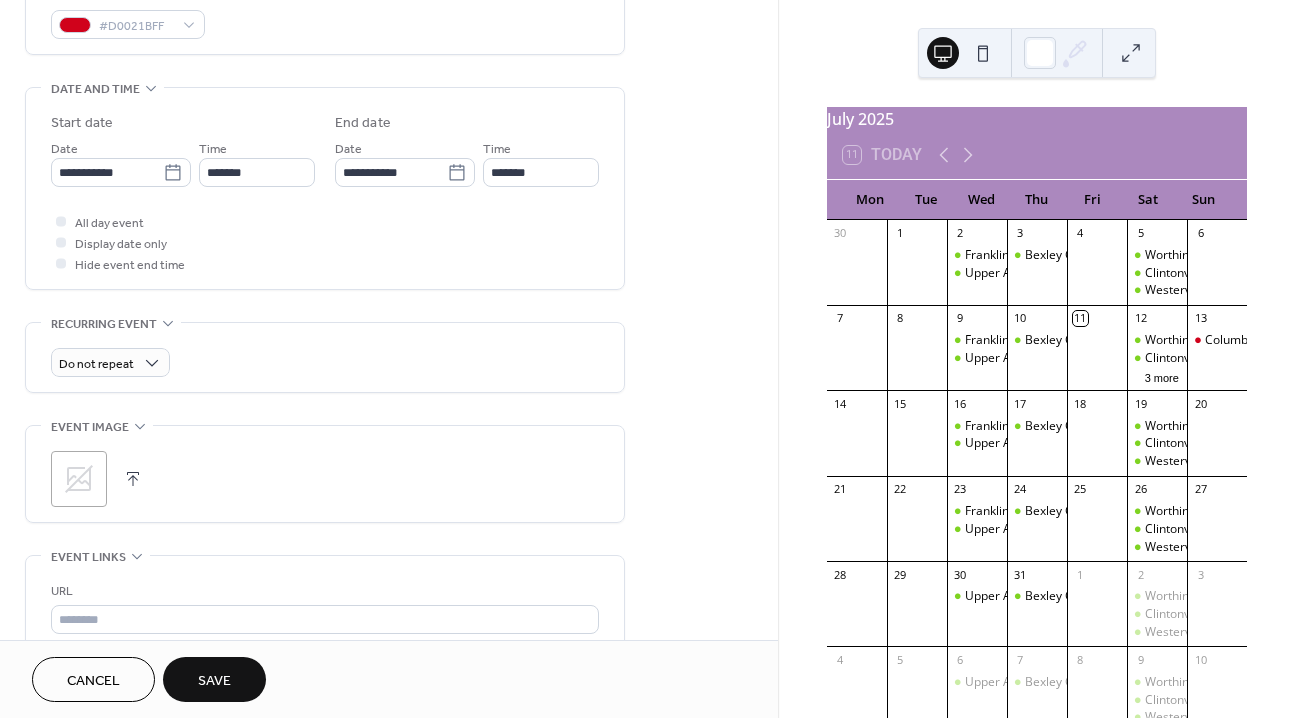 scroll, scrollTop: 580, scrollLeft: 0, axis: vertical 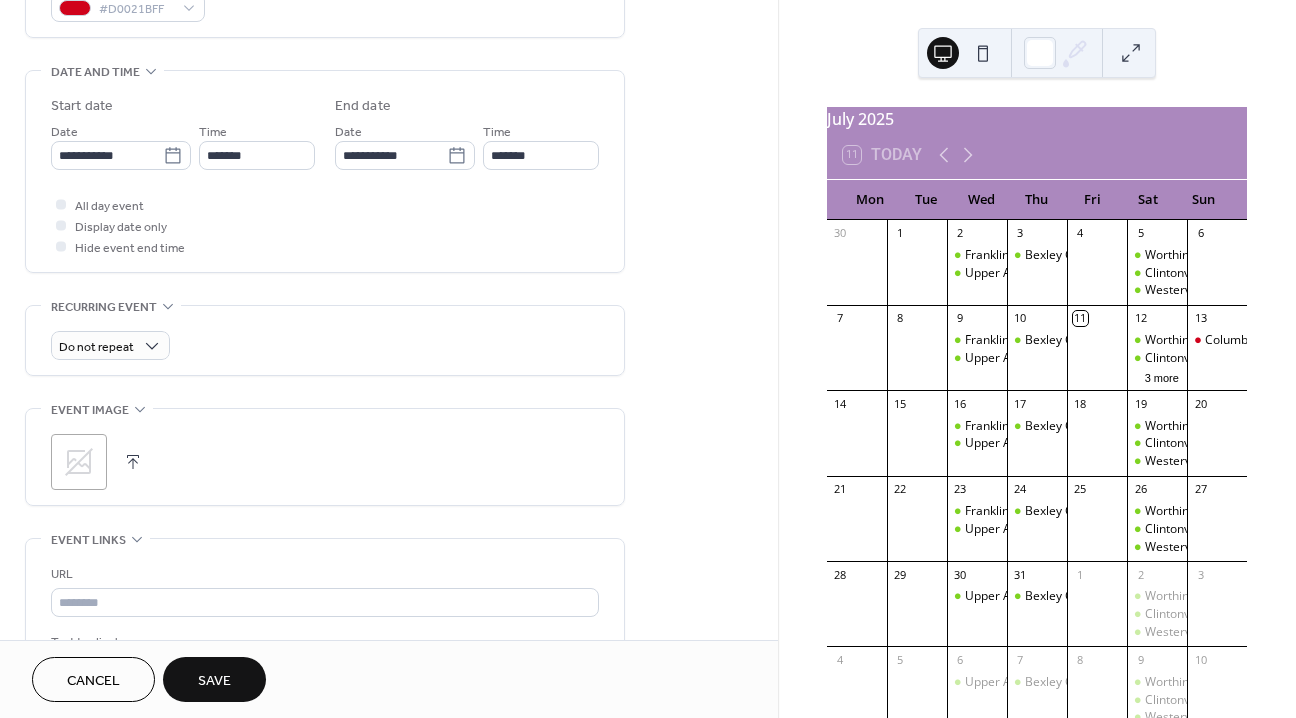 click on "Save" at bounding box center (214, 679) 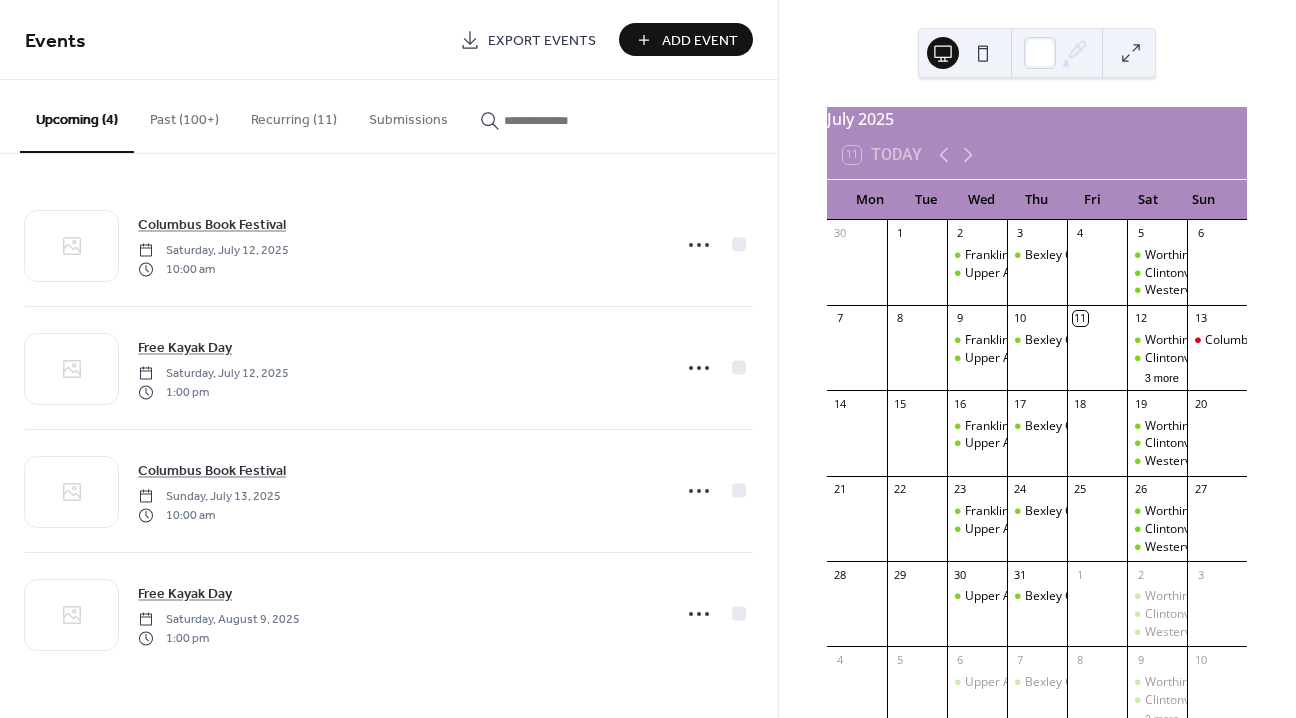 click on "Add Event" at bounding box center (700, 41) 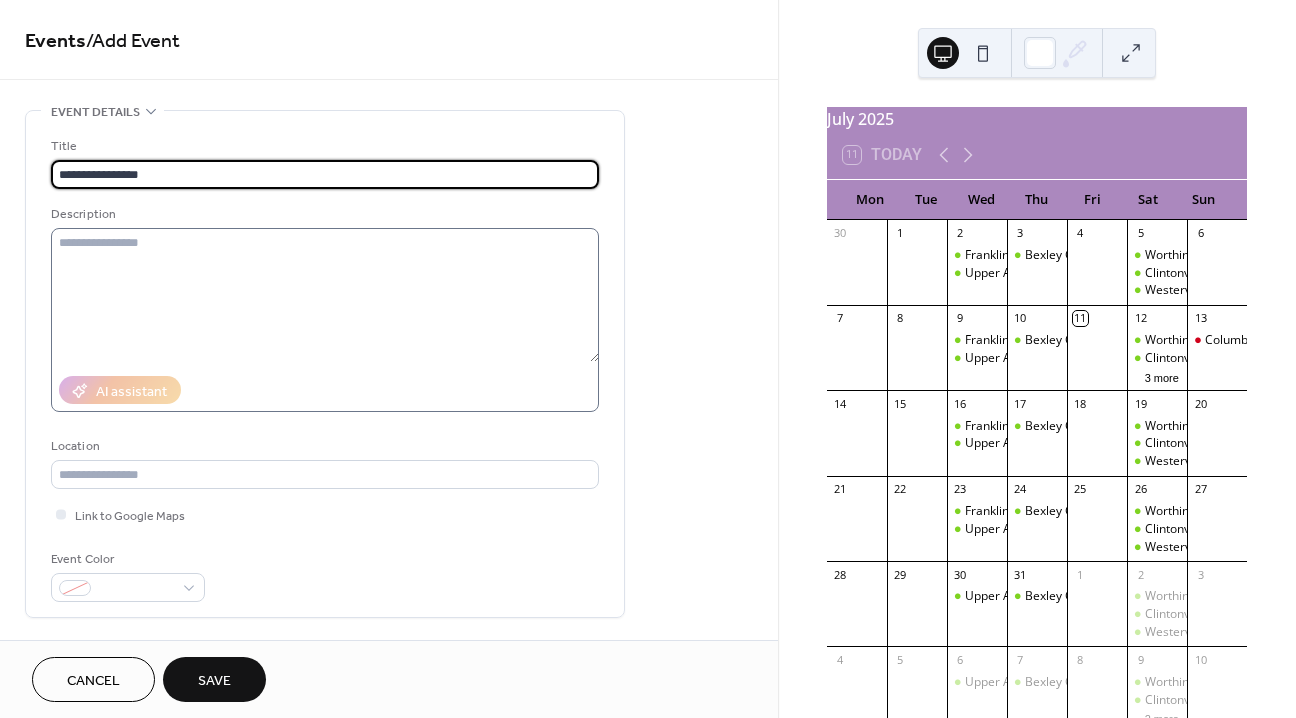 type on "**********" 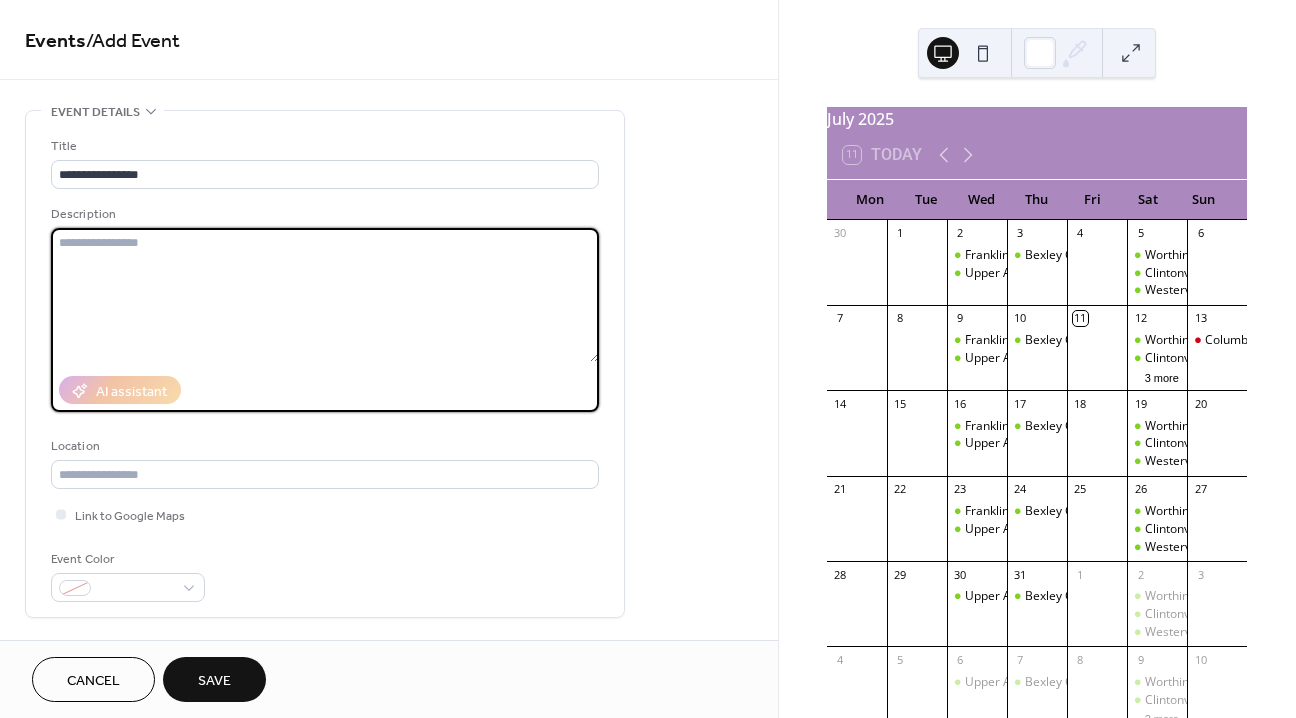 click at bounding box center (325, 295) 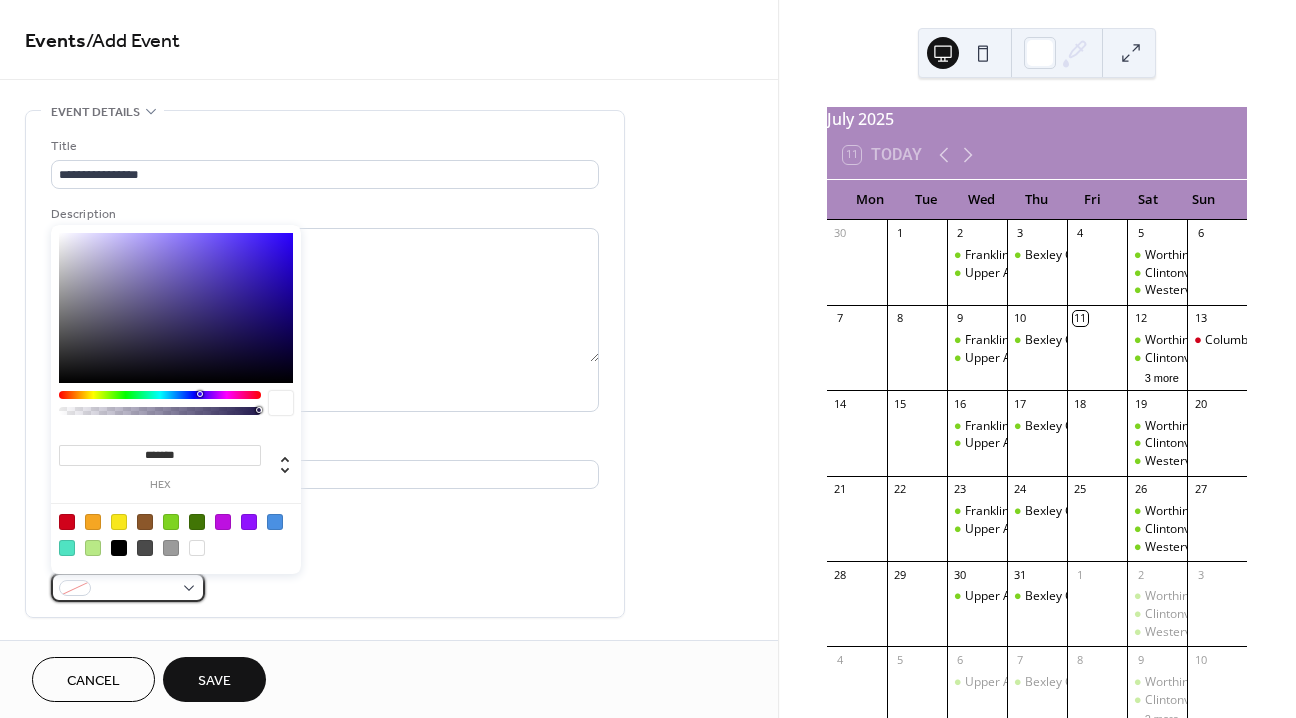 click at bounding box center (128, 587) 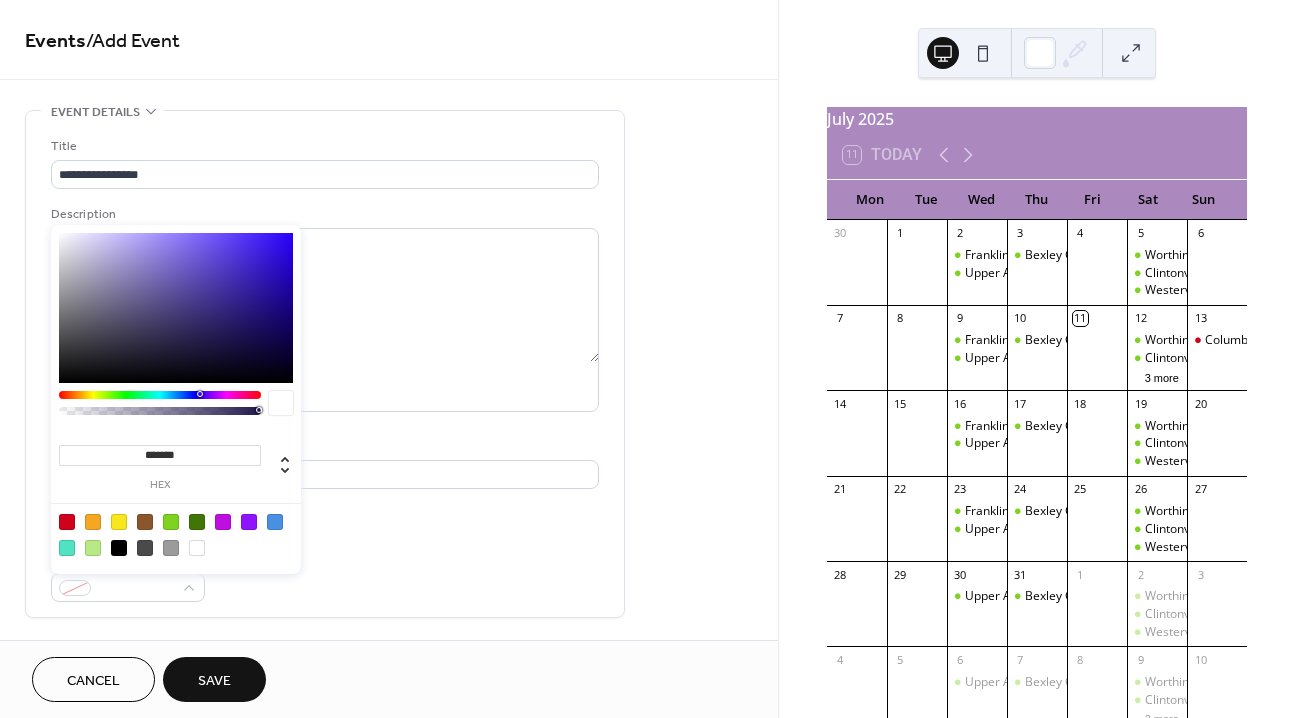 click at bounding box center (67, 522) 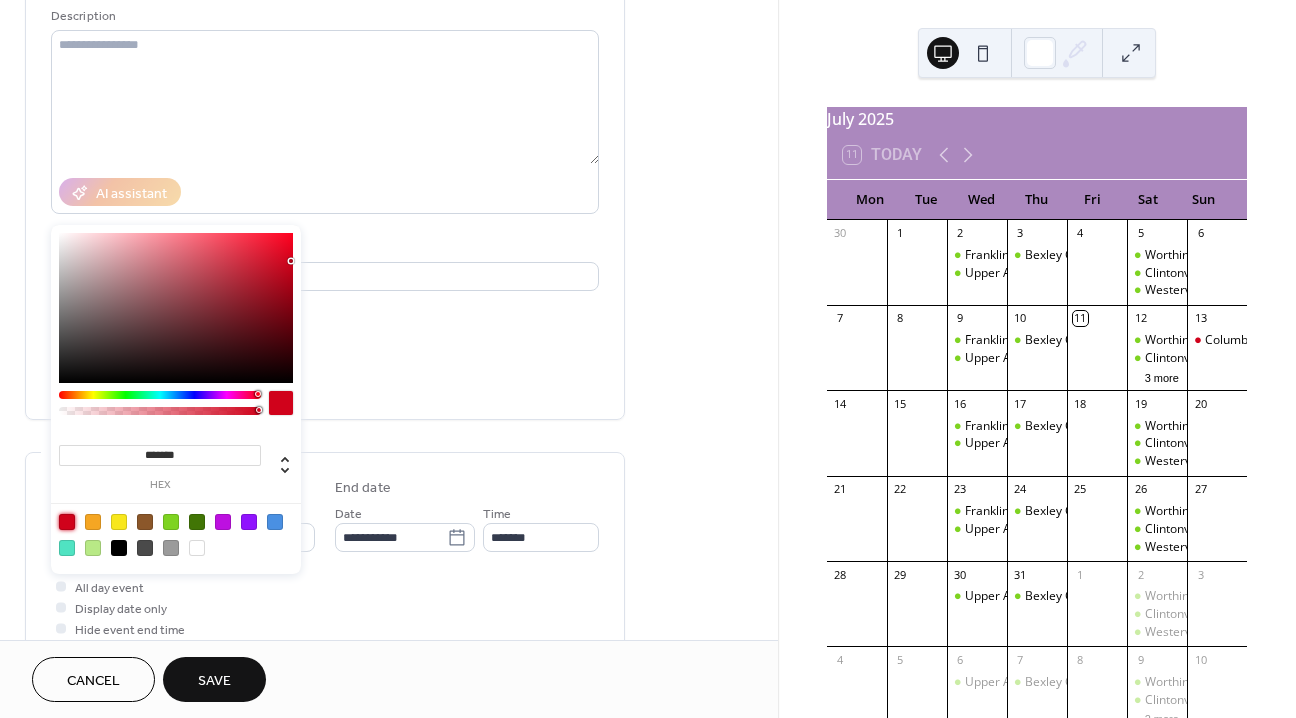 scroll, scrollTop: 239, scrollLeft: 0, axis: vertical 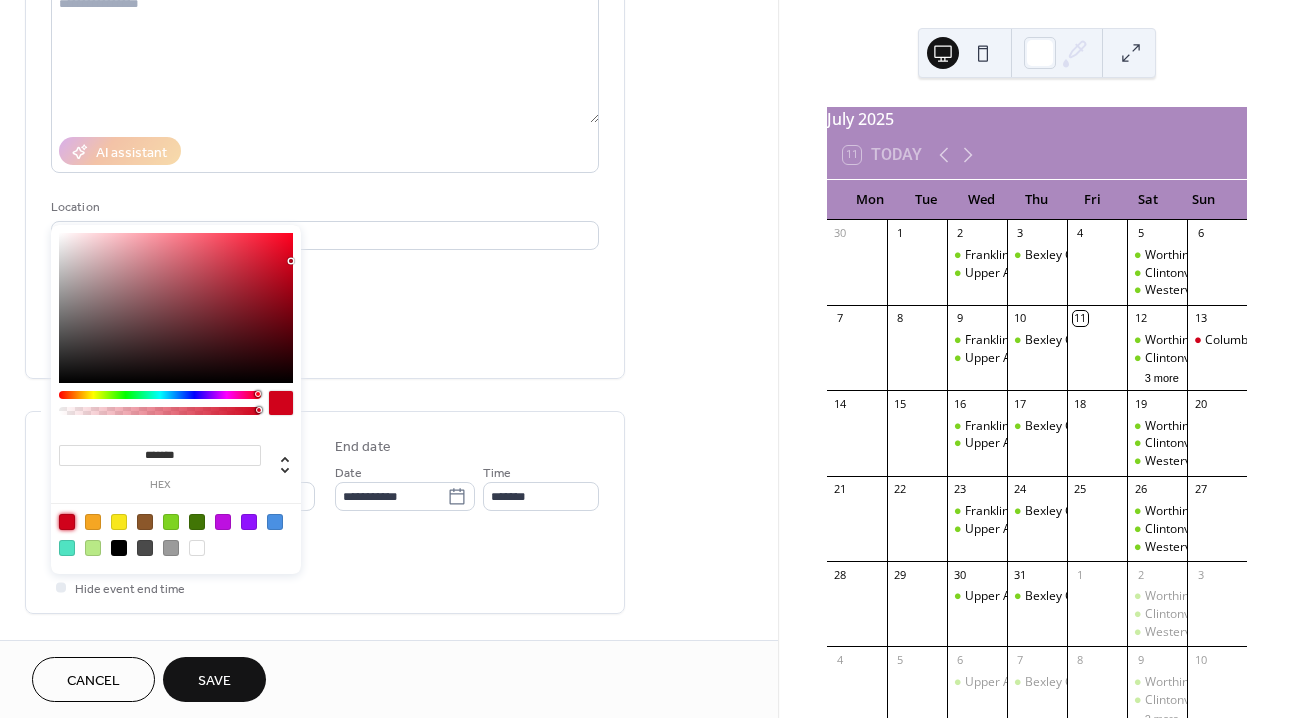 click on "**********" at bounding box center [389, 558] 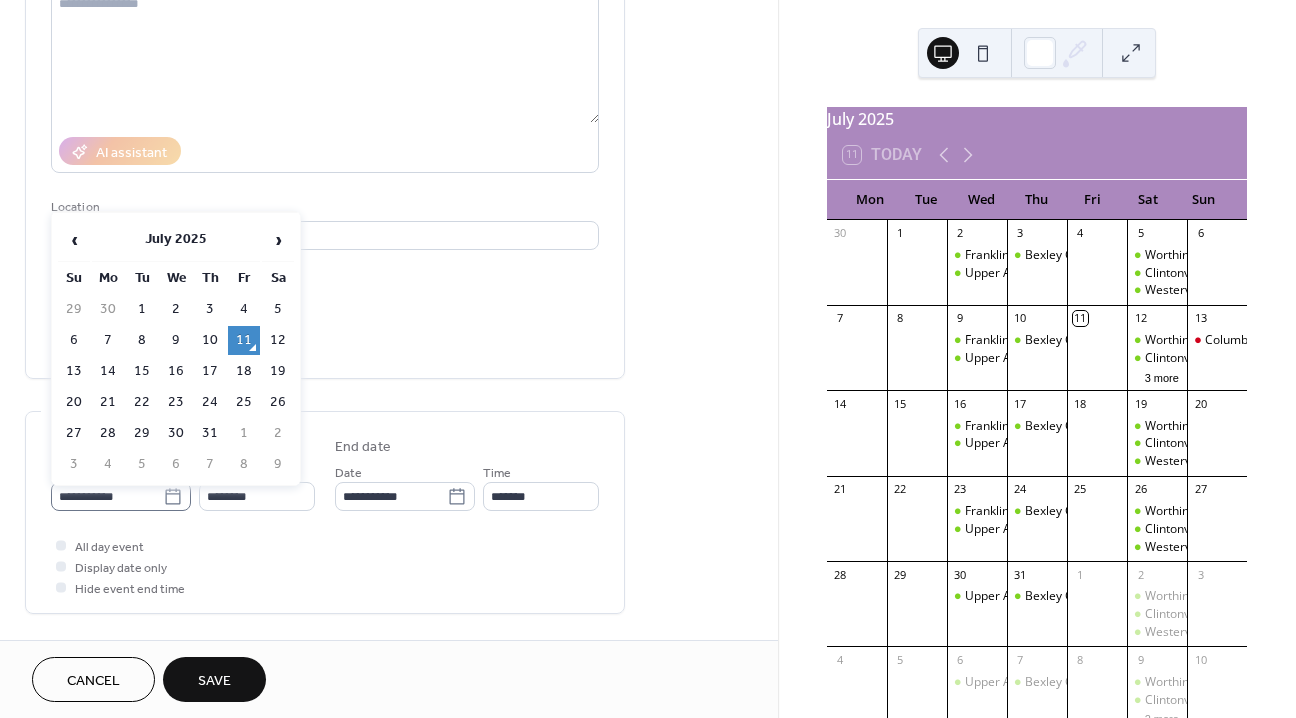 click 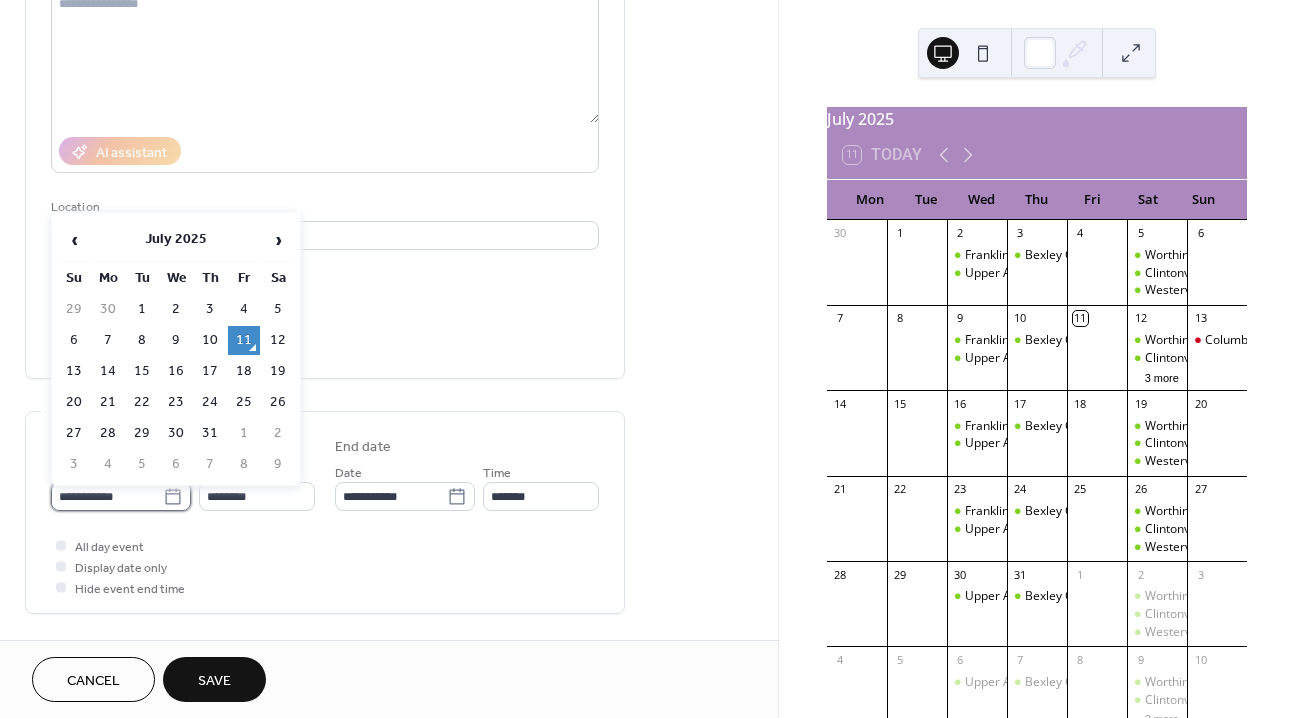 click on "**********" at bounding box center (107, 496) 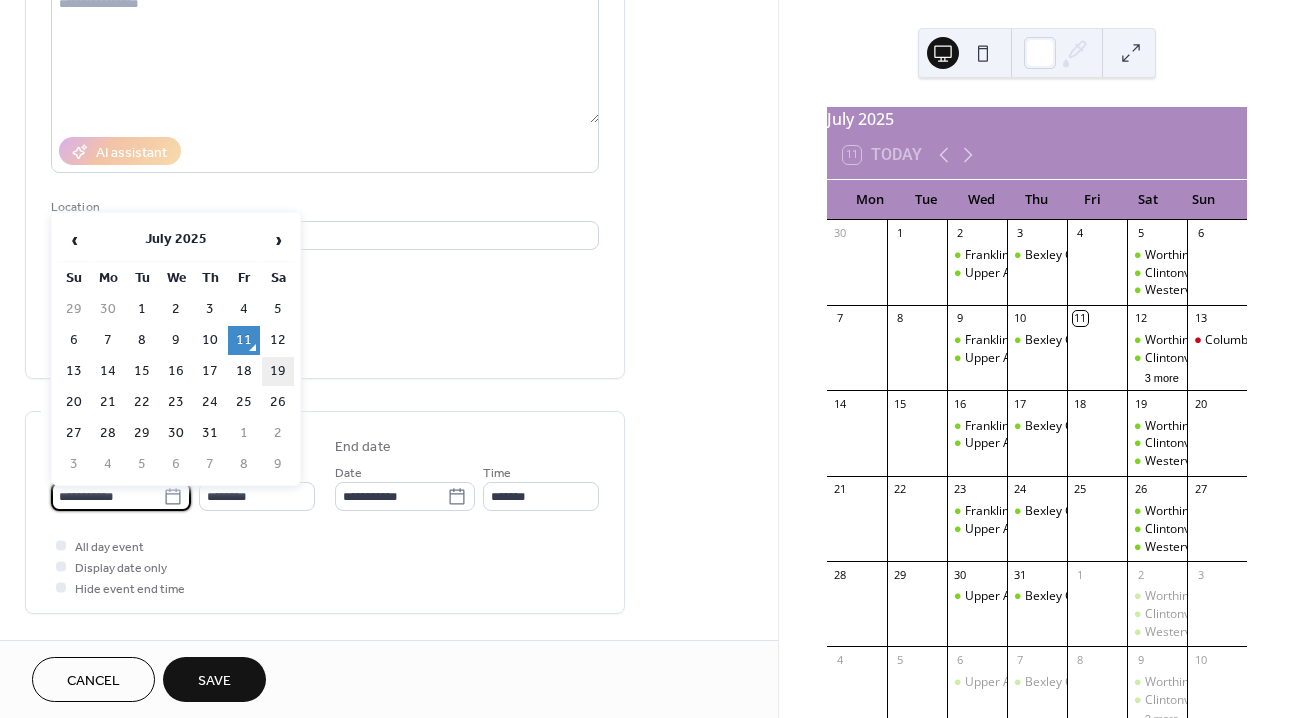 click on "19" at bounding box center [278, 371] 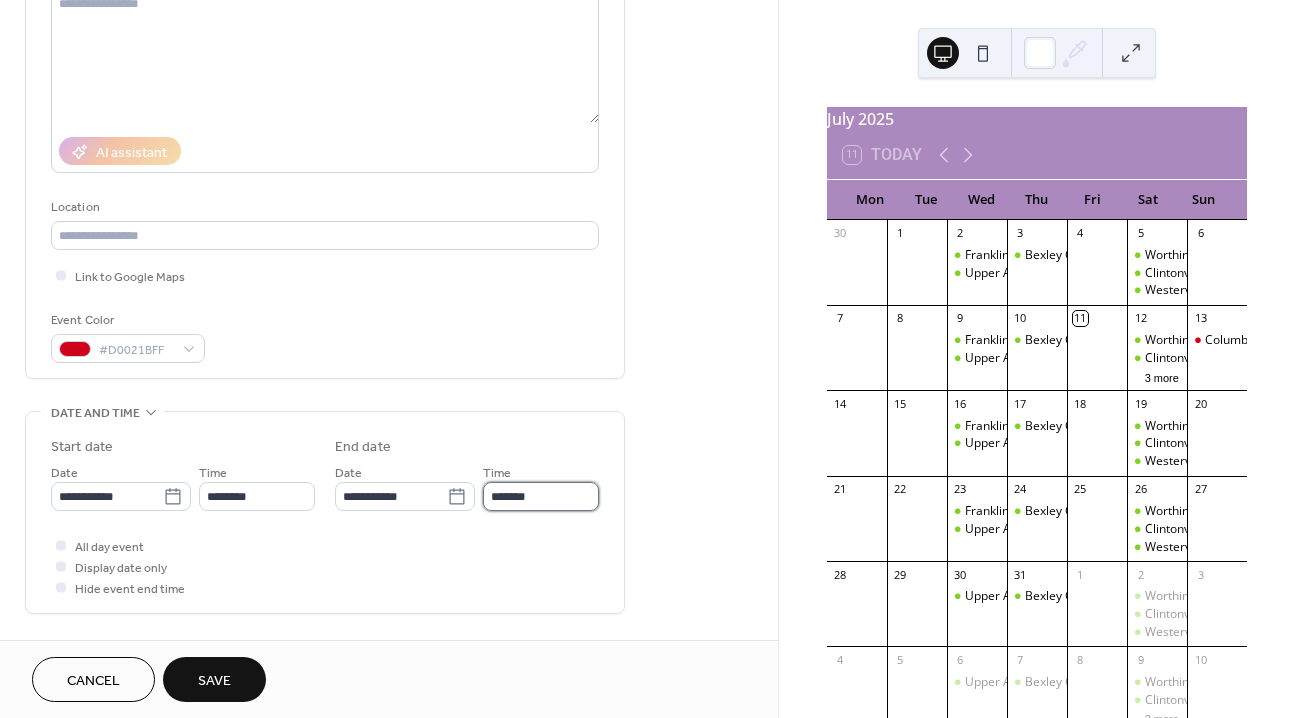 click on "*******" at bounding box center [541, 496] 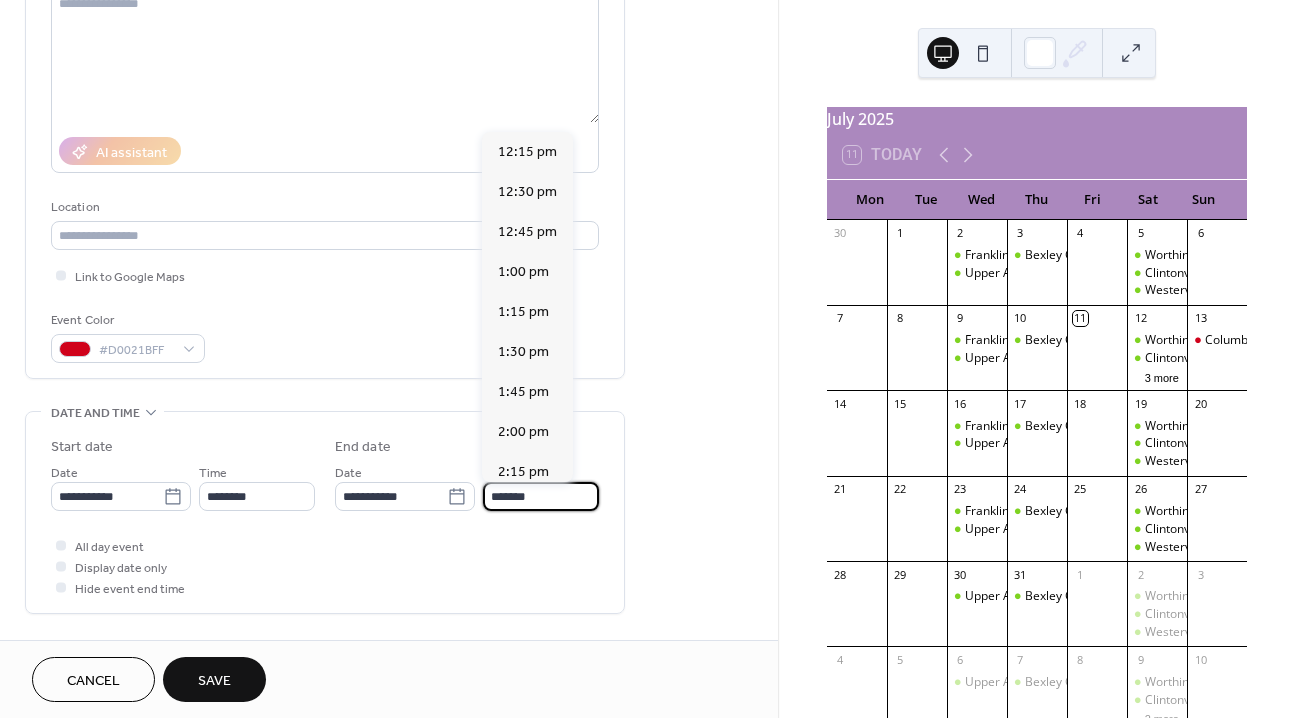 scroll, scrollTop: 1093, scrollLeft: 0, axis: vertical 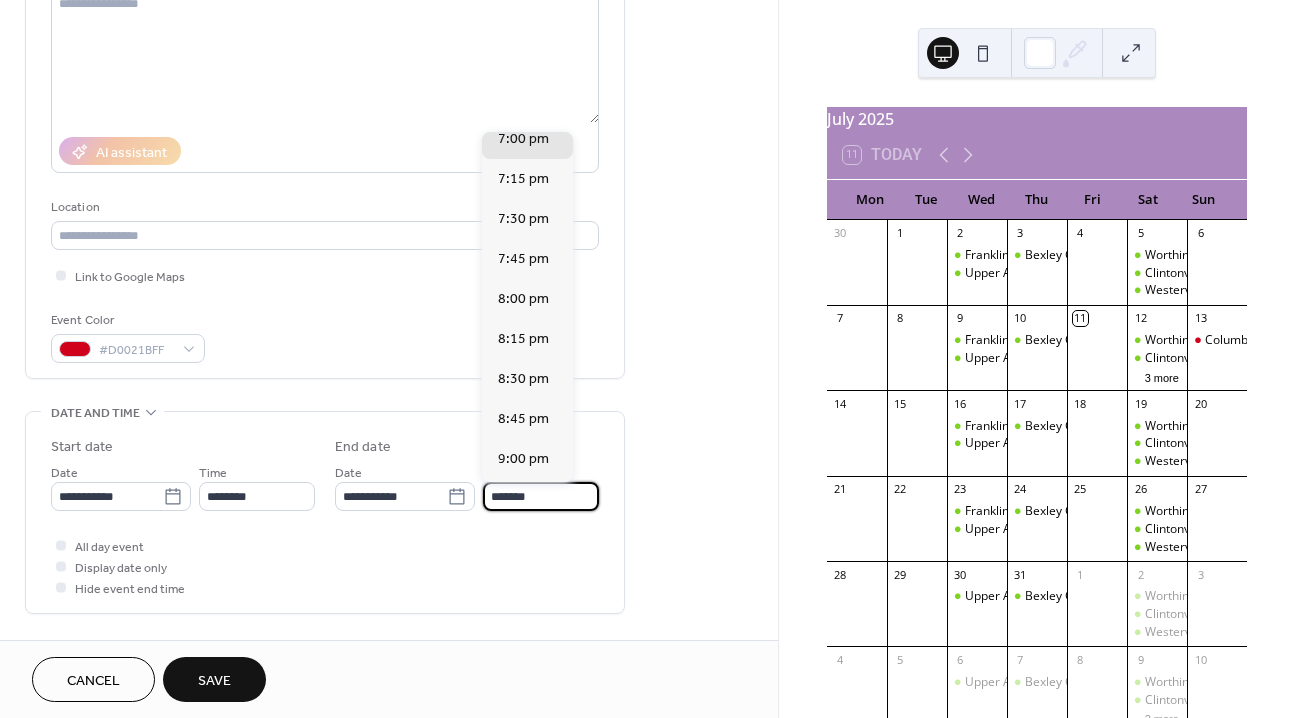 type on "*******" 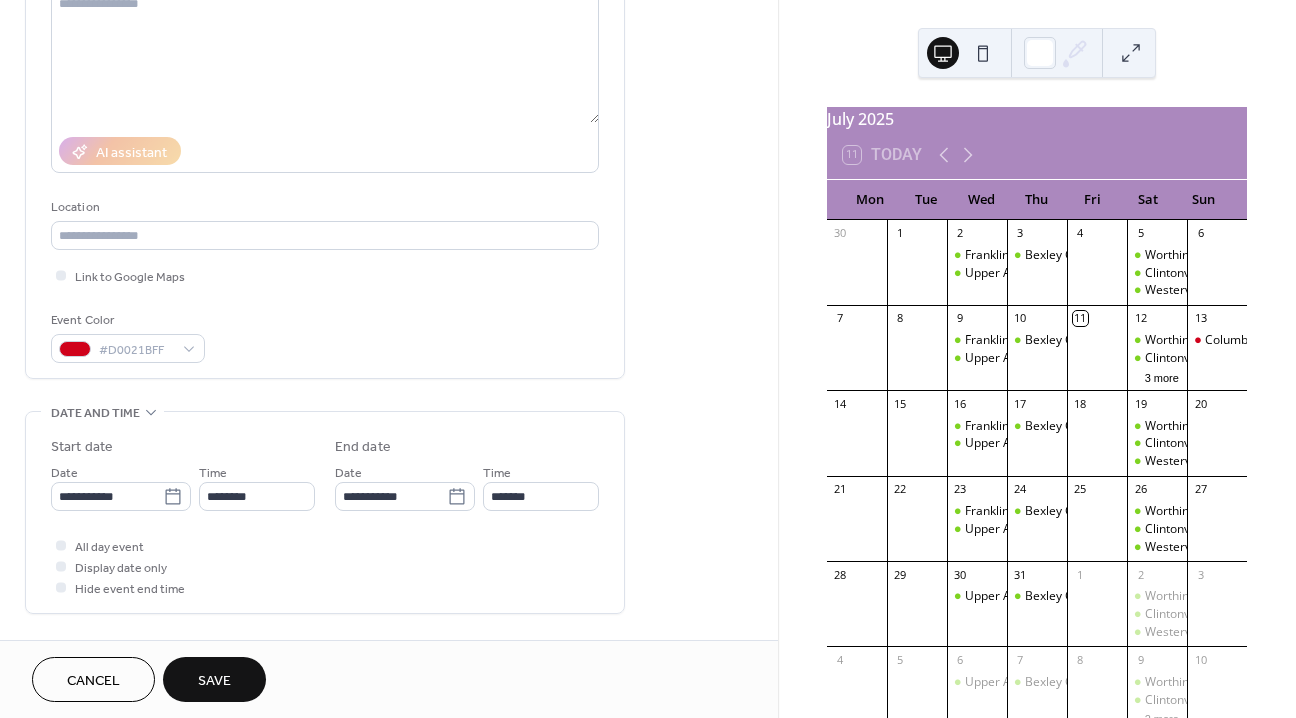 click on "**********" at bounding box center (389, 558) 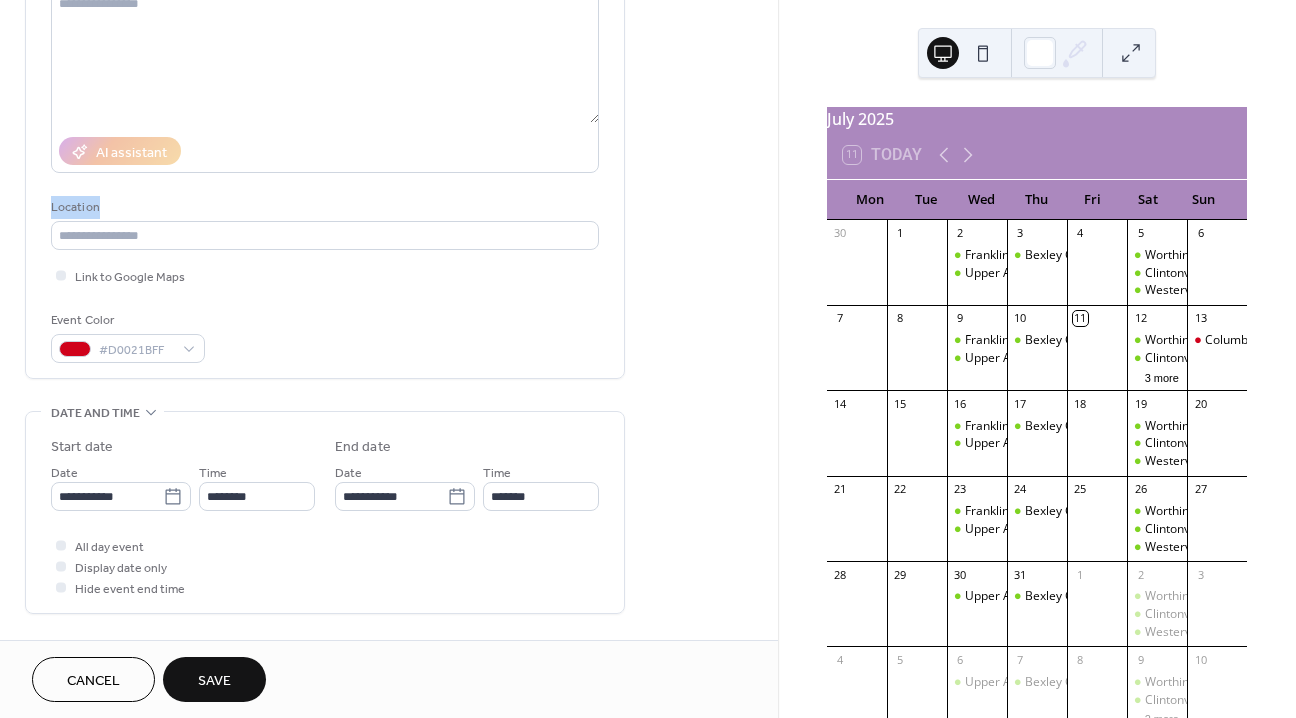 drag, startPoint x: 767, startPoint y: 234, endPoint x: 754, endPoint y: 145, distance: 89.94443 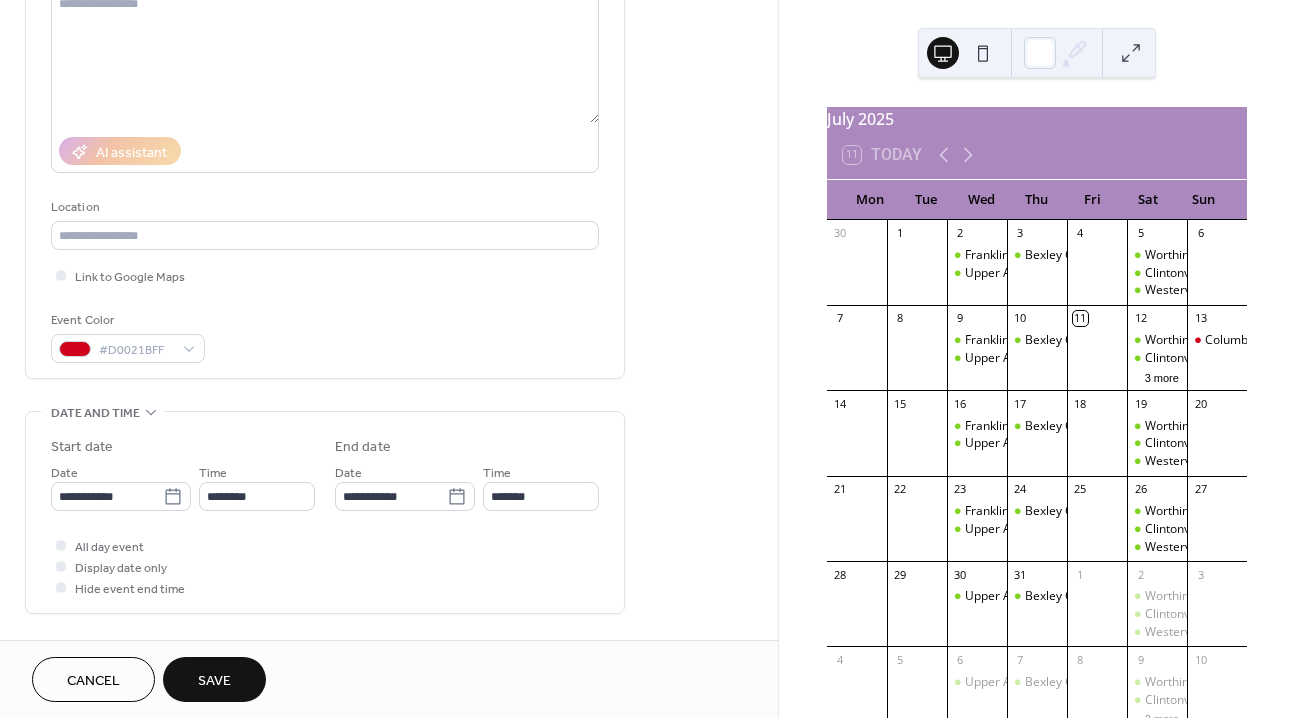 click on "**********" at bounding box center [389, 558] 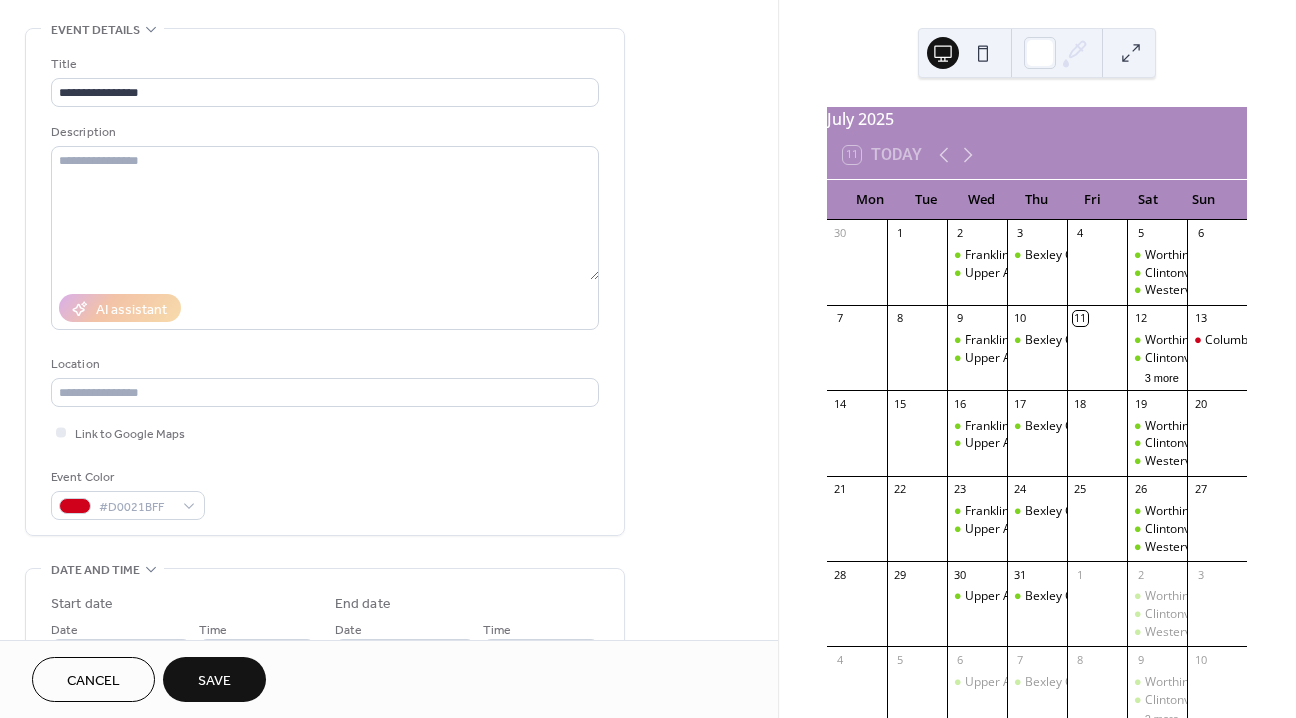 scroll, scrollTop: 0, scrollLeft: 0, axis: both 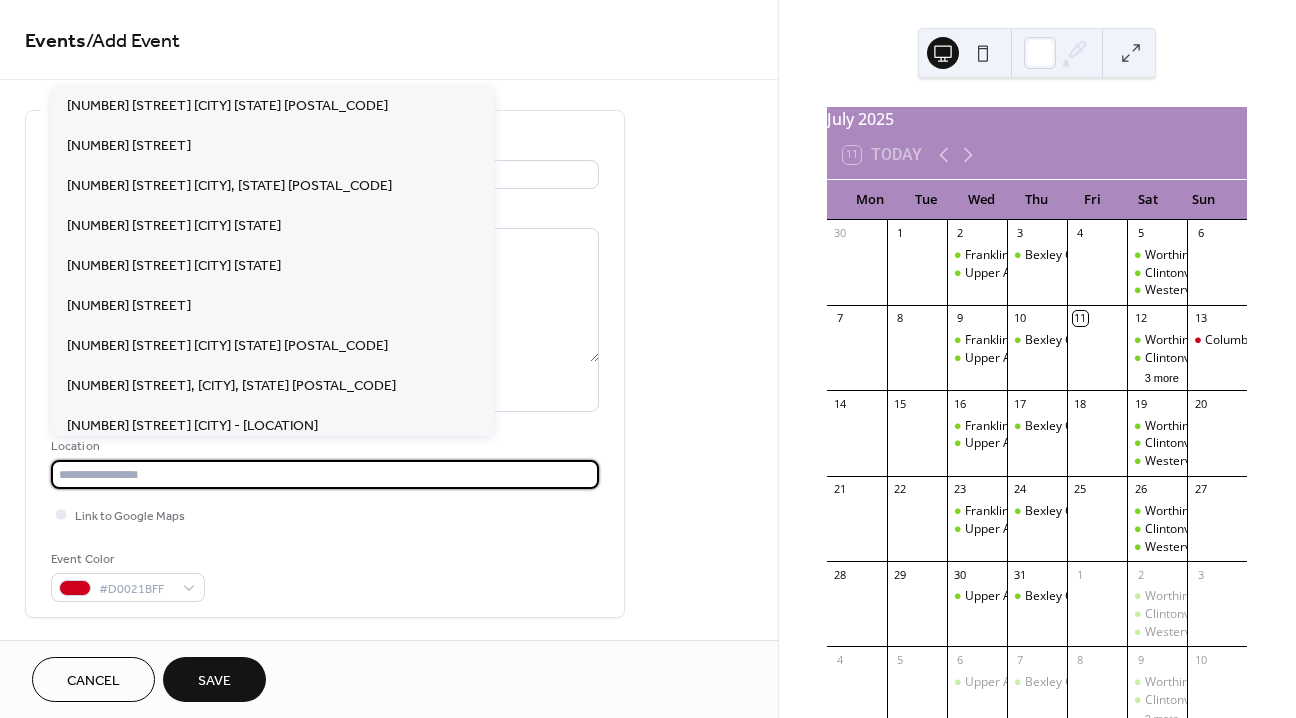 click at bounding box center (325, 474) 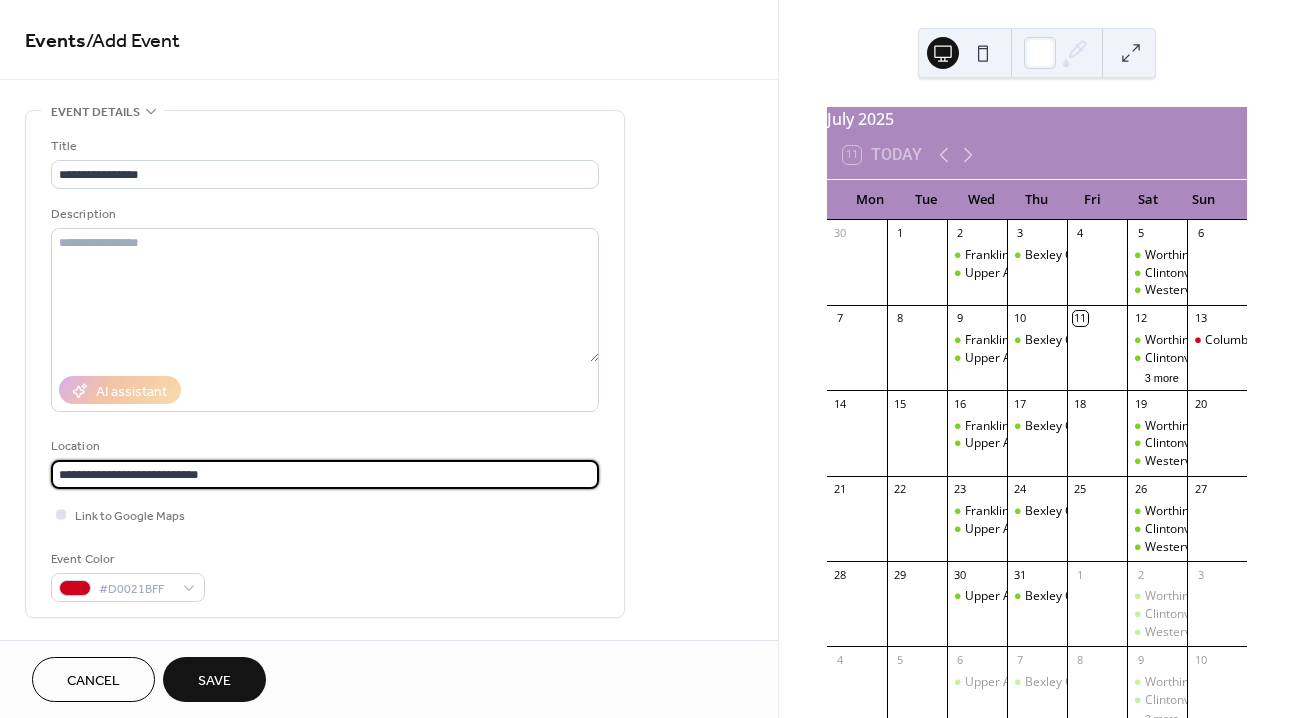 type on "**********" 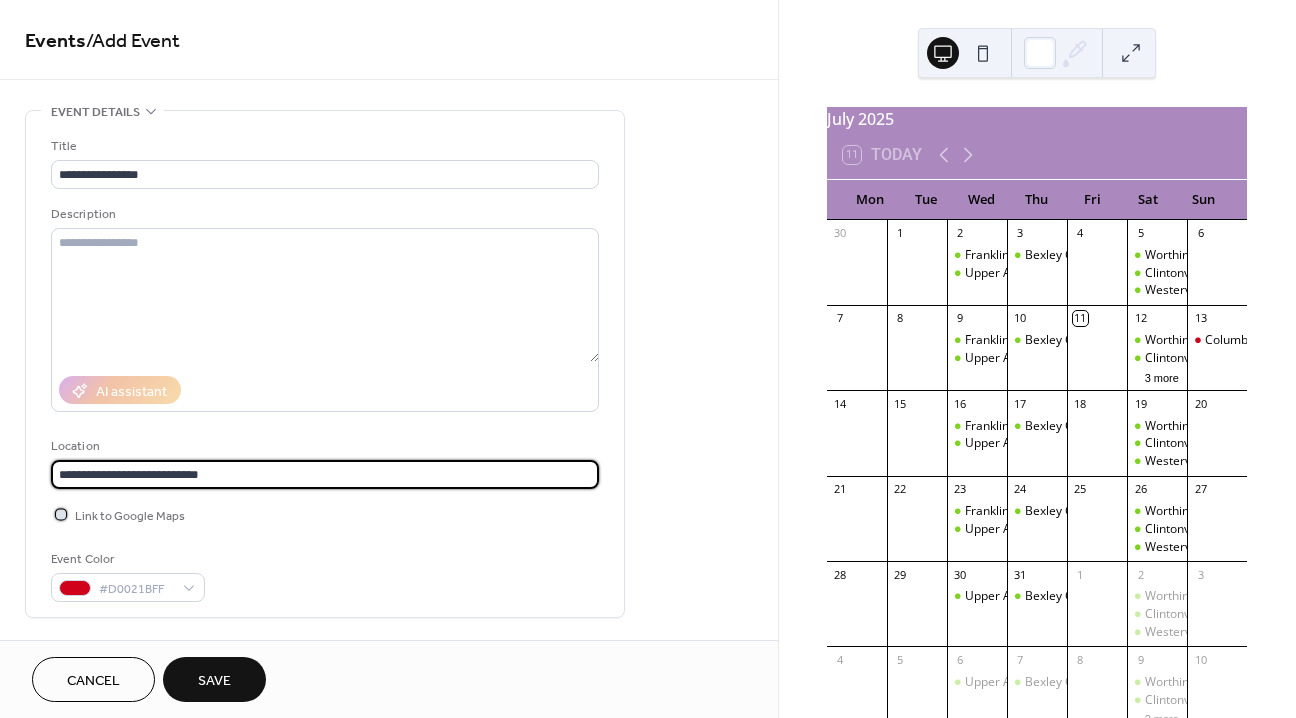 click at bounding box center [61, 514] 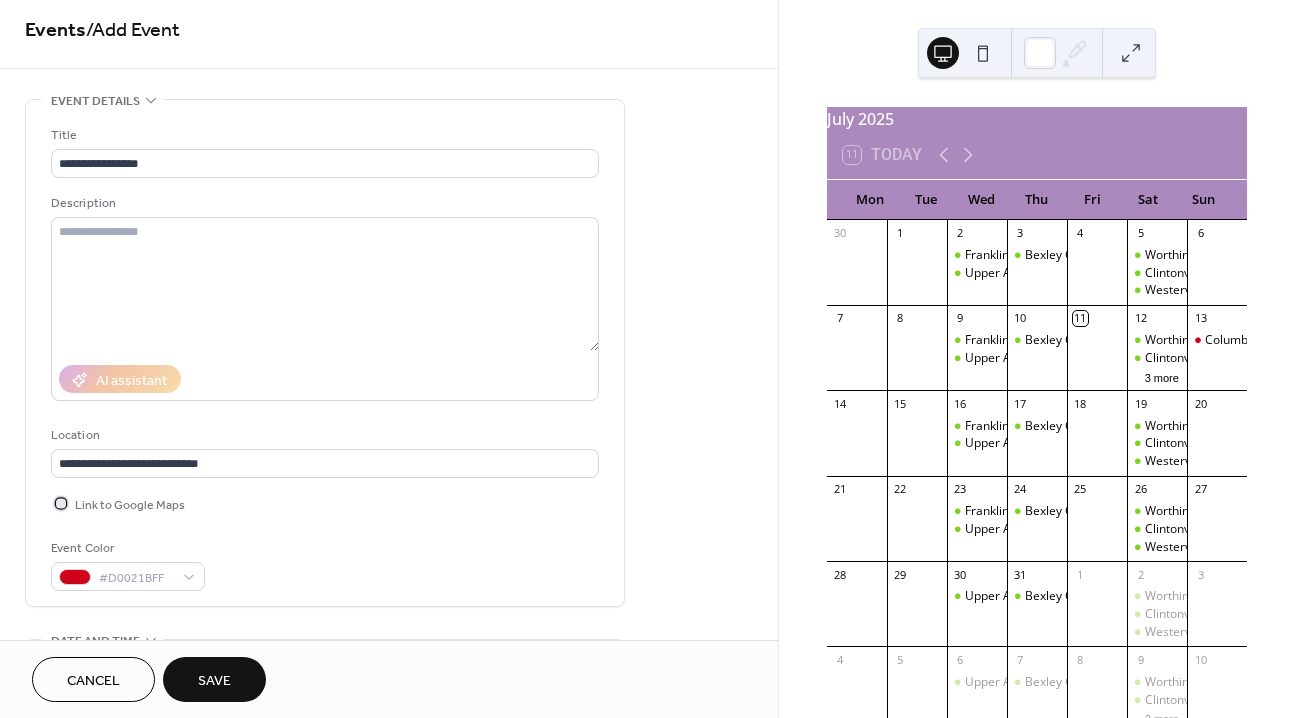 scroll, scrollTop: 0, scrollLeft: 0, axis: both 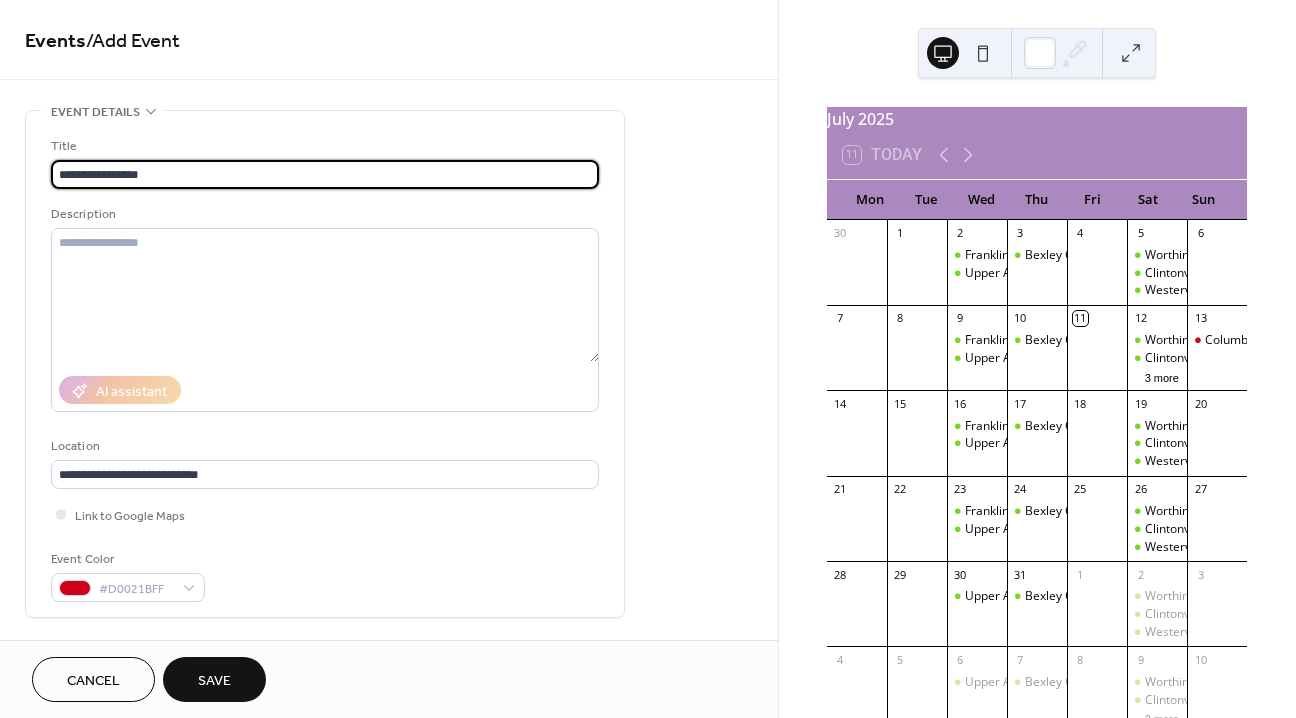 click on "**********" at bounding box center [325, 174] 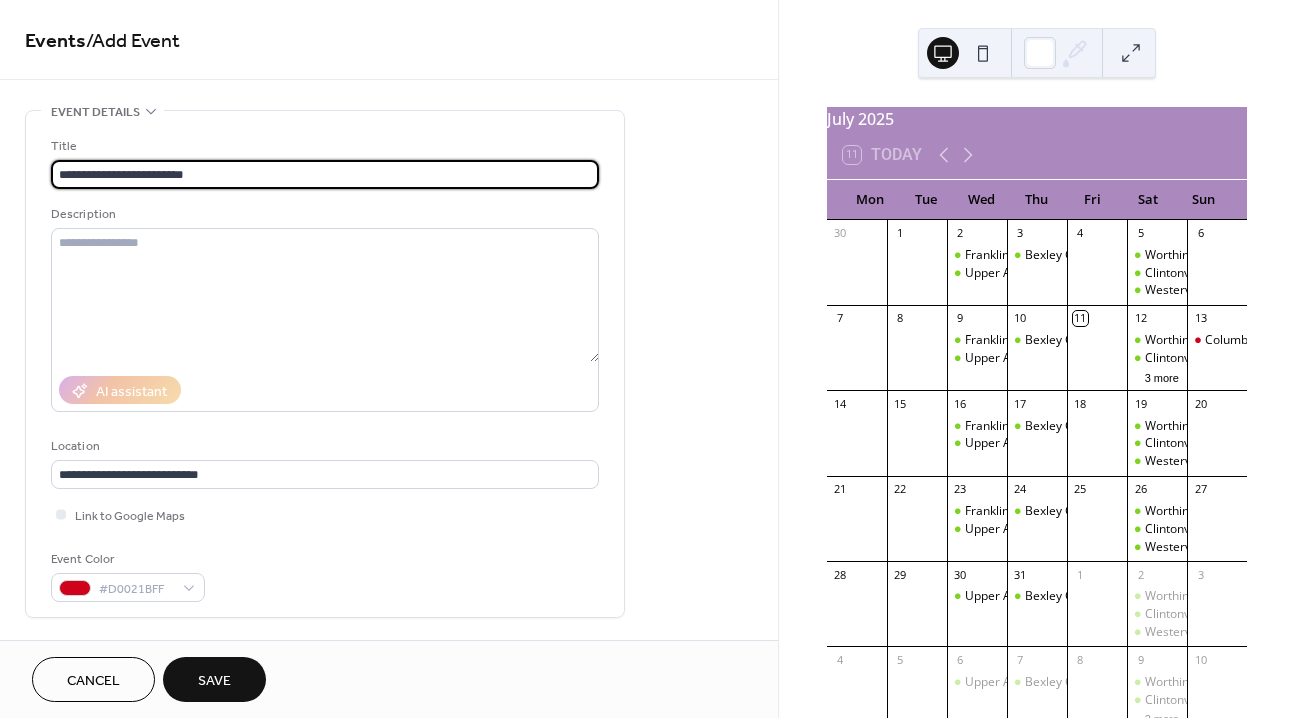 click on "**********" at bounding box center [325, 174] 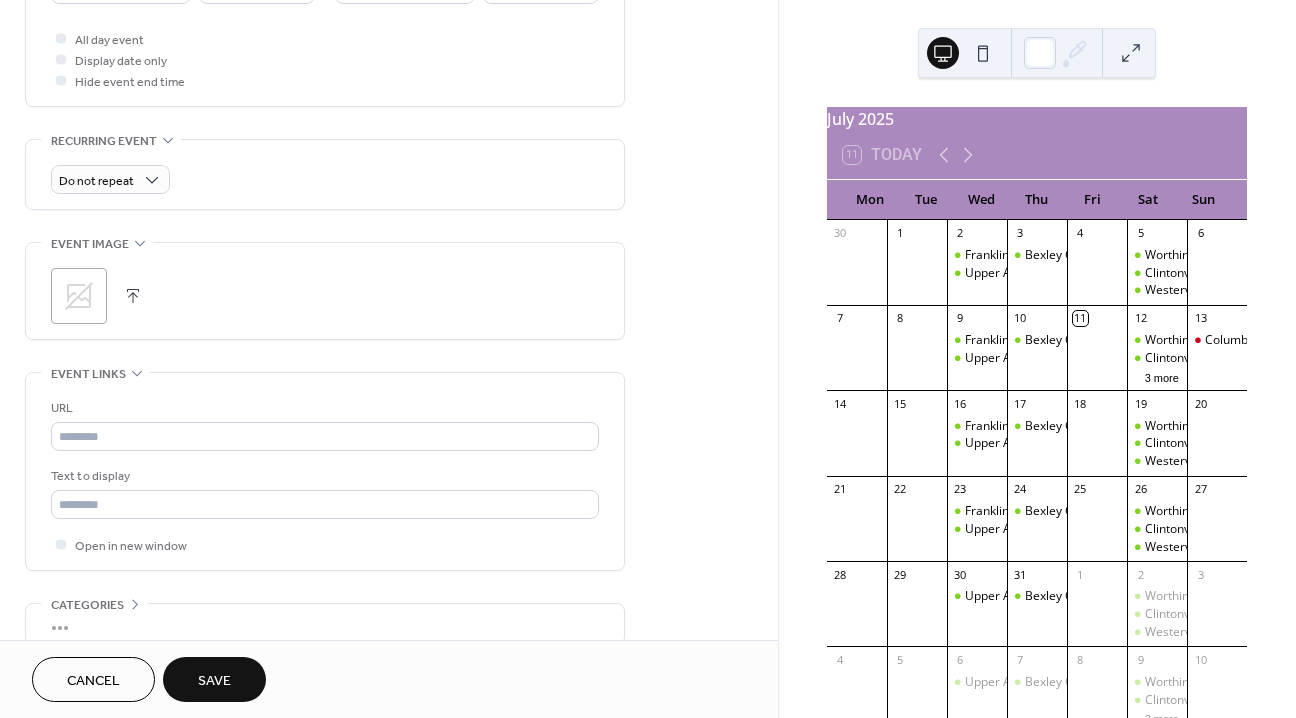 scroll, scrollTop: 509, scrollLeft: 0, axis: vertical 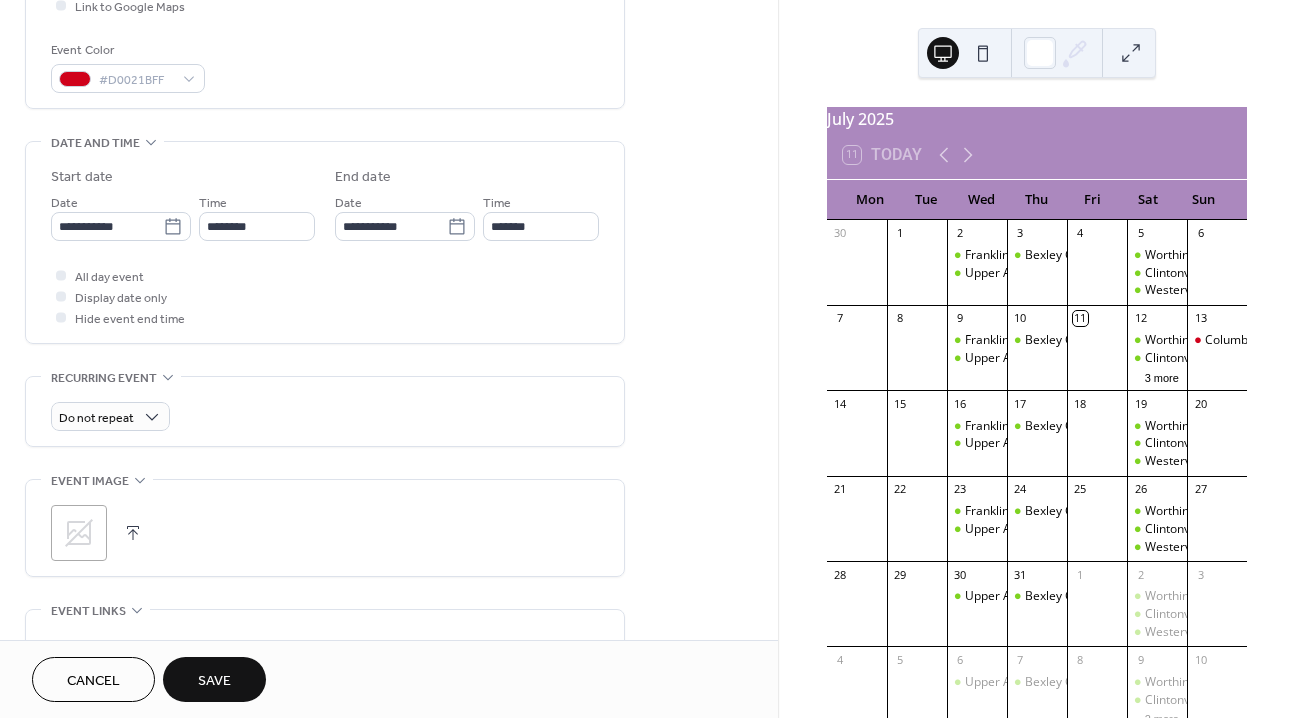 type on "**********" 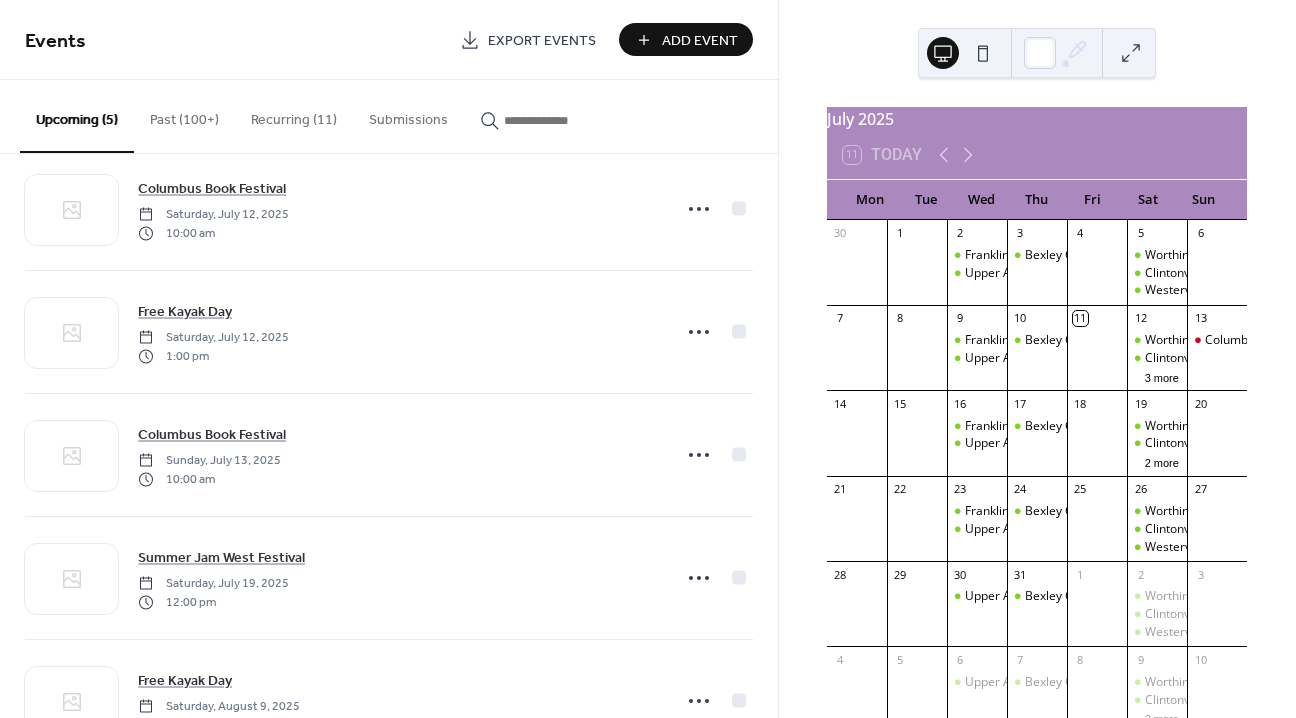 scroll, scrollTop: 0, scrollLeft: 0, axis: both 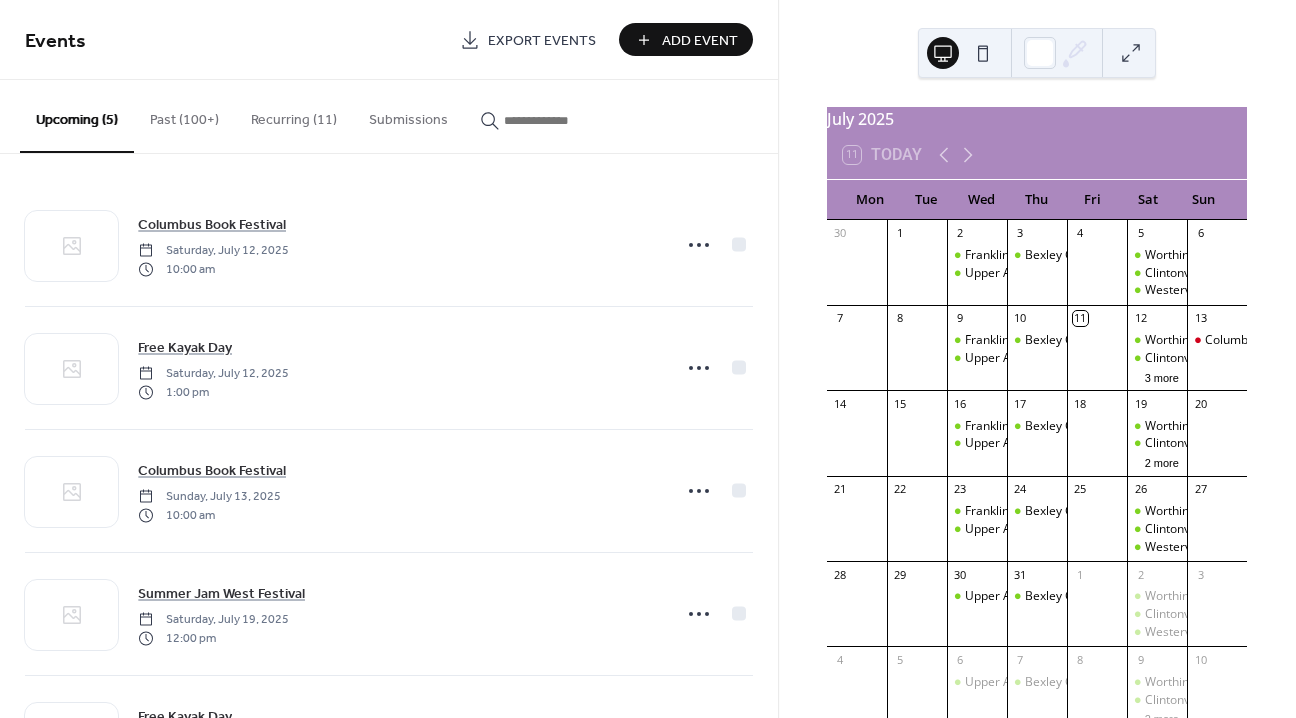click on "Add Event" at bounding box center [700, 41] 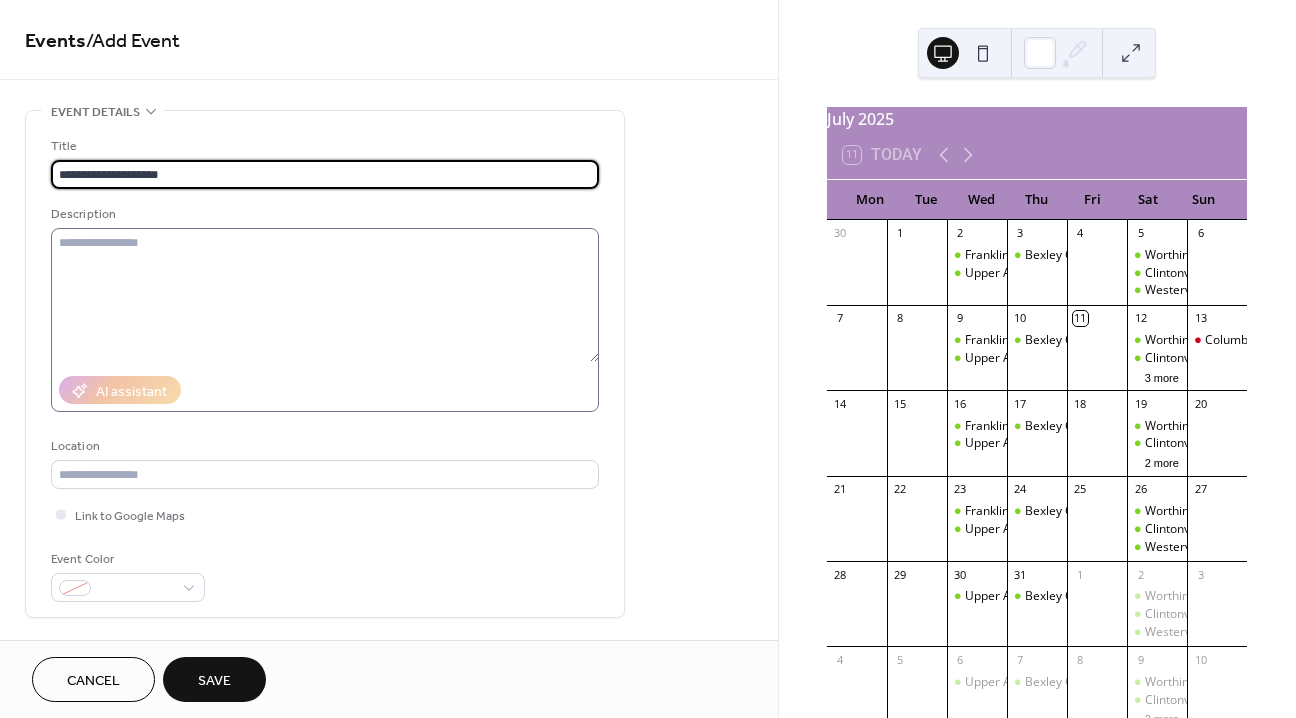 type on "**********" 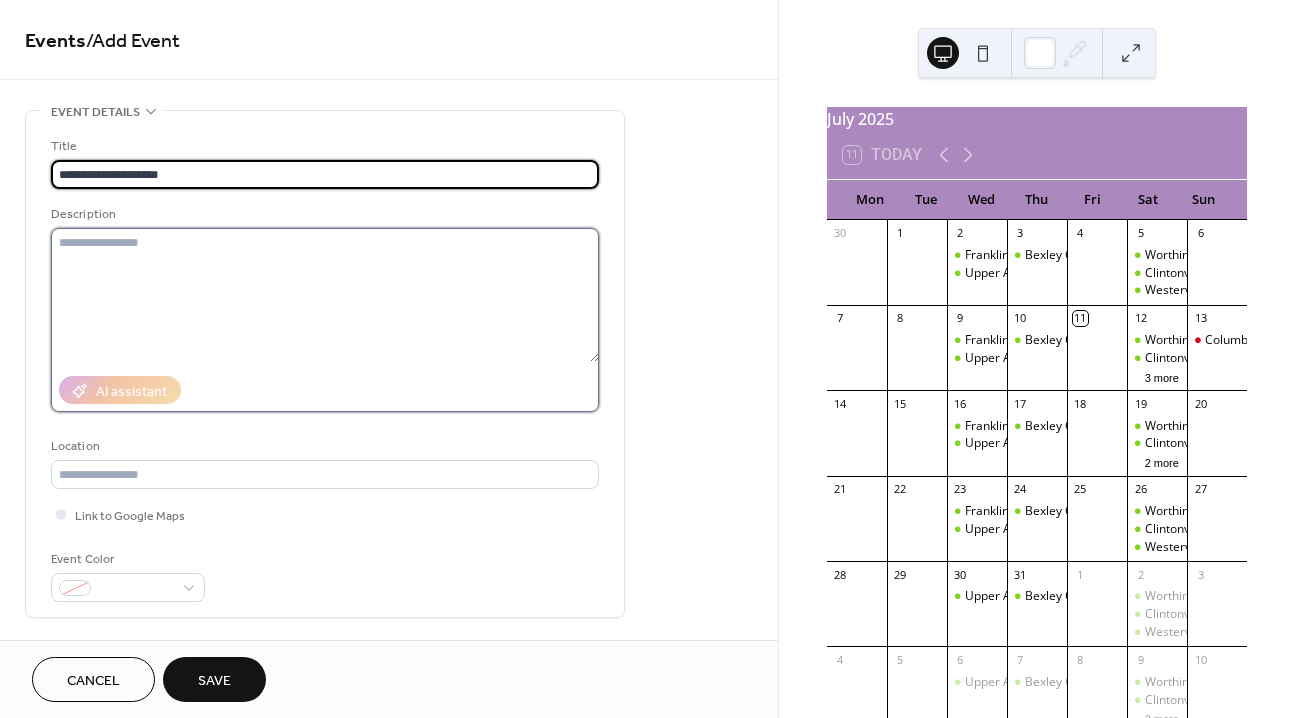 click at bounding box center [325, 295] 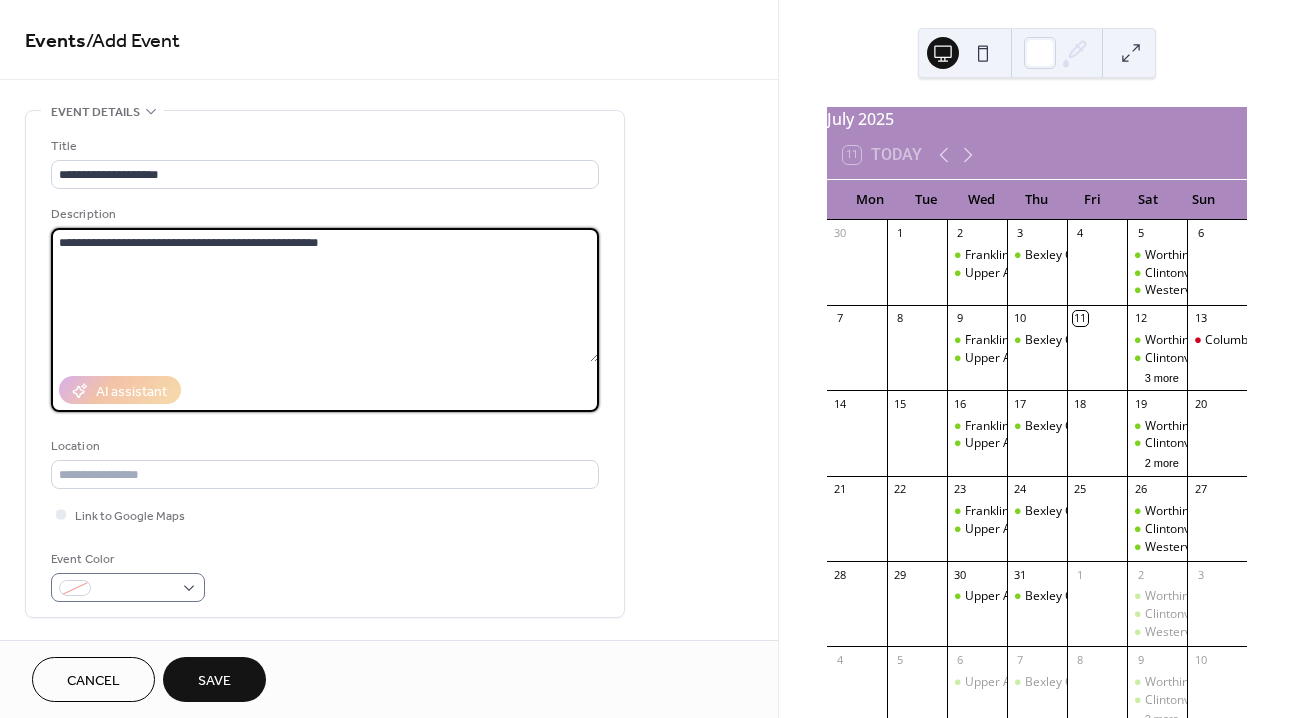 type on "**********" 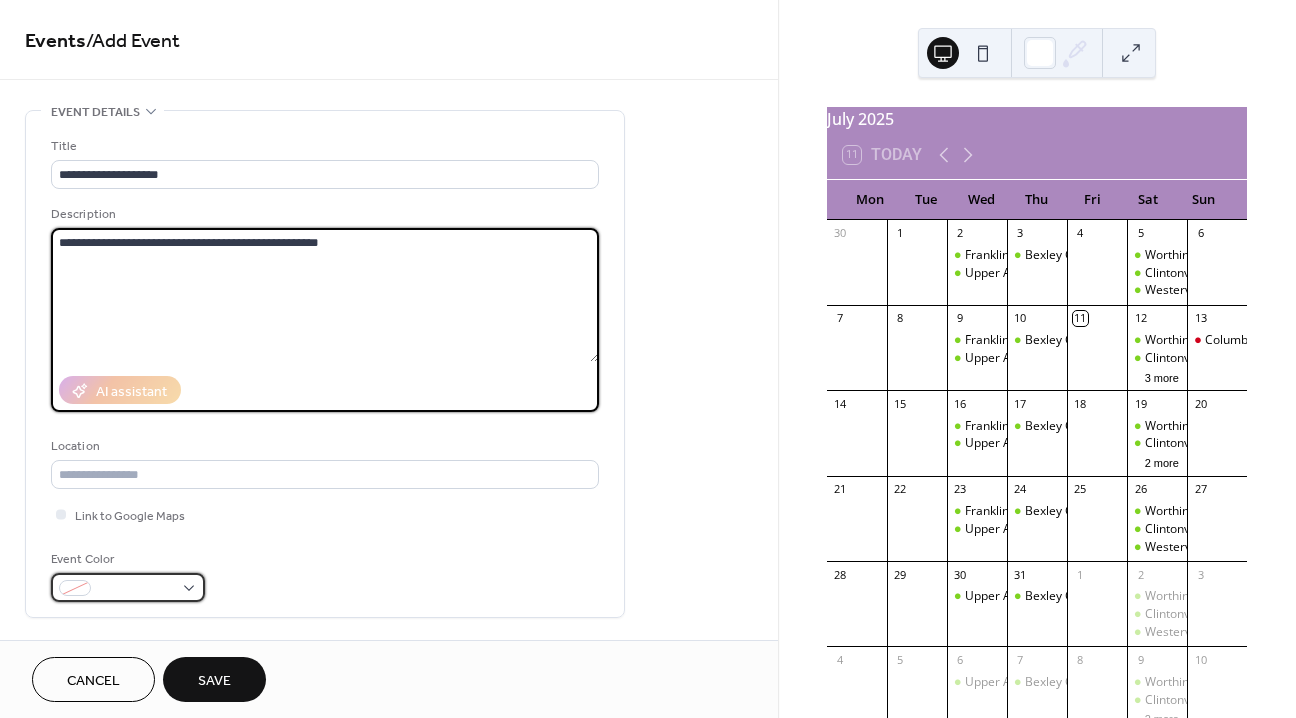 click at bounding box center [128, 587] 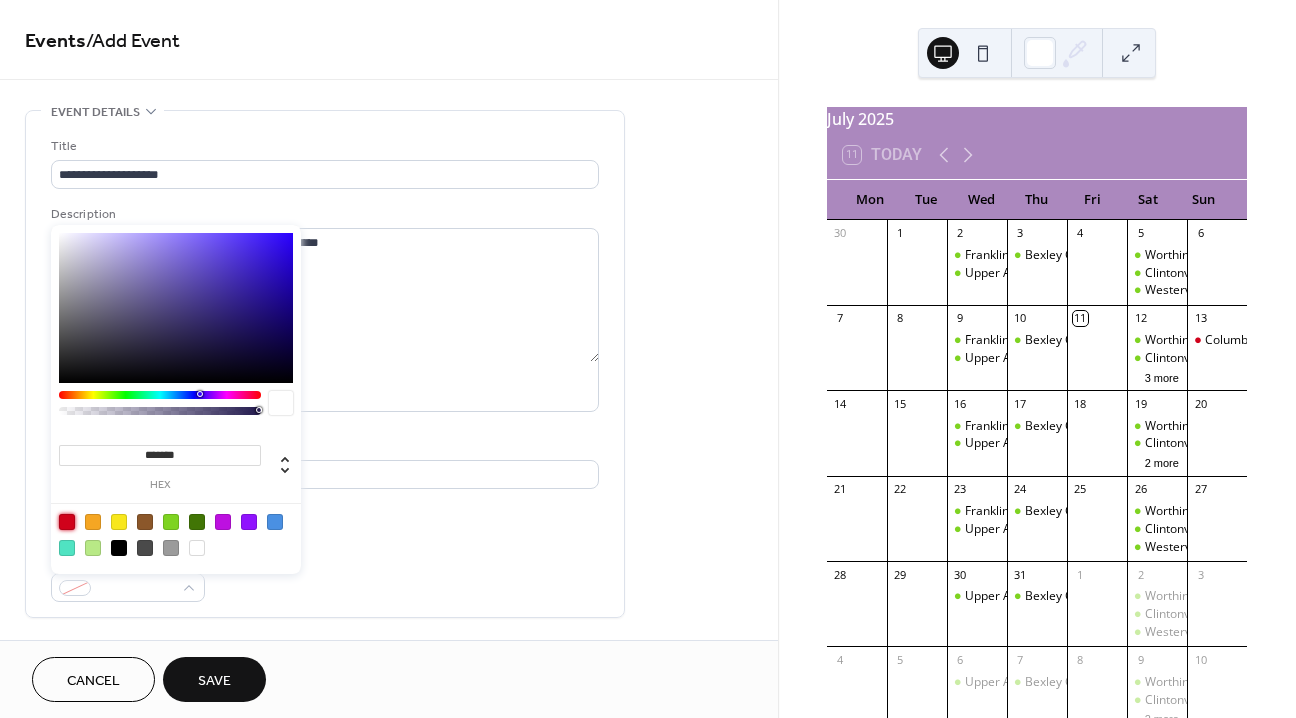 click at bounding box center [67, 522] 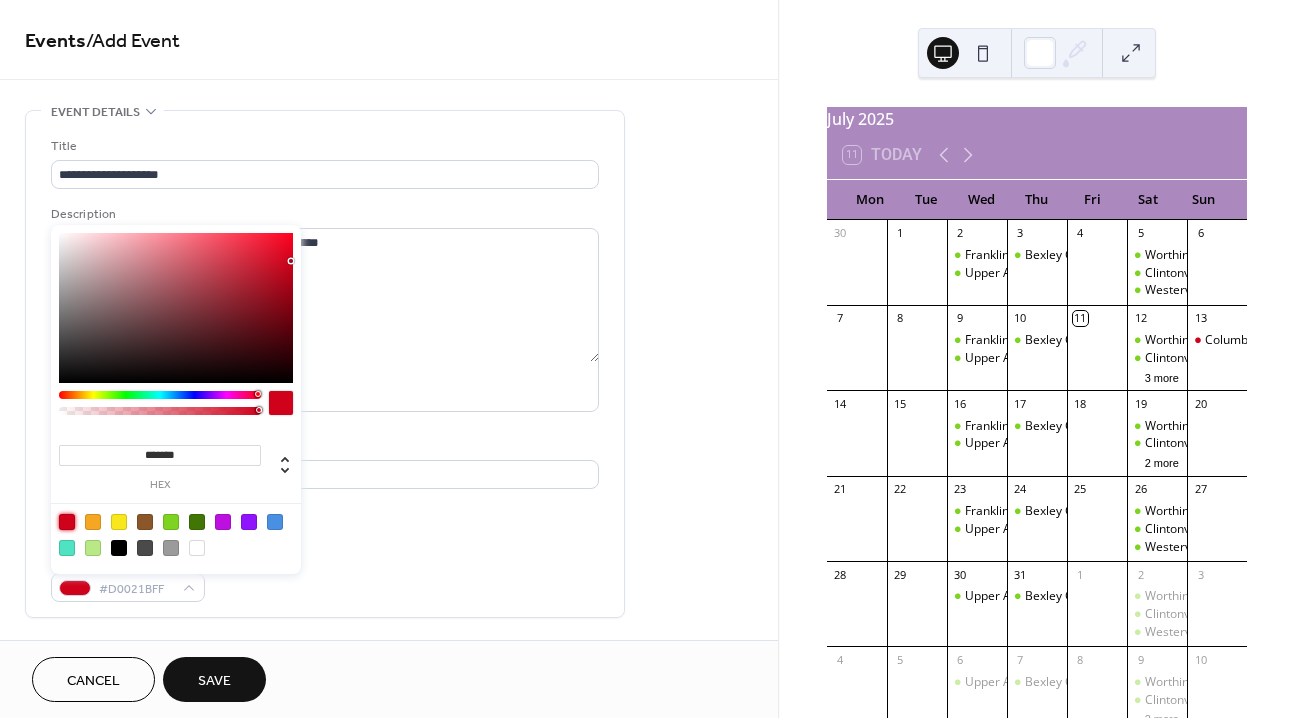 click on "AI assistant" at bounding box center (325, 390) 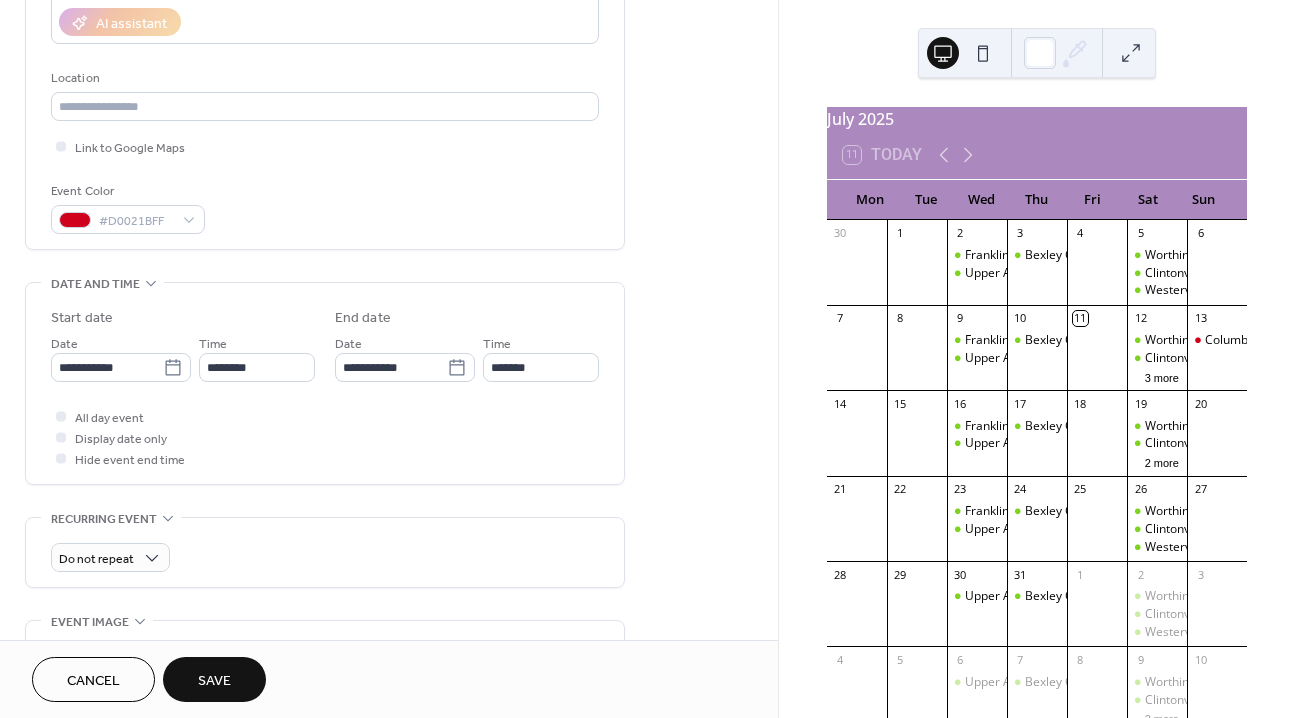 scroll, scrollTop: 369, scrollLeft: 0, axis: vertical 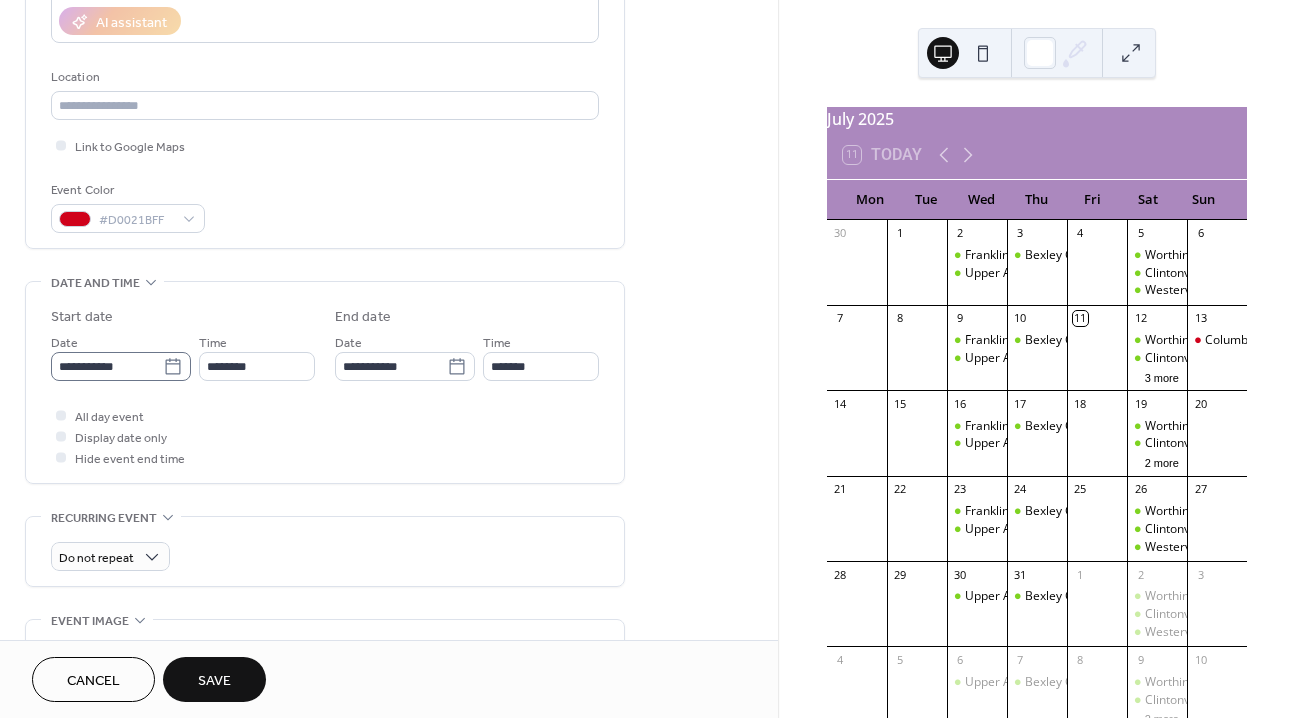 click 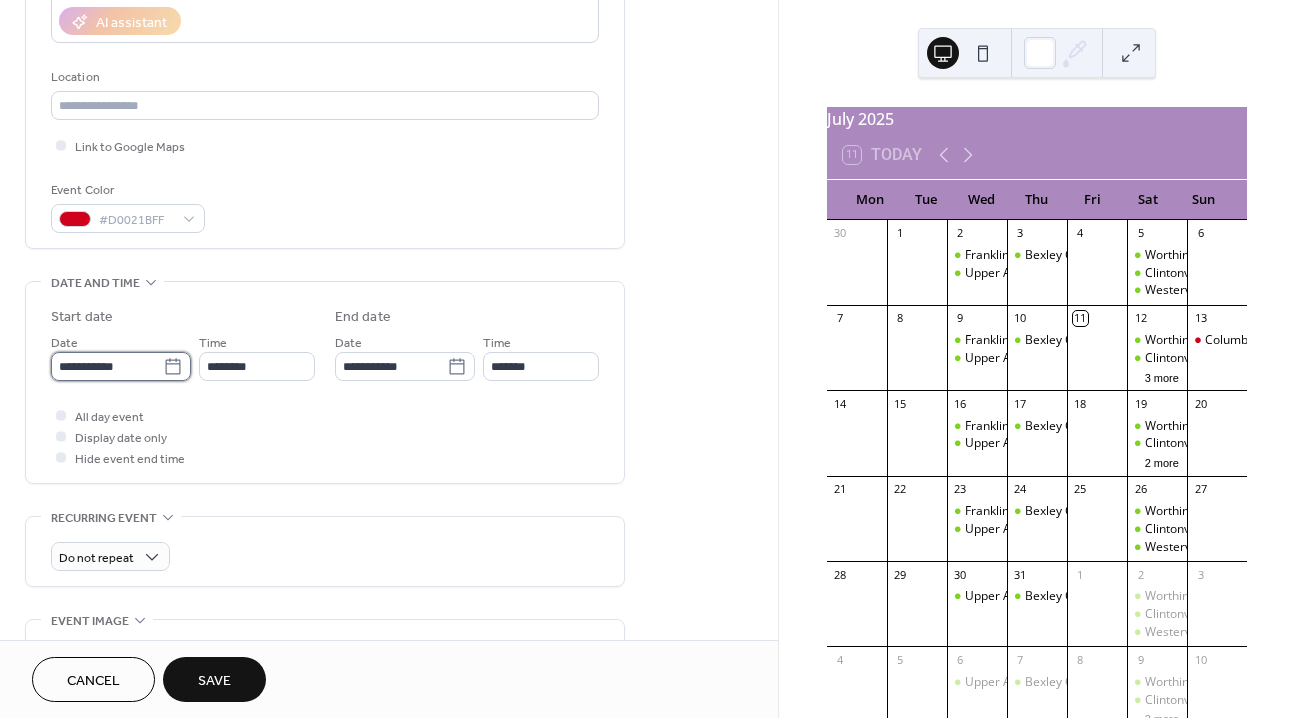 click on "**********" at bounding box center (107, 366) 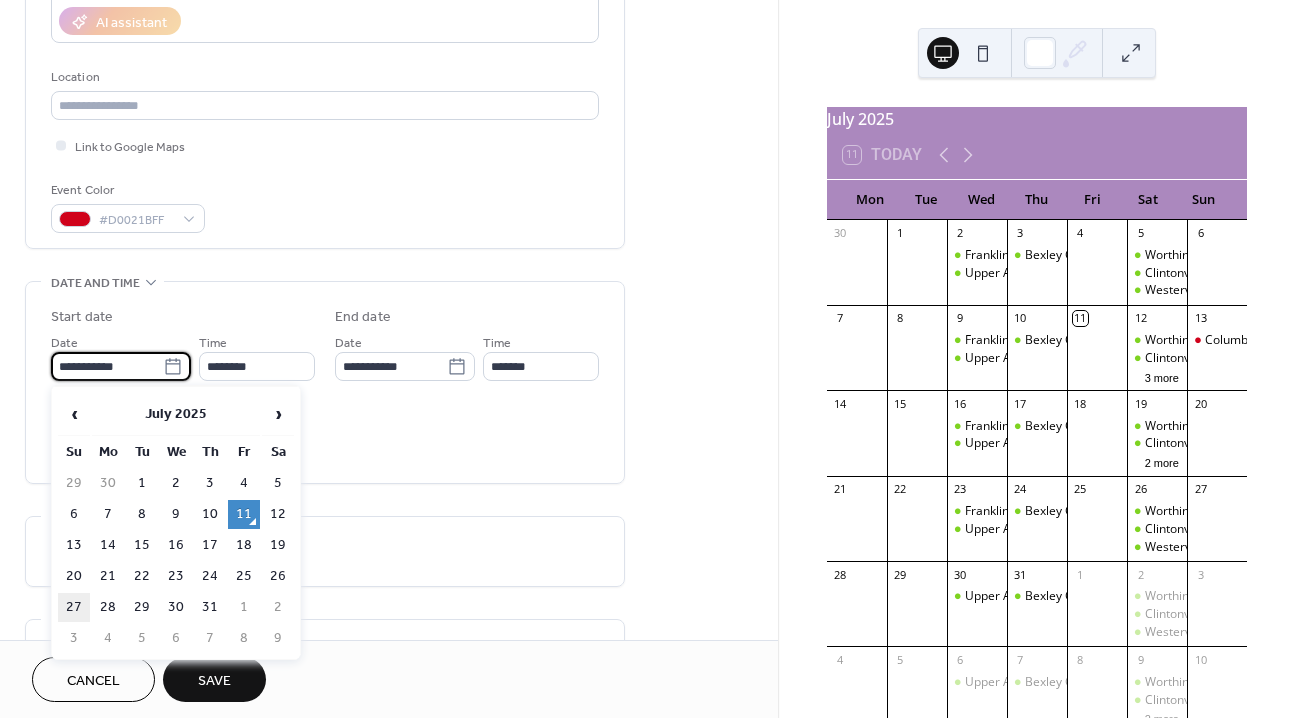 click on "27" at bounding box center [74, 607] 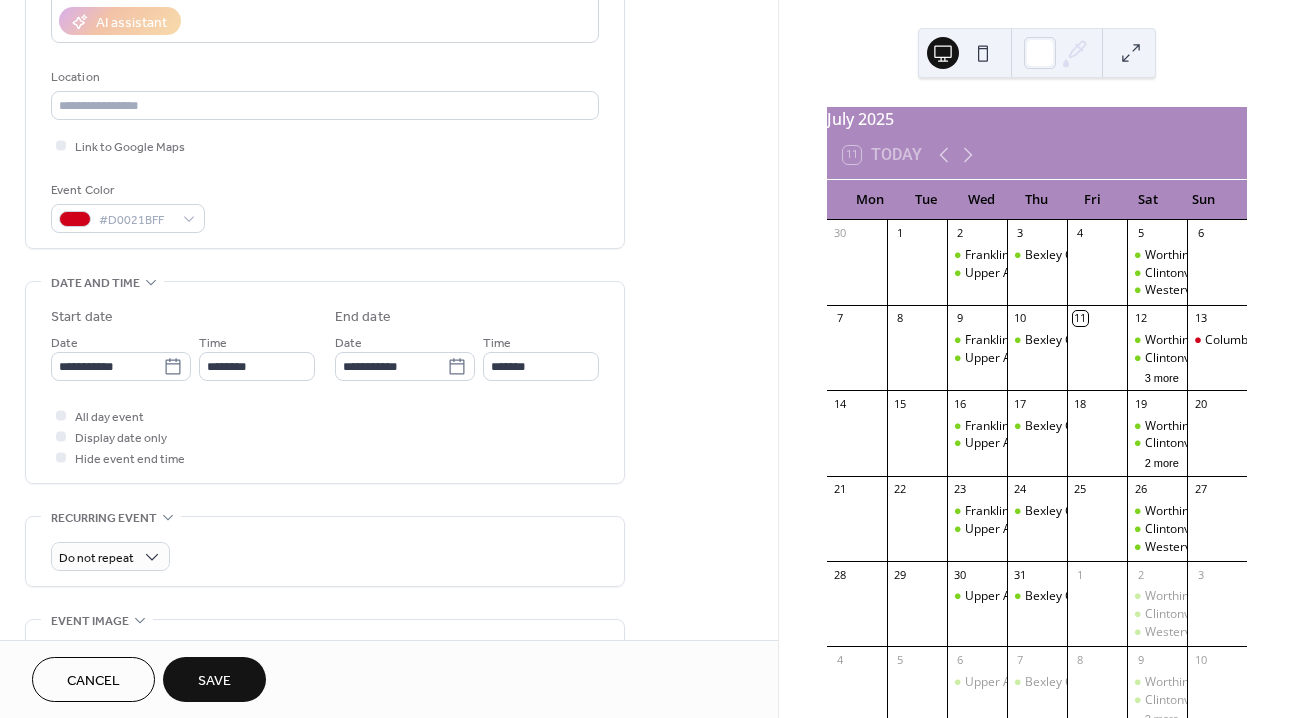 type on "**********" 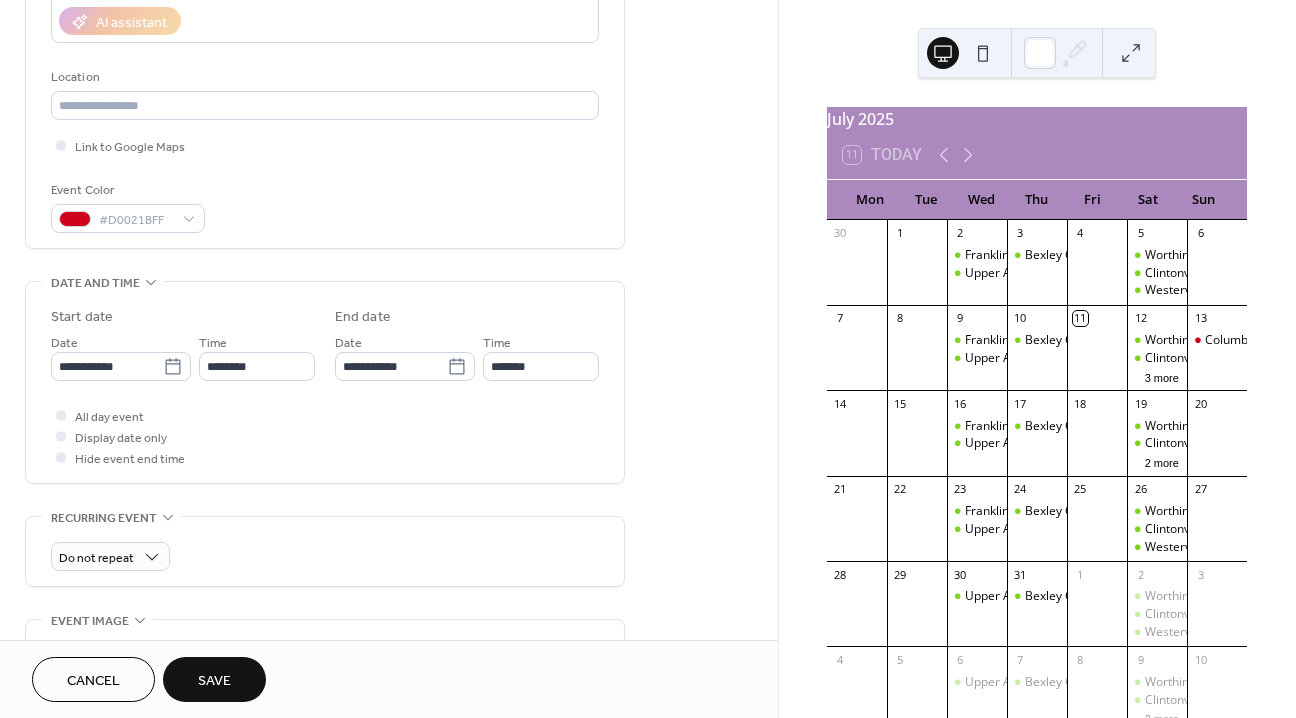type on "**********" 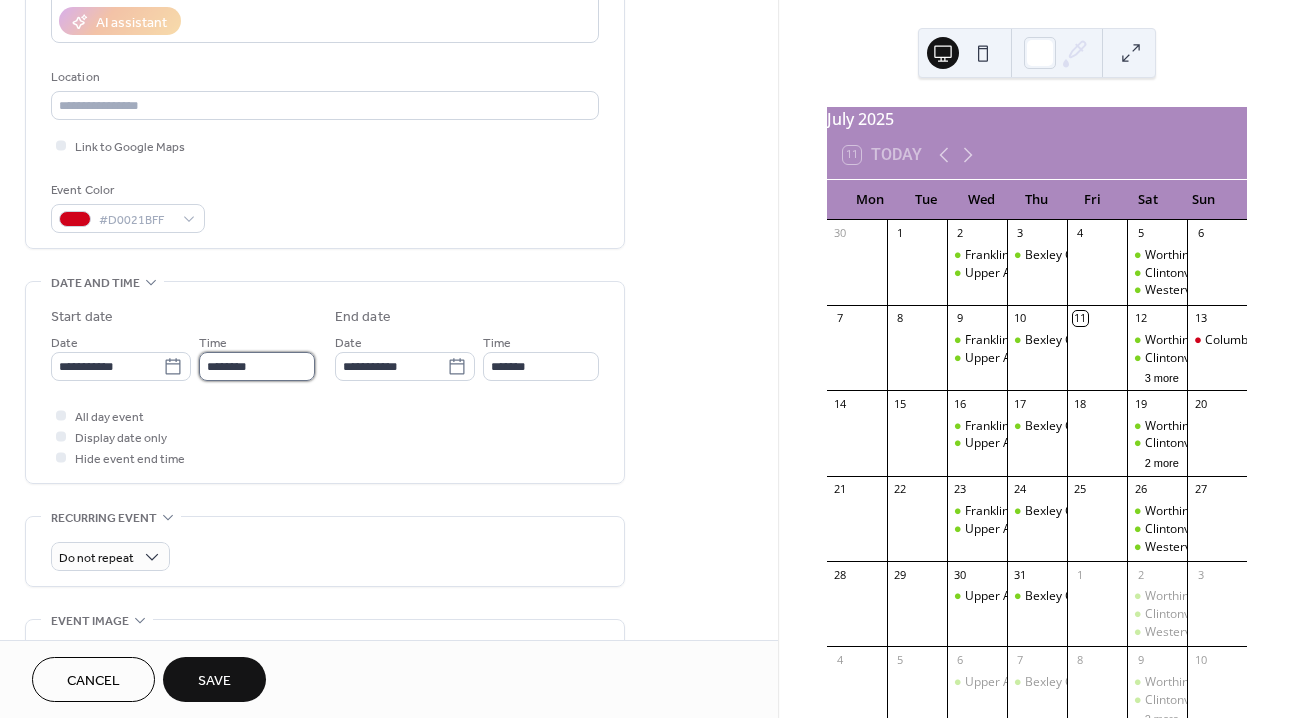click on "********" at bounding box center [257, 366] 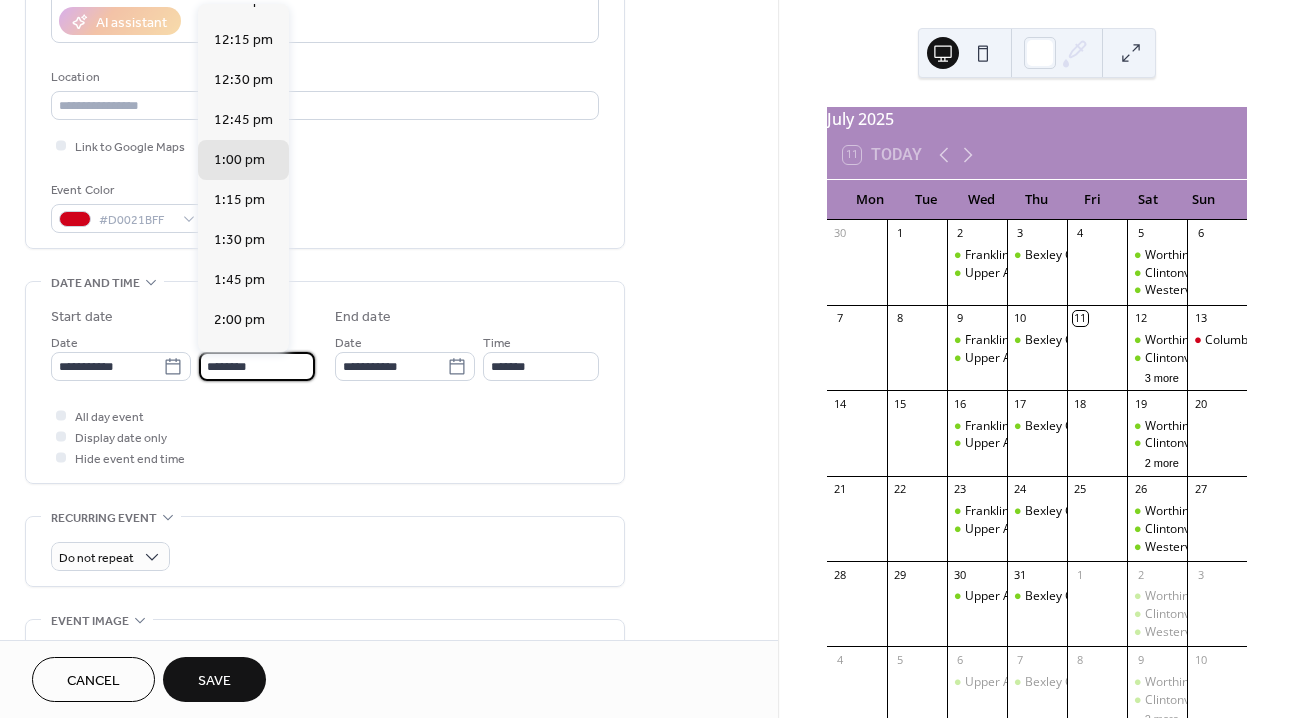 scroll, scrollTop: 3540, scrollLeft: 0, axis: vertical 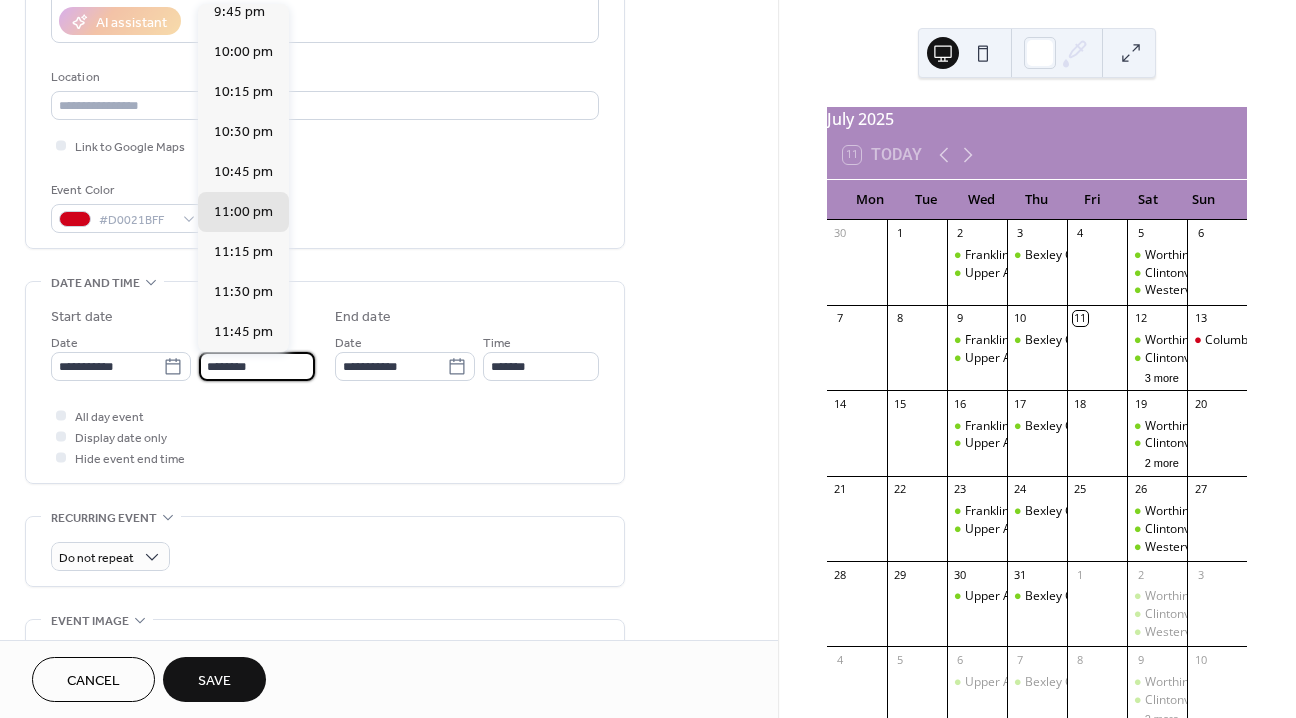 click on "********" at bounding box center (257, 366) 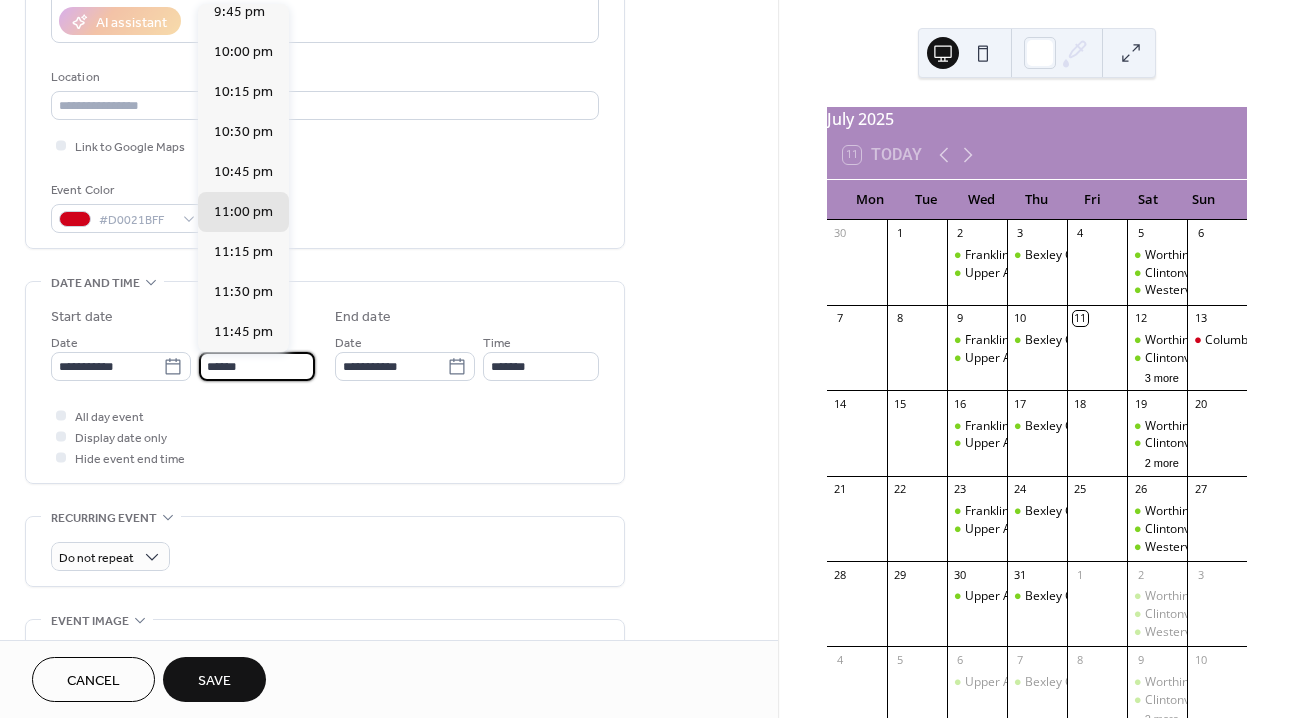 scroll, scrollTop: 1782, scrollLeft: 0, axis: vertical 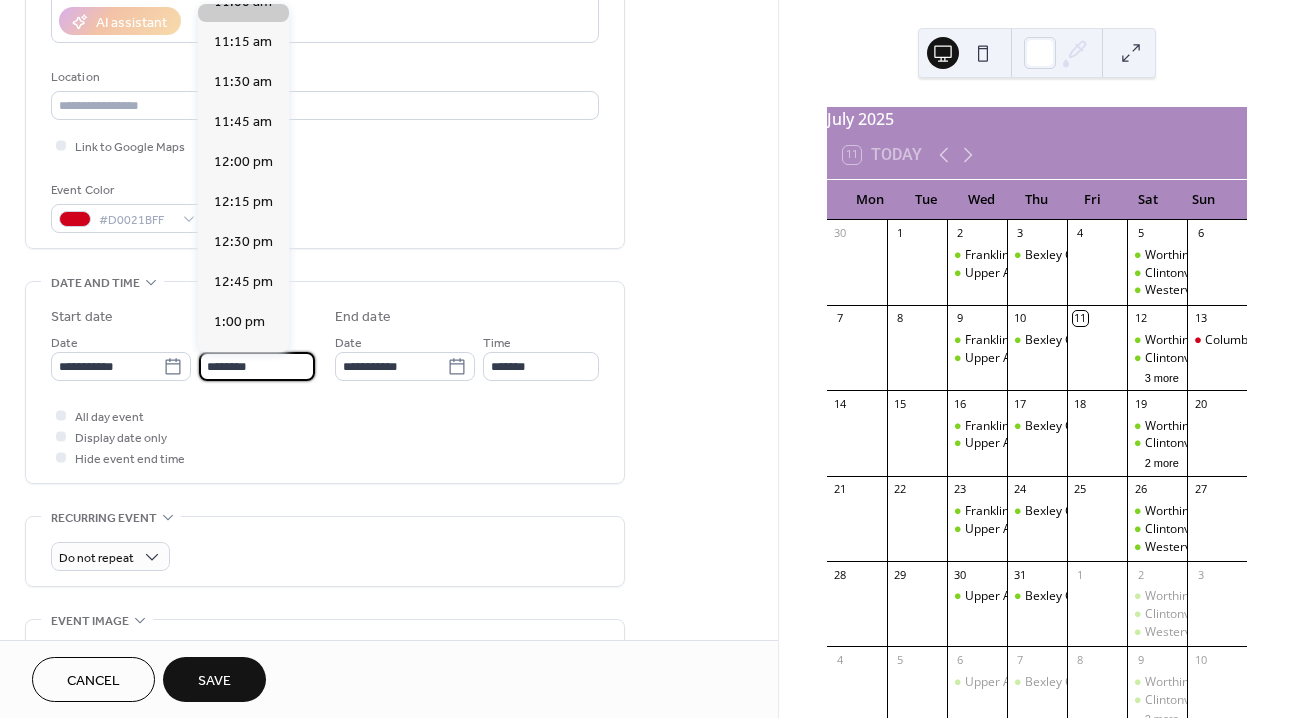 type on "********" 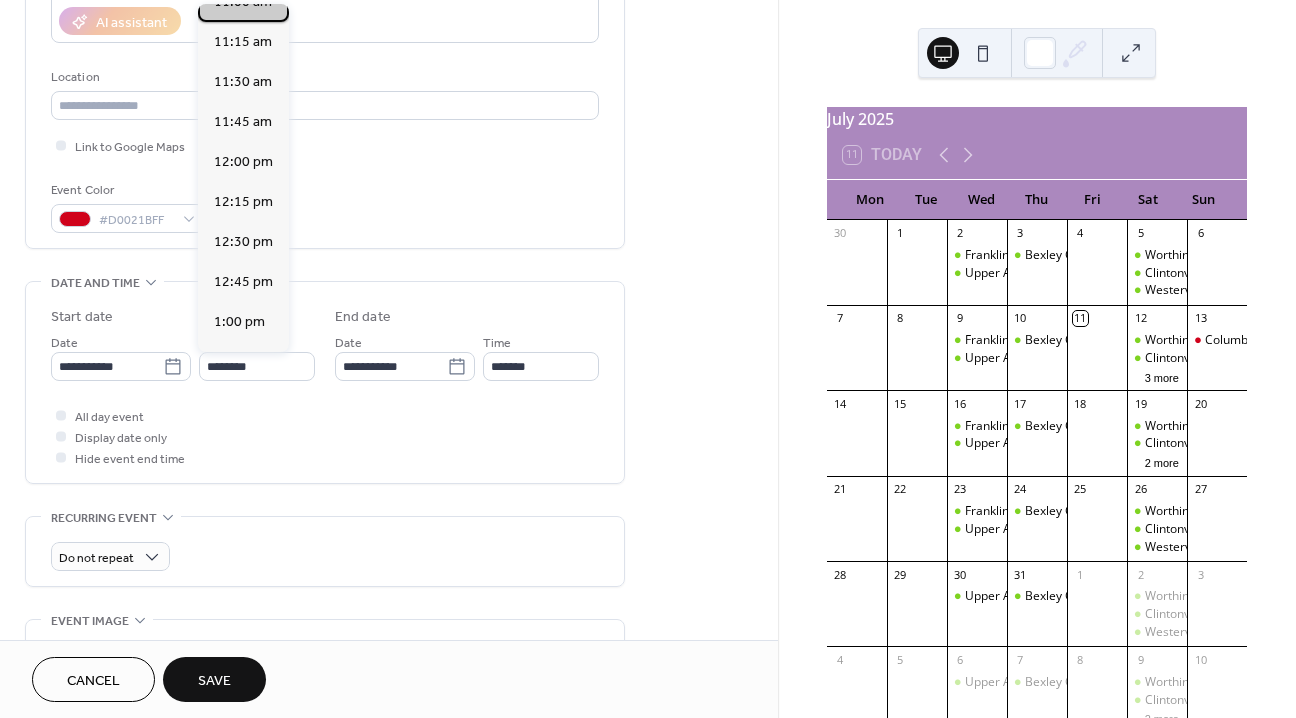 click on "11:00 am" at bounding box center [243, 2] 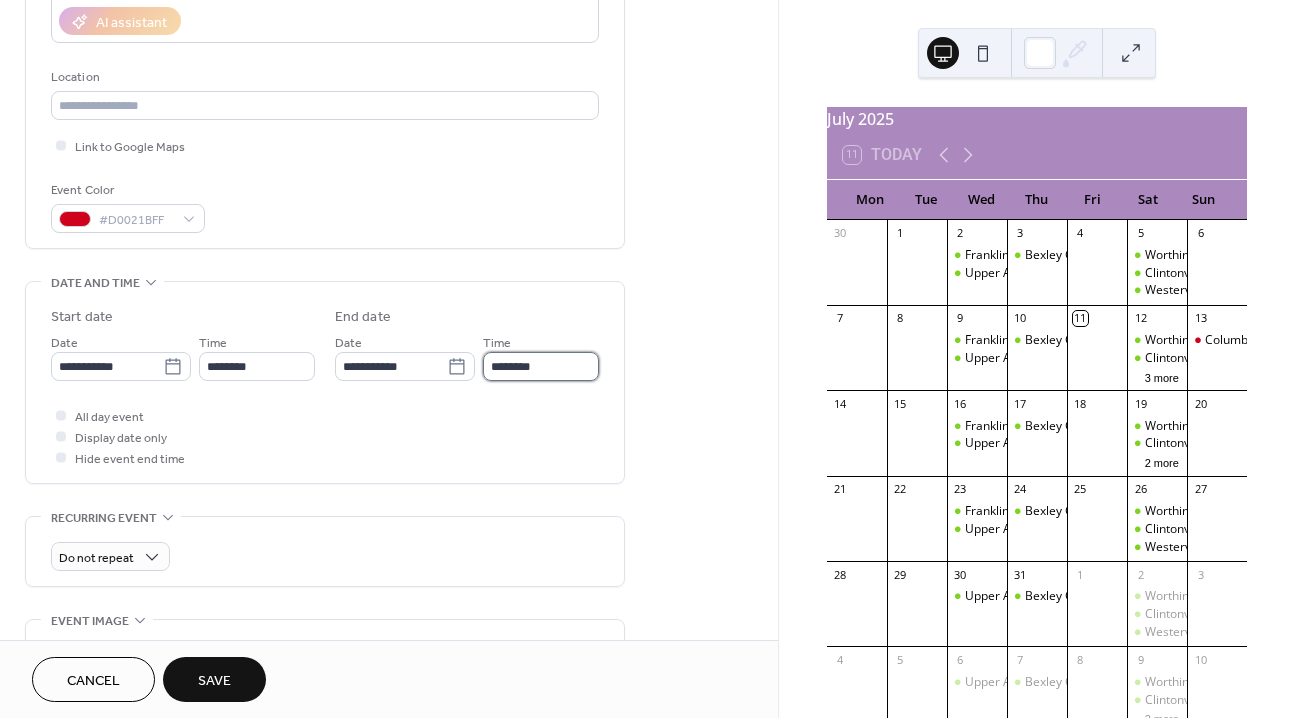 click on "********" at bounding box center (541, 366) 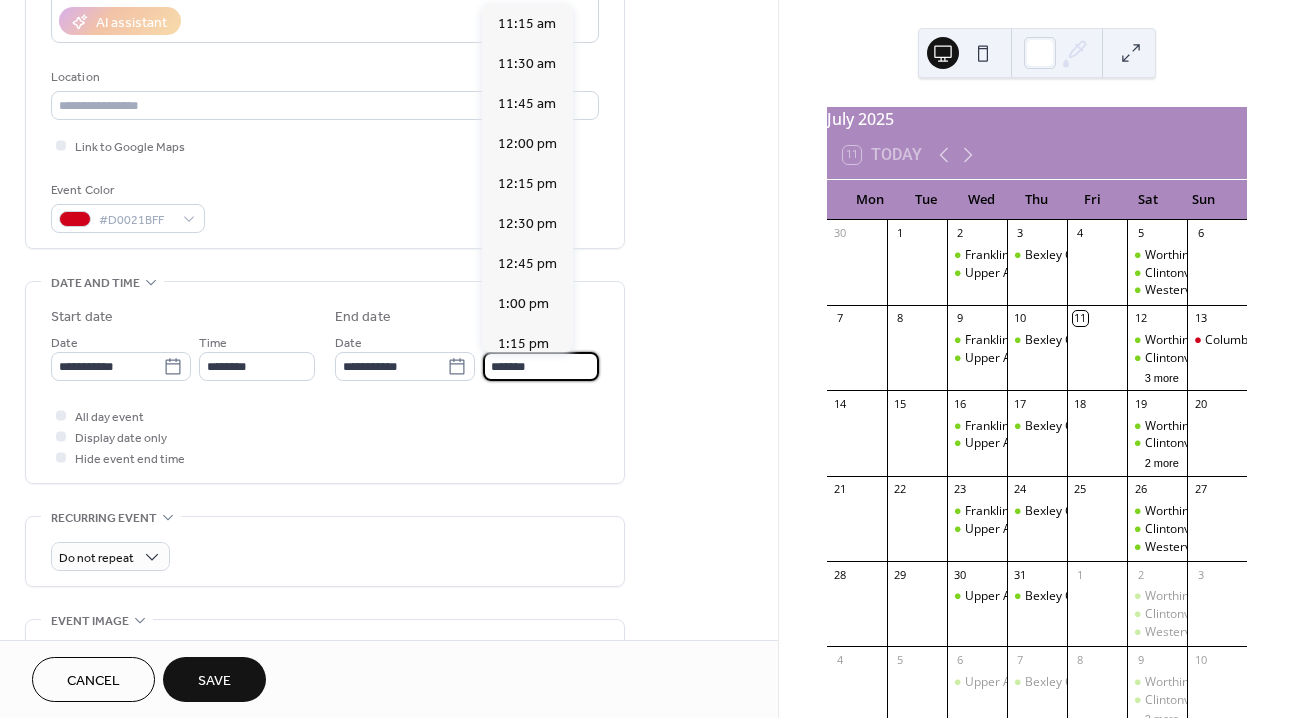 scroll, scrollTop: 607, scrollLeft: 0, axis: vertical 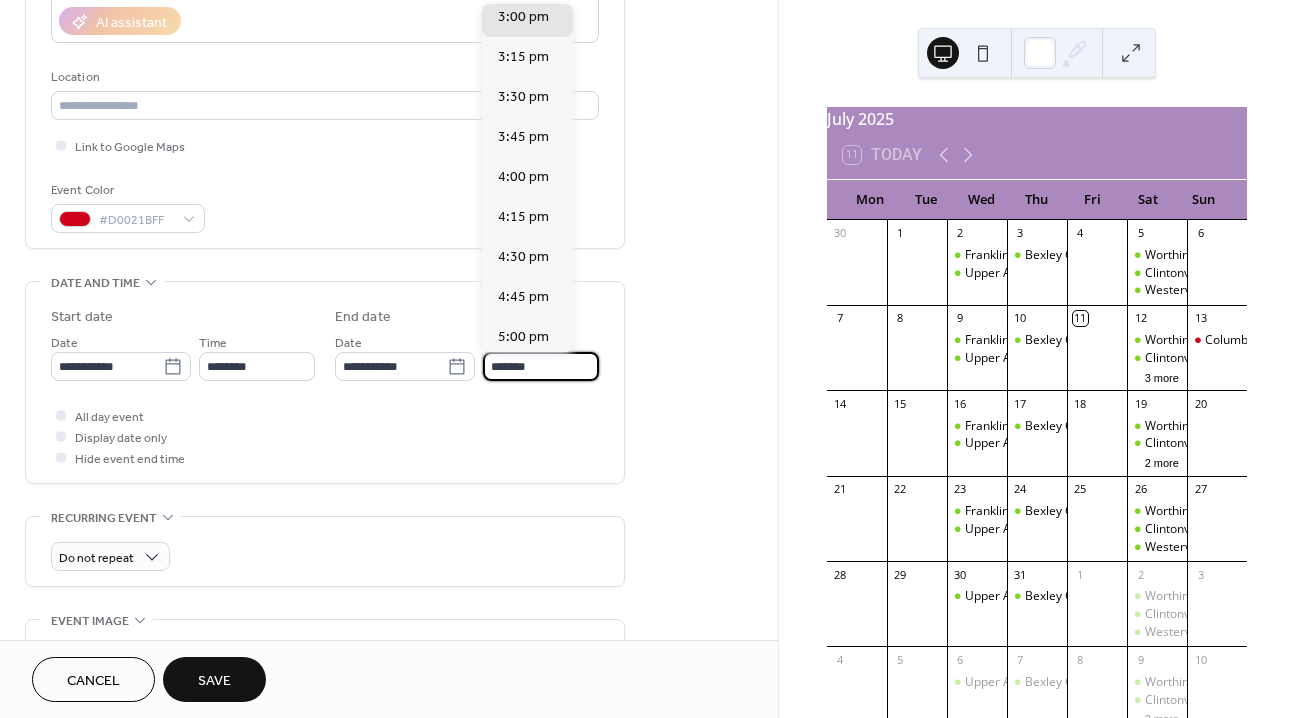 type on "*******" 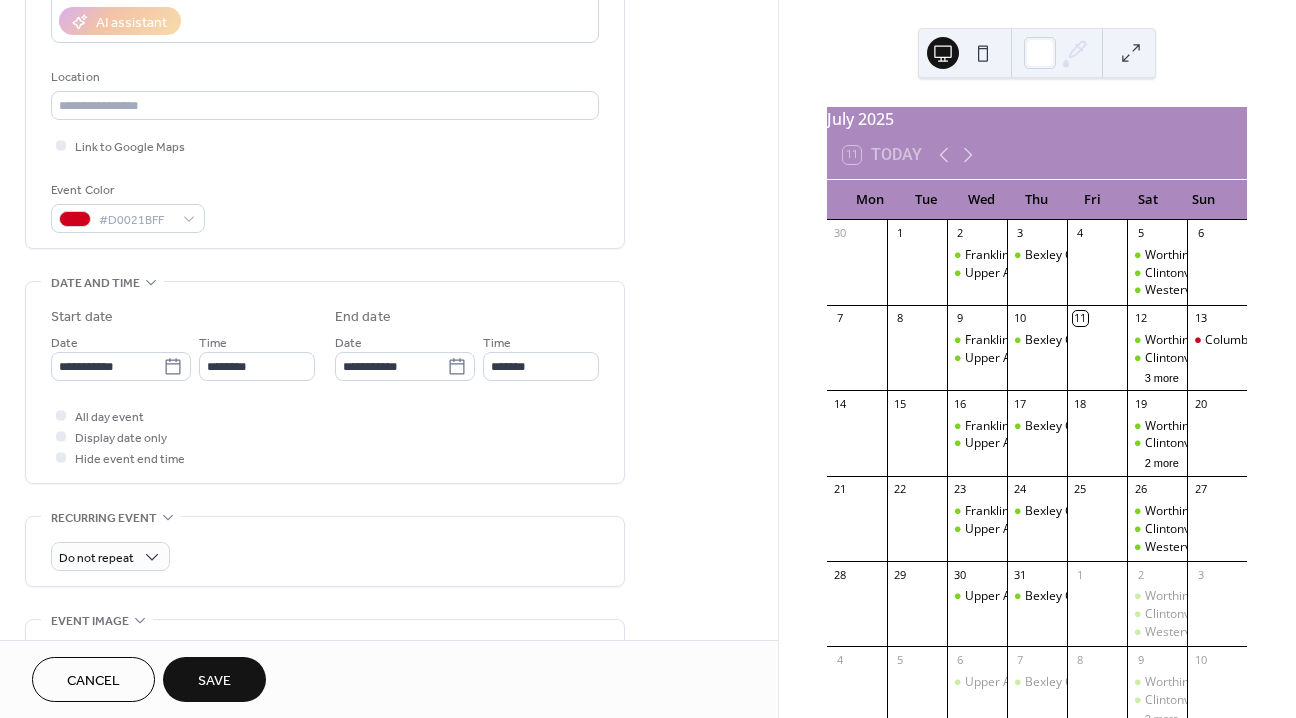 click on "**********" at bounding box center [389, 428] 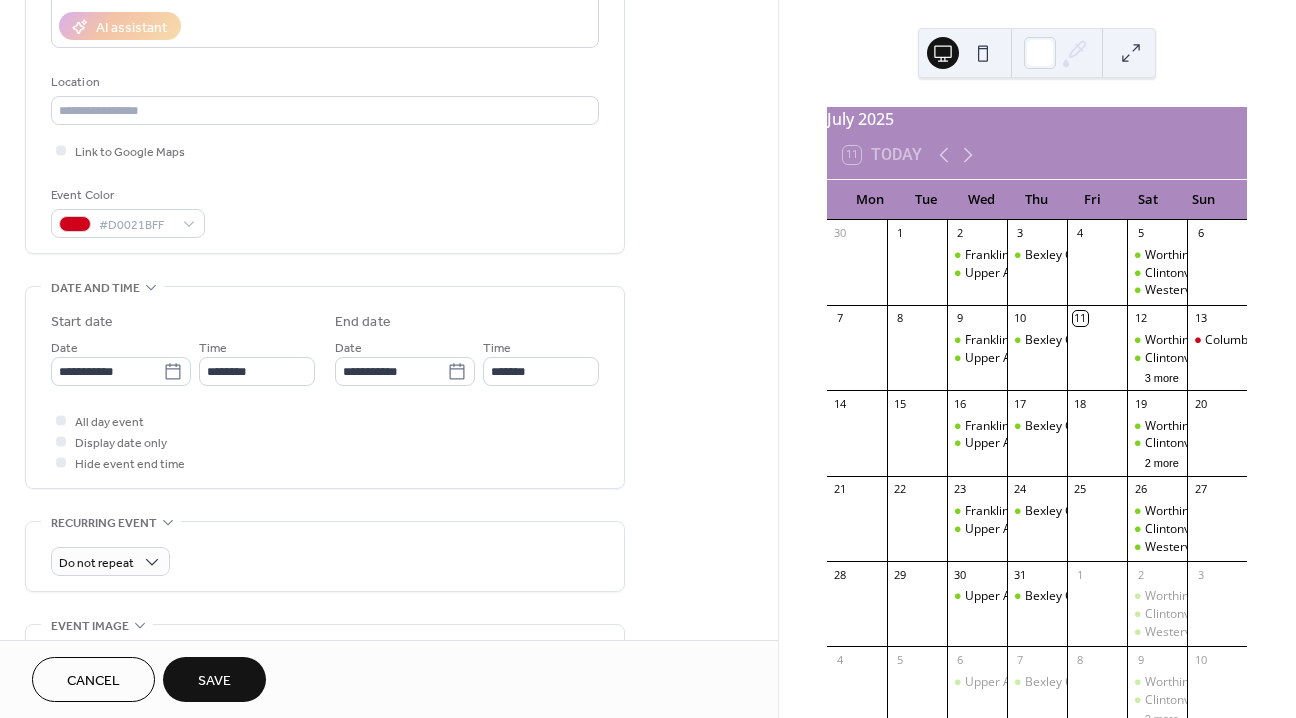 scroll, scrollTop: 401, scrollLeft: 0, axis: vertical 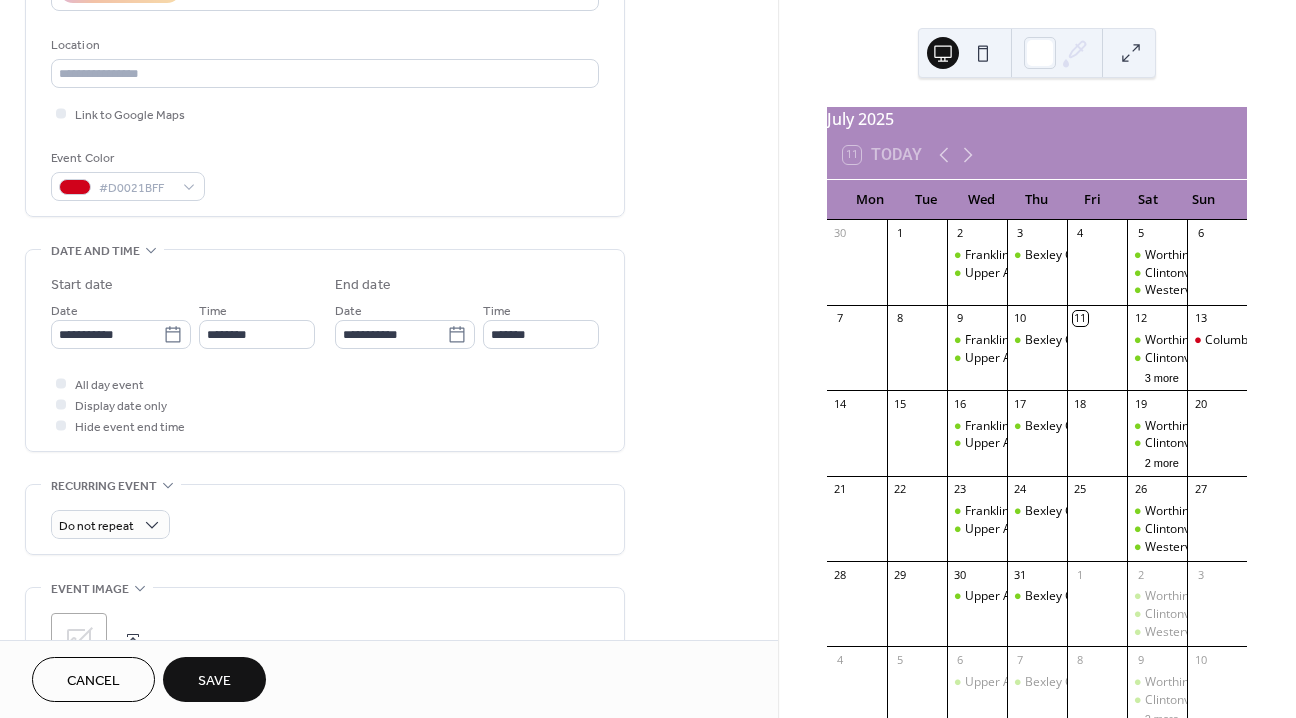 click on "Save" at bounding box center [214, 681] 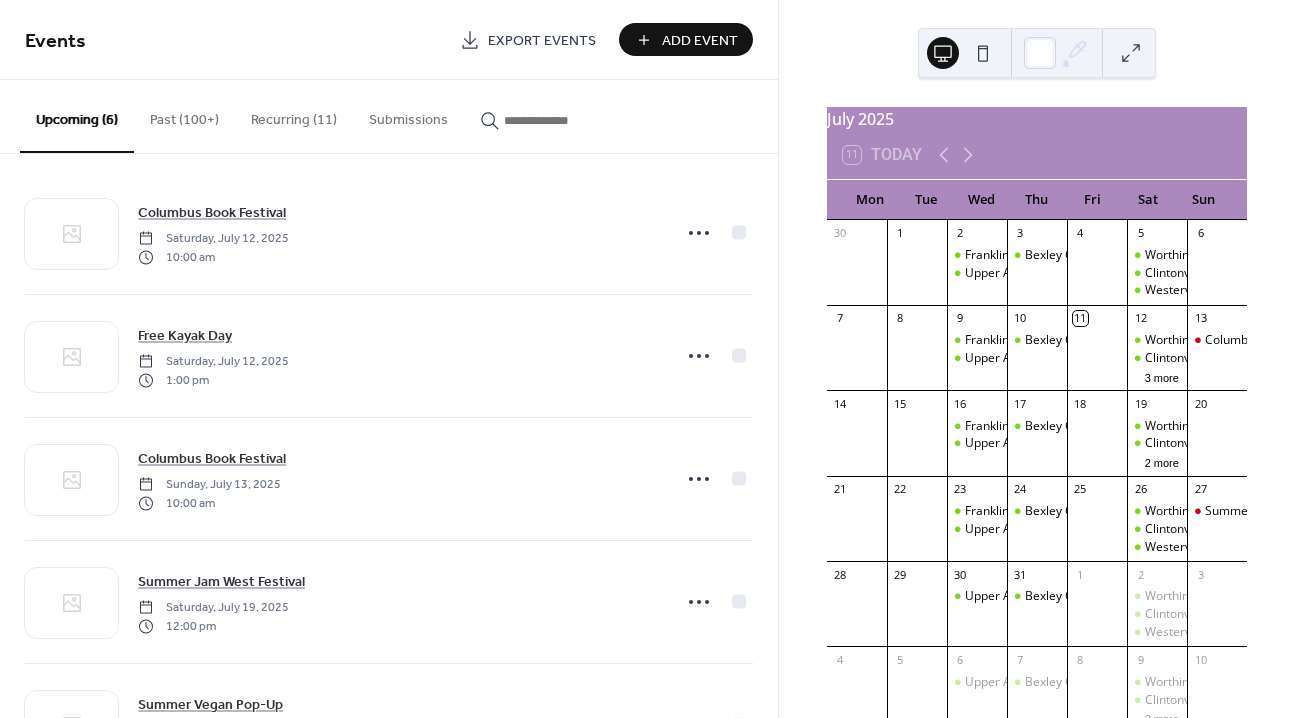 scroll, scrollTop: 0, scrollLeft: 0, axis: both 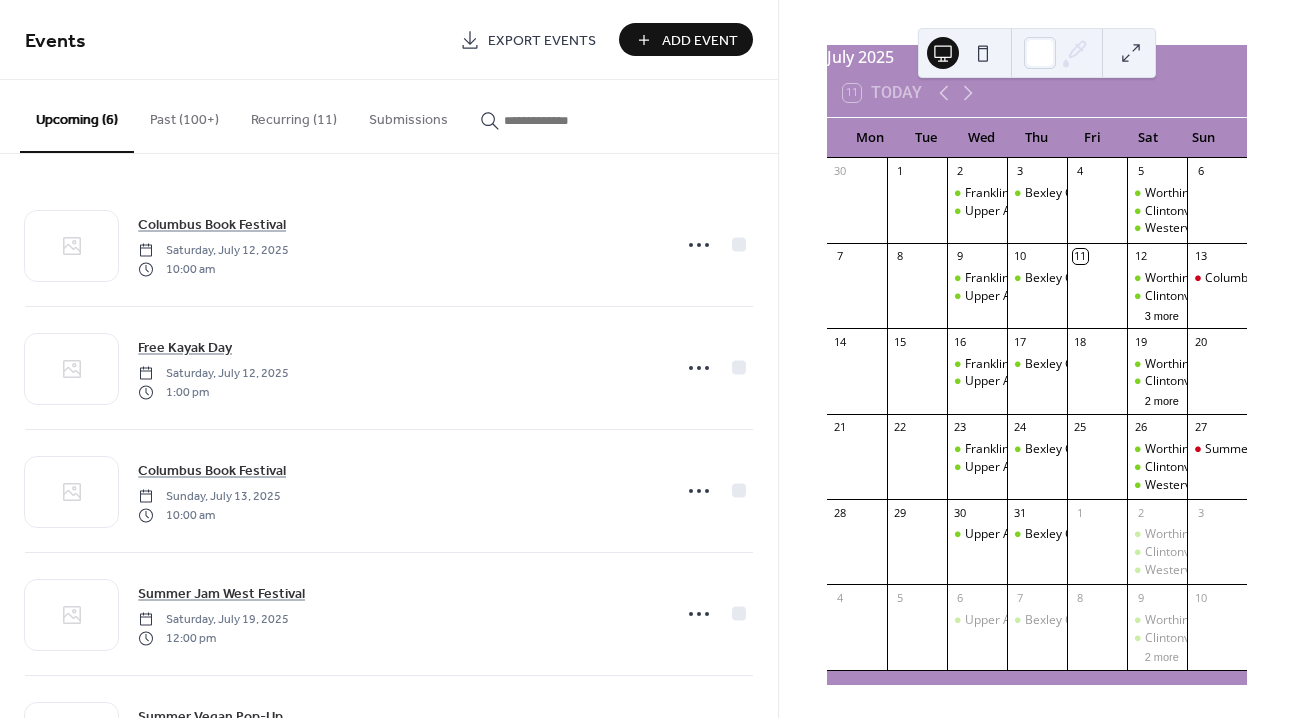 click on "Recurring  (11)" at bounding box center [294, 115] 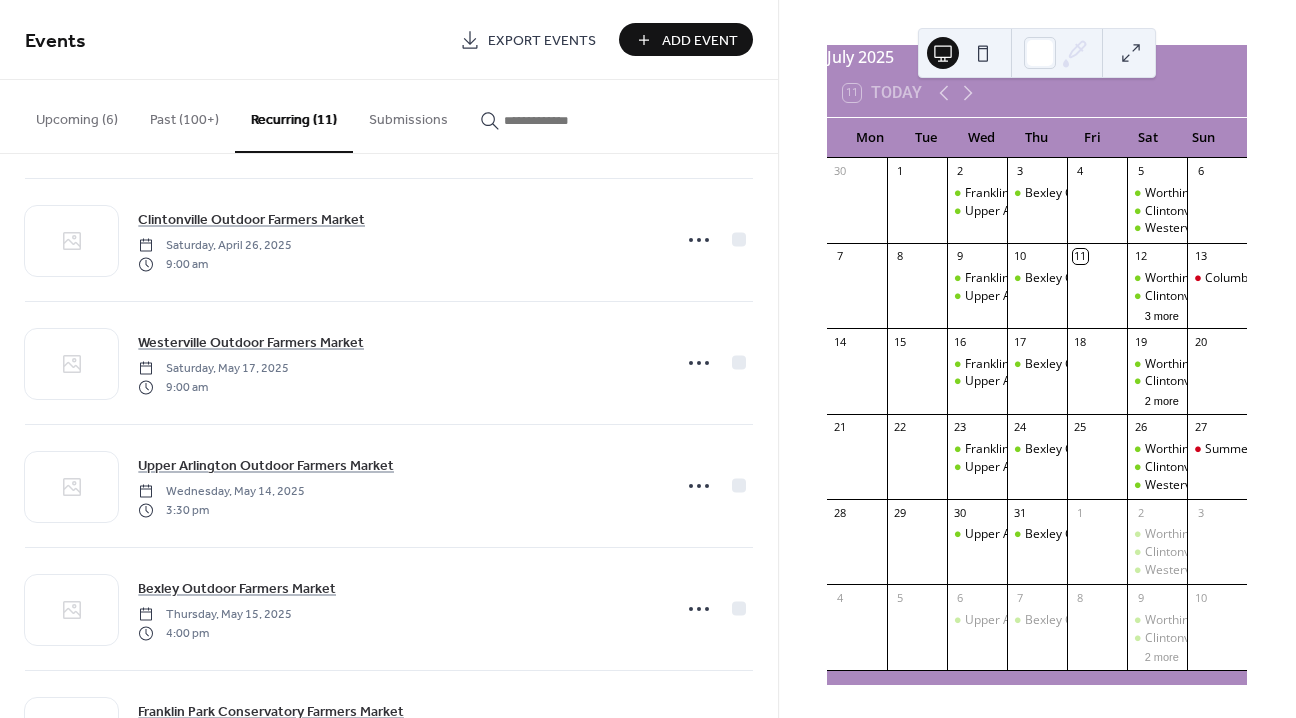 scroll, scrollTop: 751, scrollLeft: 0, axis: vertical 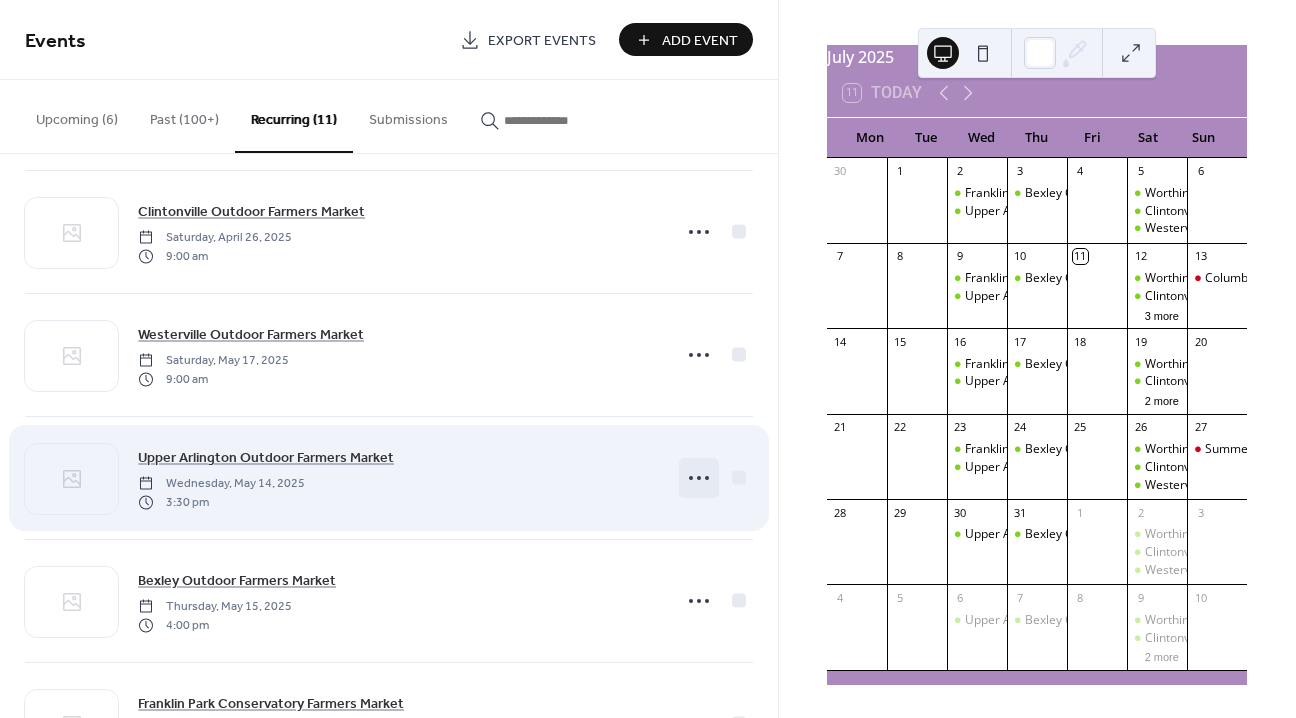 click 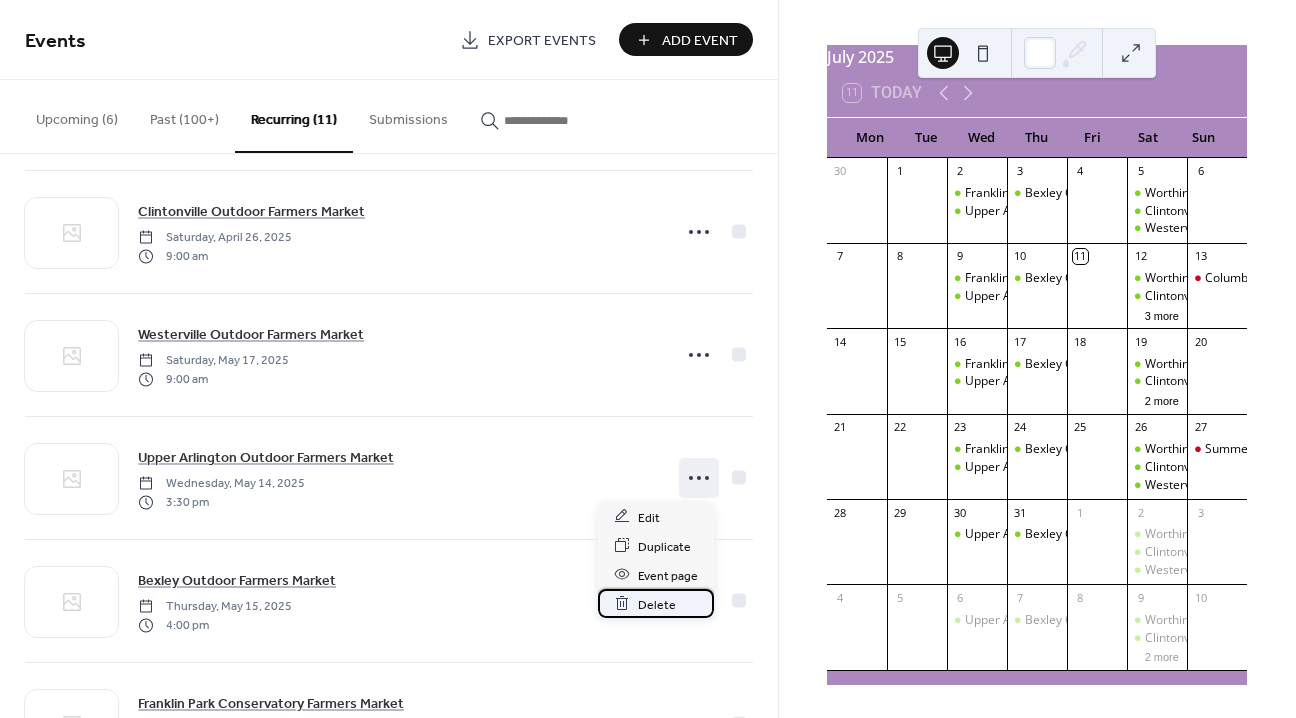 click on "Delete" at bounding box center (657, 604) 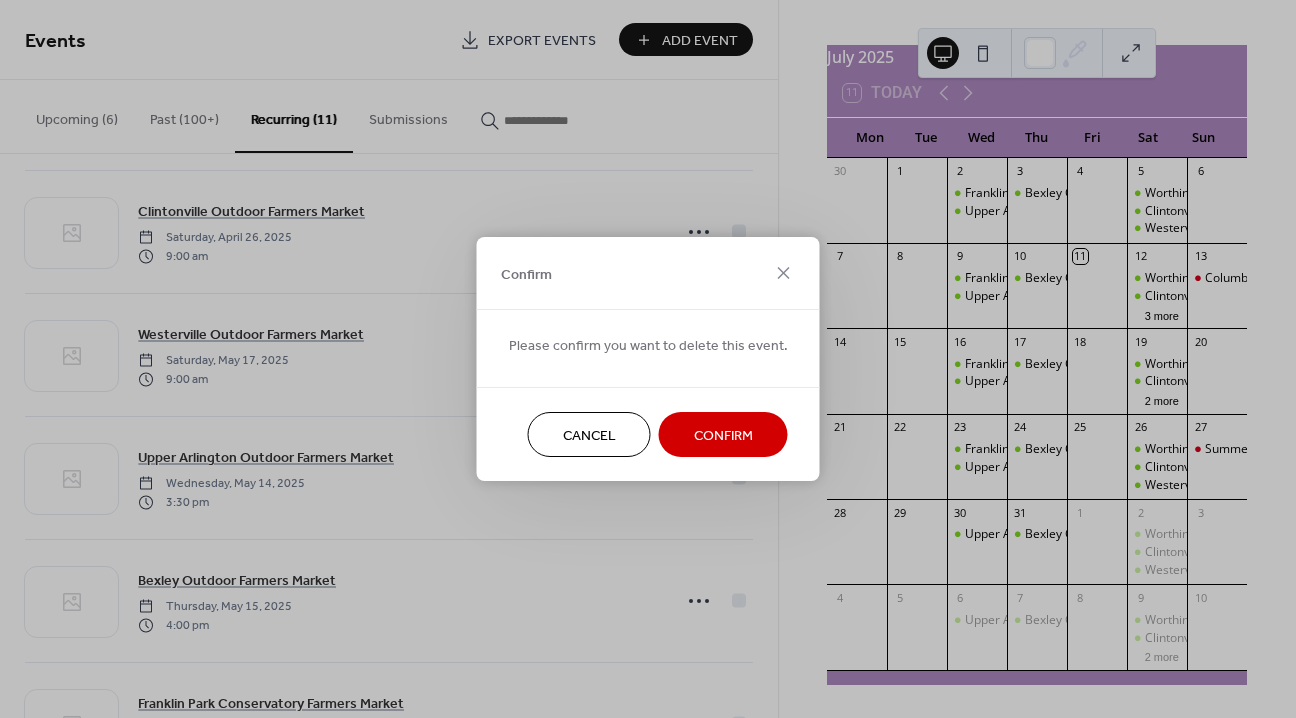 click on "Confirm" at bounding box center [723, 436] 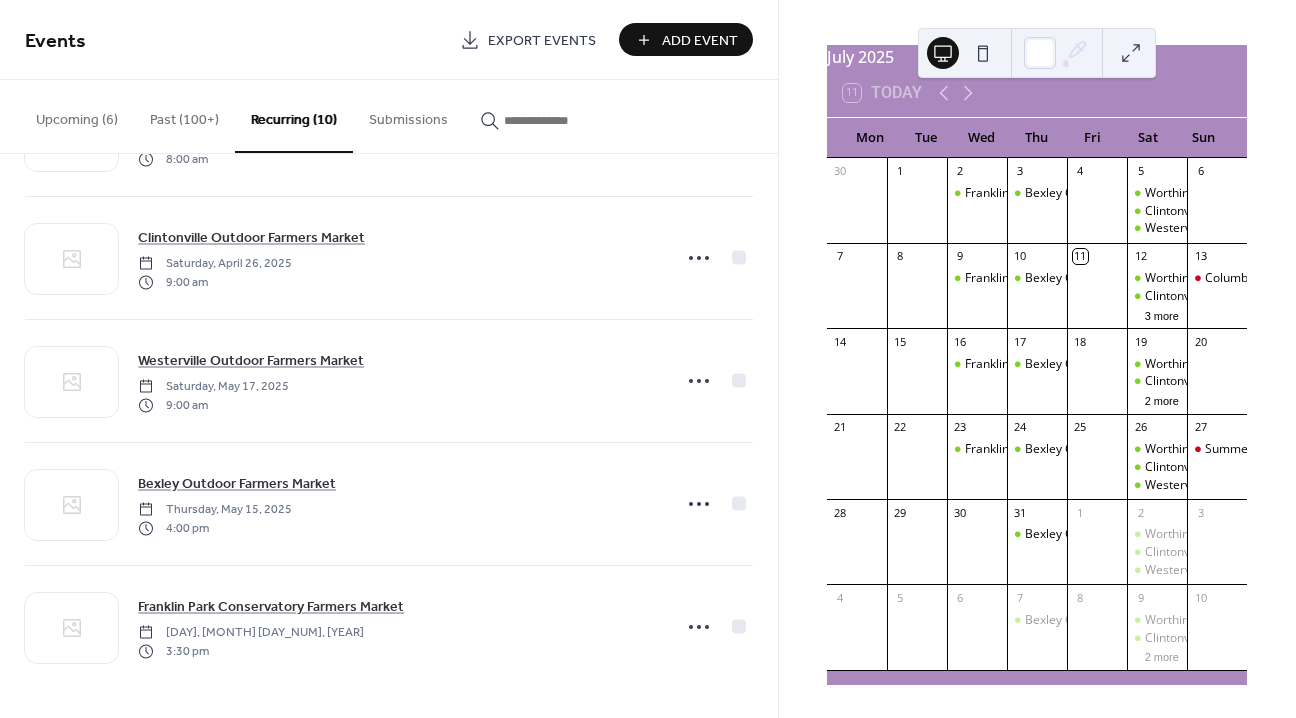 scroll, scrollTop: 725, scrollLeft: 0, axis: vertical 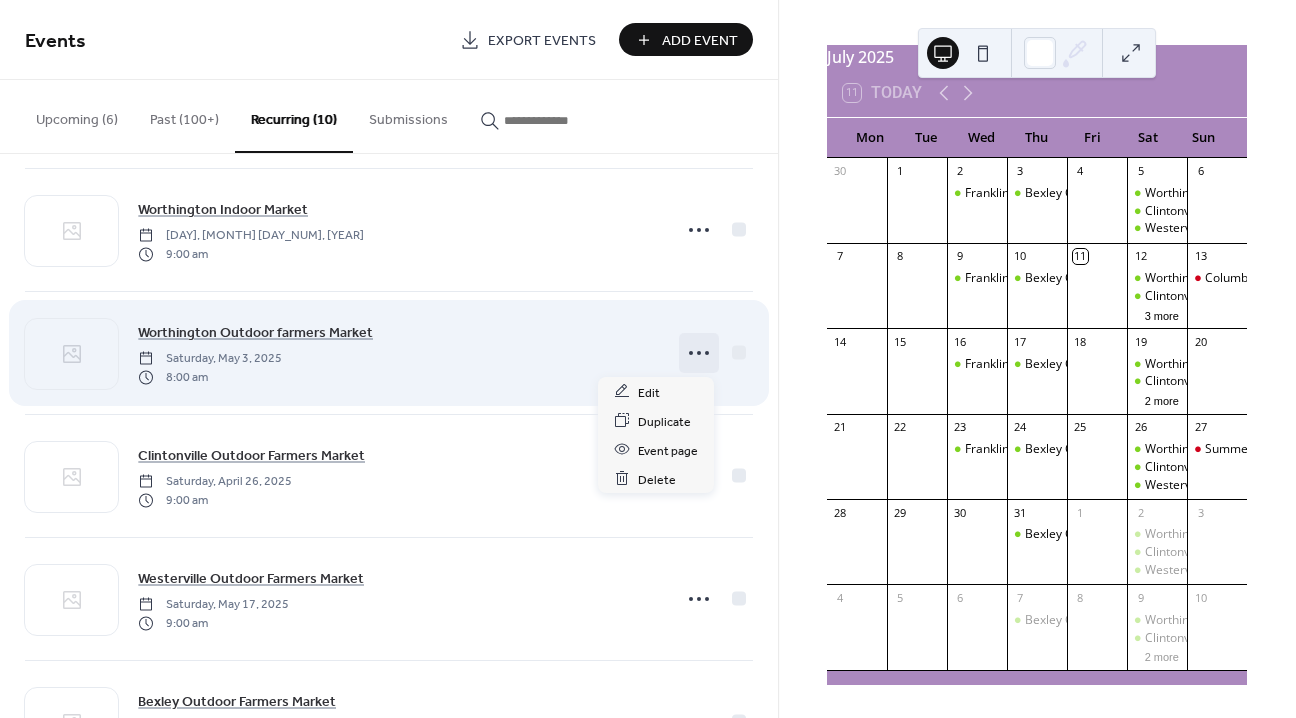 click 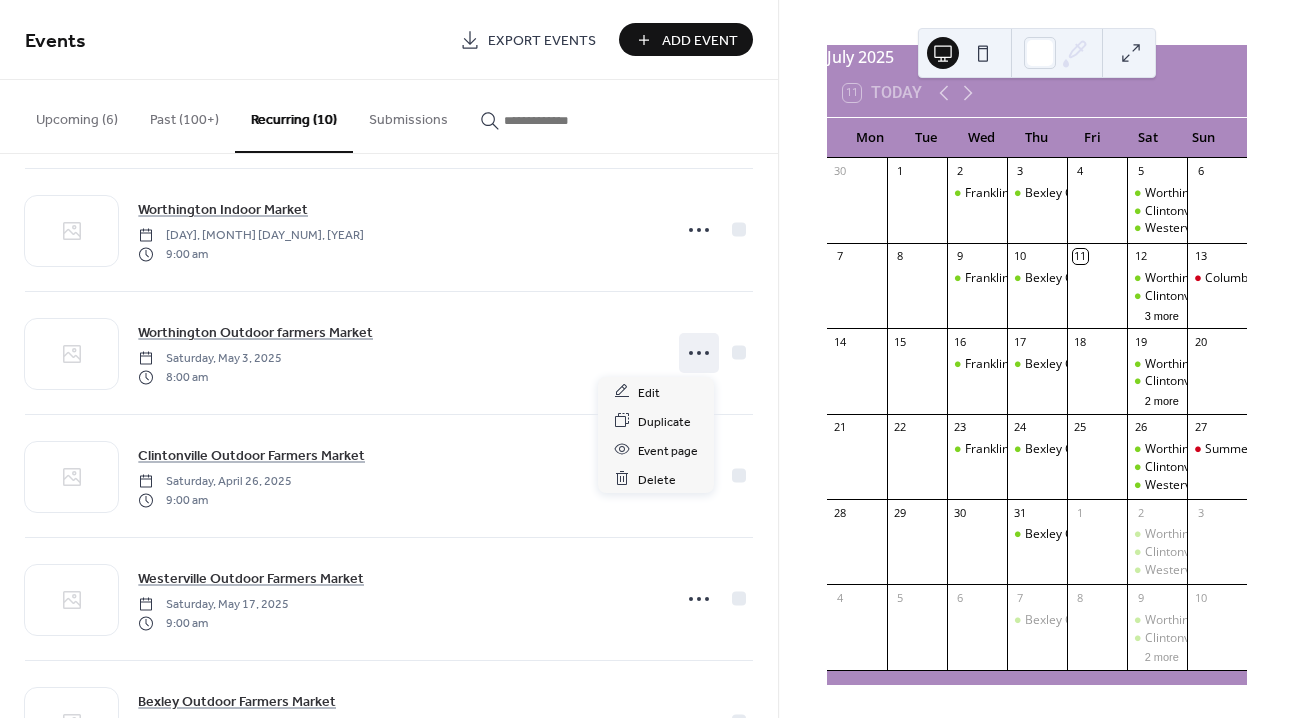 click on "July 2025 11 Today Mon Tue Wed Thu Fri Sat Sun 30 1 2 Franklin Park Conservatory Farmers Market  3 Bexley Outdoor Farmers Market  4 5 Worthington Outdoor farmers Market  Clintonville Outdoor Farmers Market  Westerville Outdoor Farmers Market 6 7 8 9 Franklin Park Conservatory Farmers Market  10 Bexley Outdoor Farmers Market  11 12 Worthington Outdoor farmers Market  Clintonville Outdoor Farmers Market  3 more 13 Columbus Book Festival  14 15 16 Franklin Park Conservatory Farmers Market  17 Bexley Outdoor Farmers Market  18 19 Worthington Outdoor farmers Market  Clintonville Outdoor Farmers Market  2 more 20 21 22 23 Franklin Park Conservatory Farmers Market  24 Bexley Outdoor Farmers Market  25 26 Worthington Outdoor farmers Market  Clintonville Outdoor Farmers Market  Westerville Outdoor Farmers Market 27 Summer Vegan Pop-Up  28 29 30 31 Bexley Outdoor Farmers Market  1 2 Worthington Outdoor farmers Market  Clintonville Outdoor Farmers Market  Westerville Outdoor Farmers Market 3 4 5 6 7 8 9 2 more 10" at bounding box center [1037, 359] 